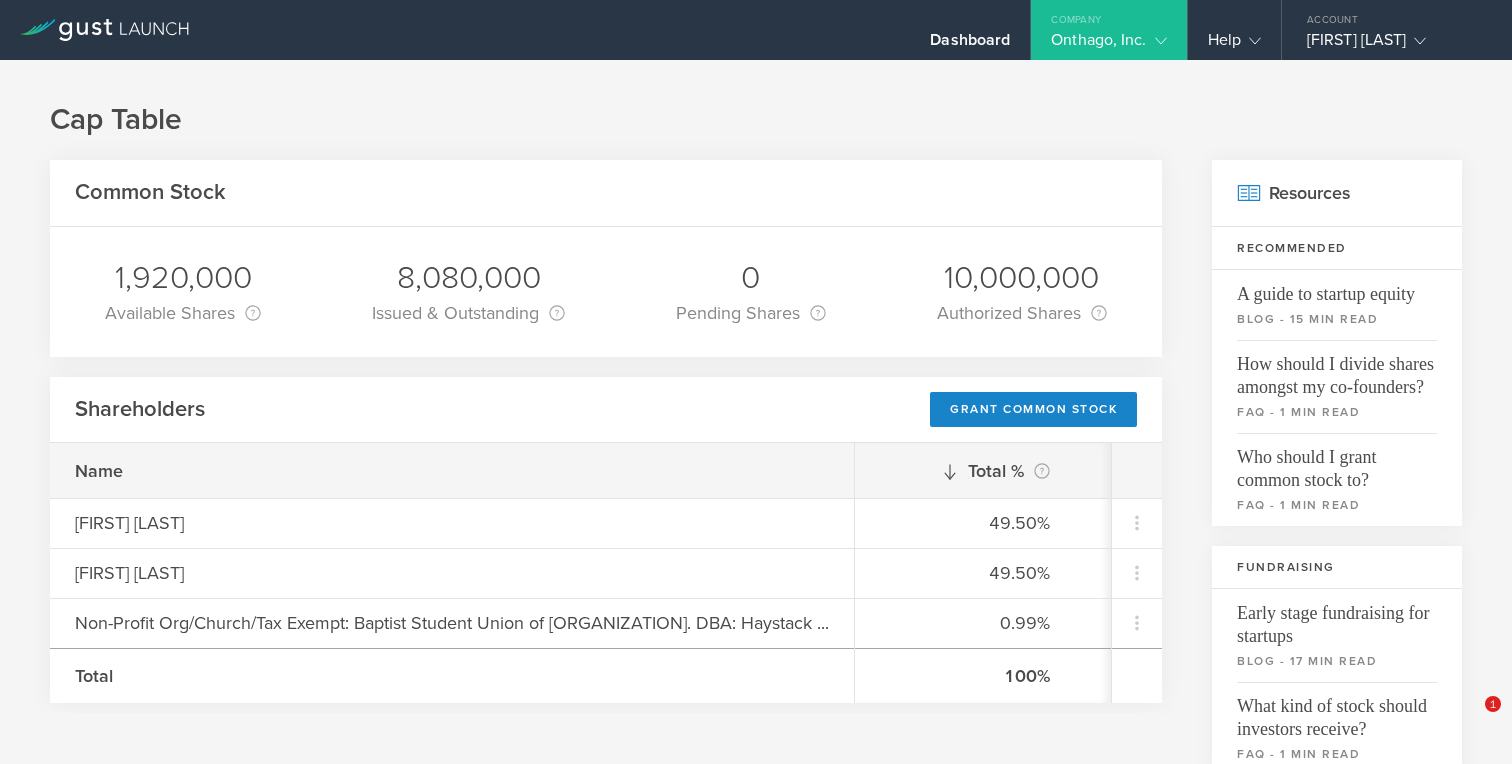 scroll, scrollTop: 0, scrollLeft: 0, axis: both 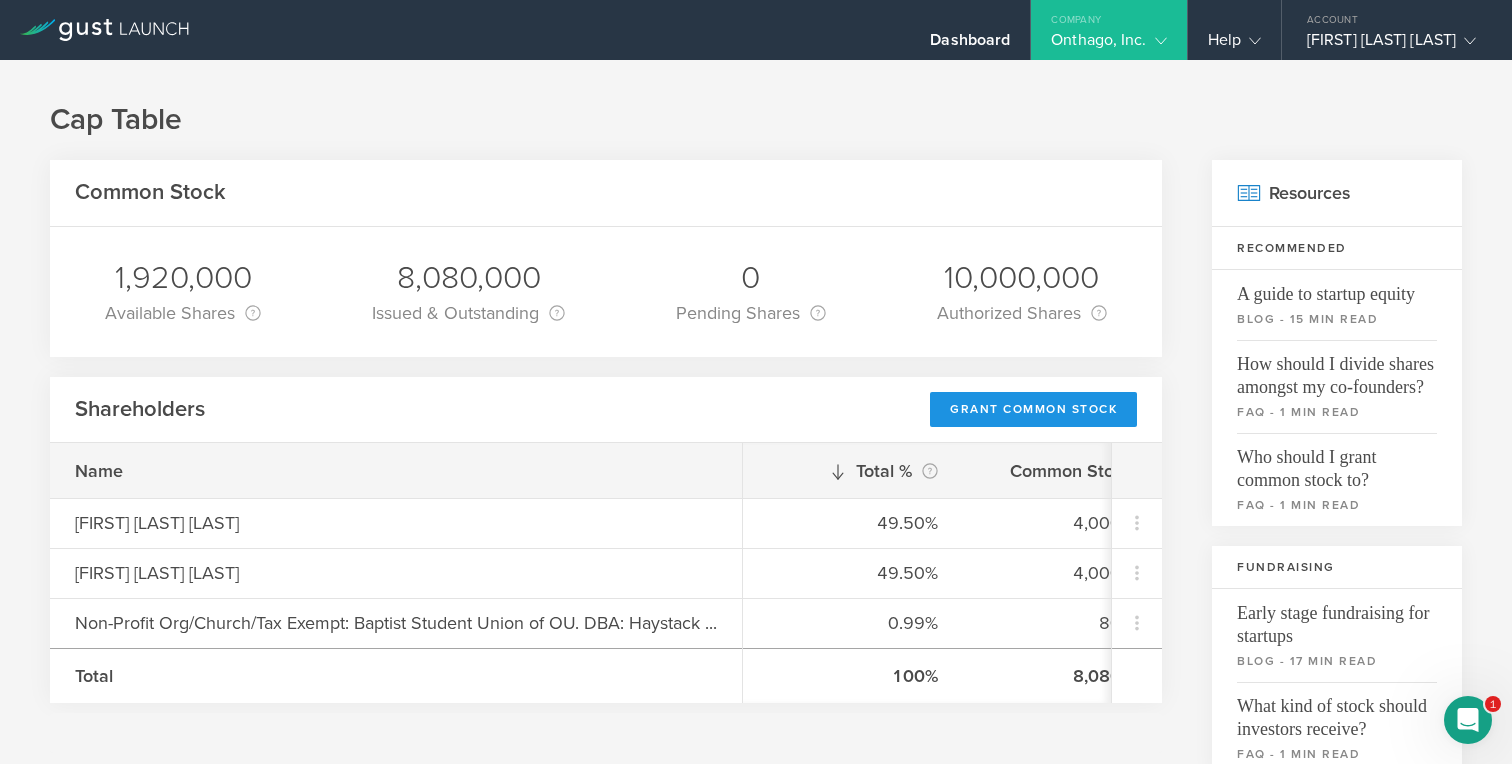 click on "Grant Common Stock" at bounding box center (1033, 409) 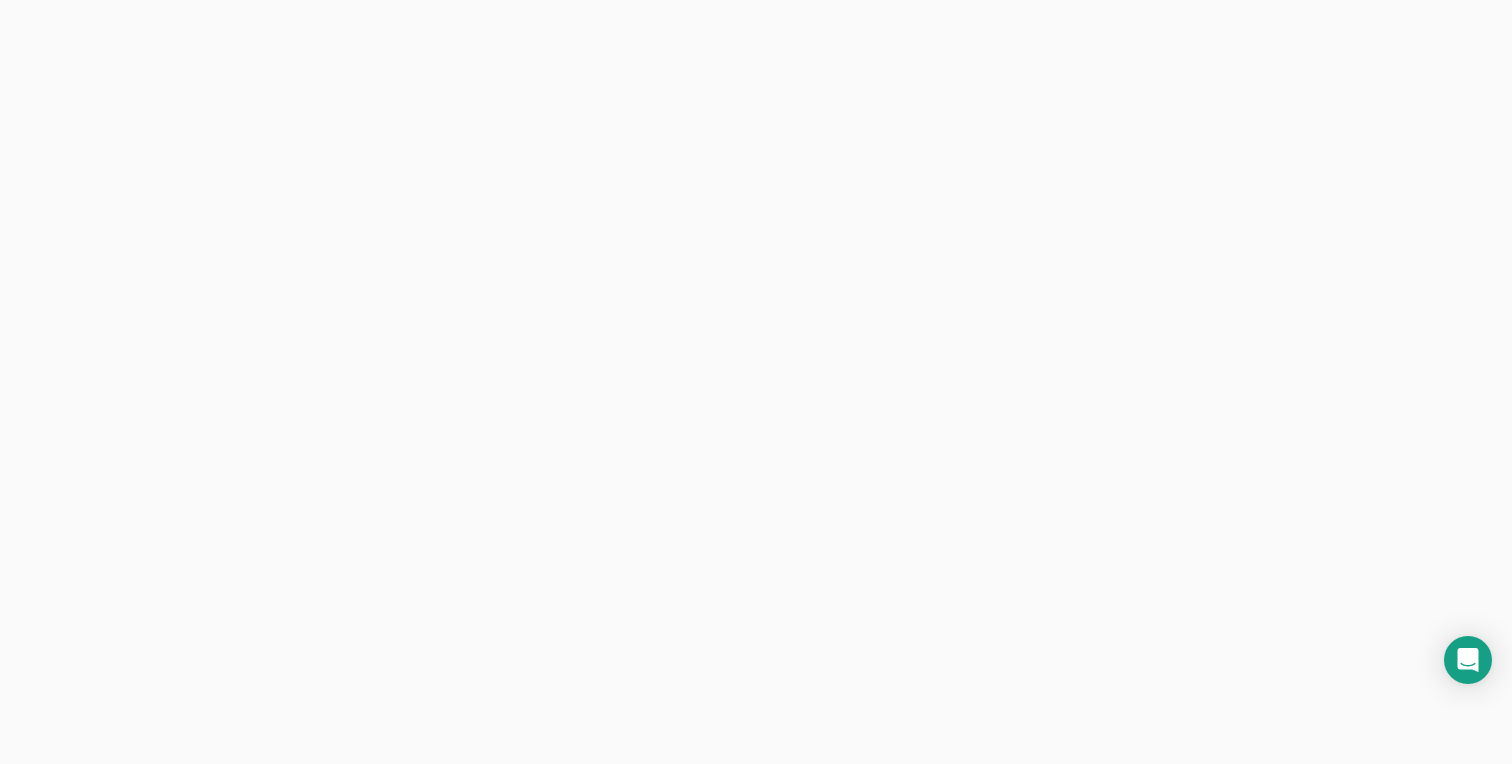 scroll, scrollTop: 0, scrollLeft: 0, axis: both 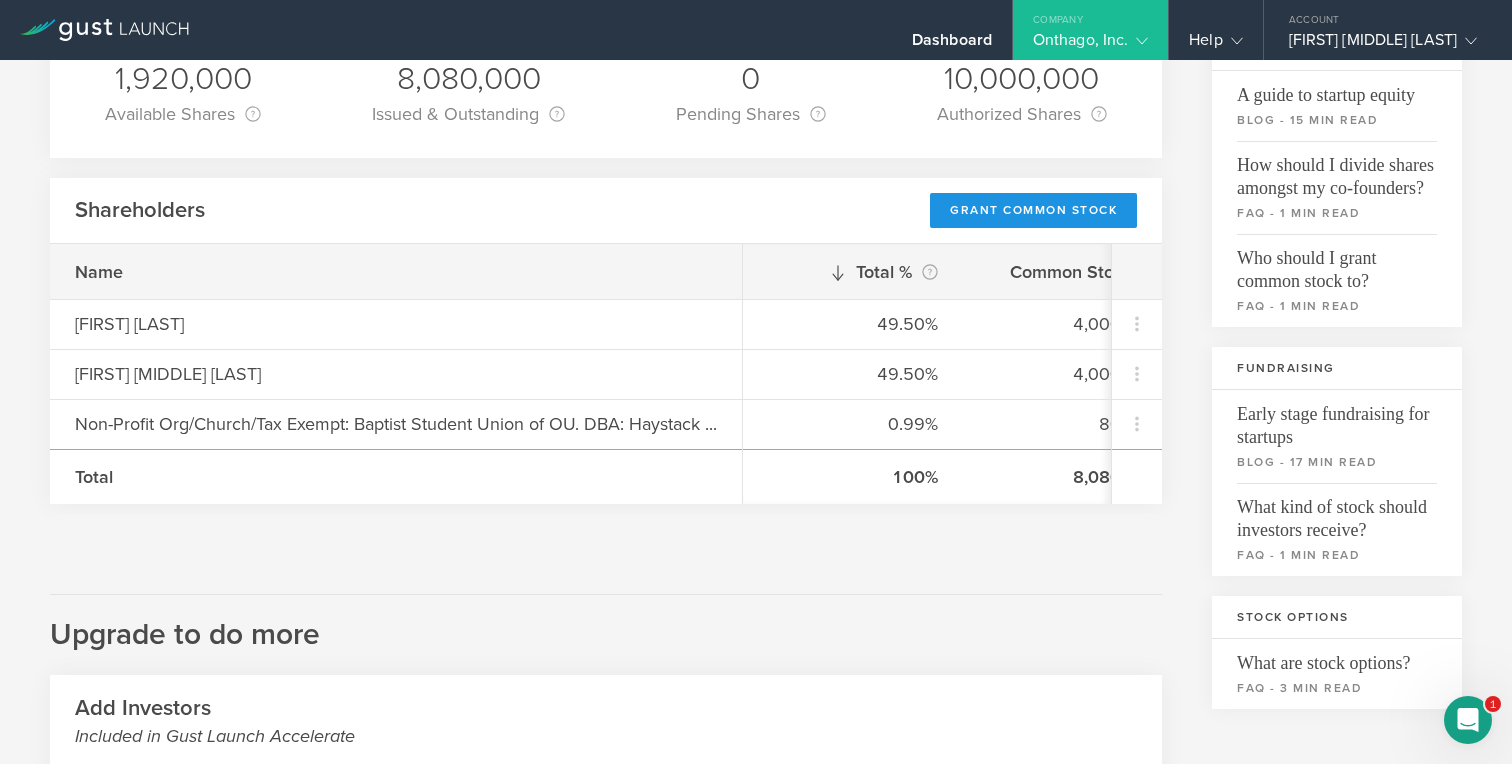 click on "Grant Common Stock" at bounding box center (1033, 210) 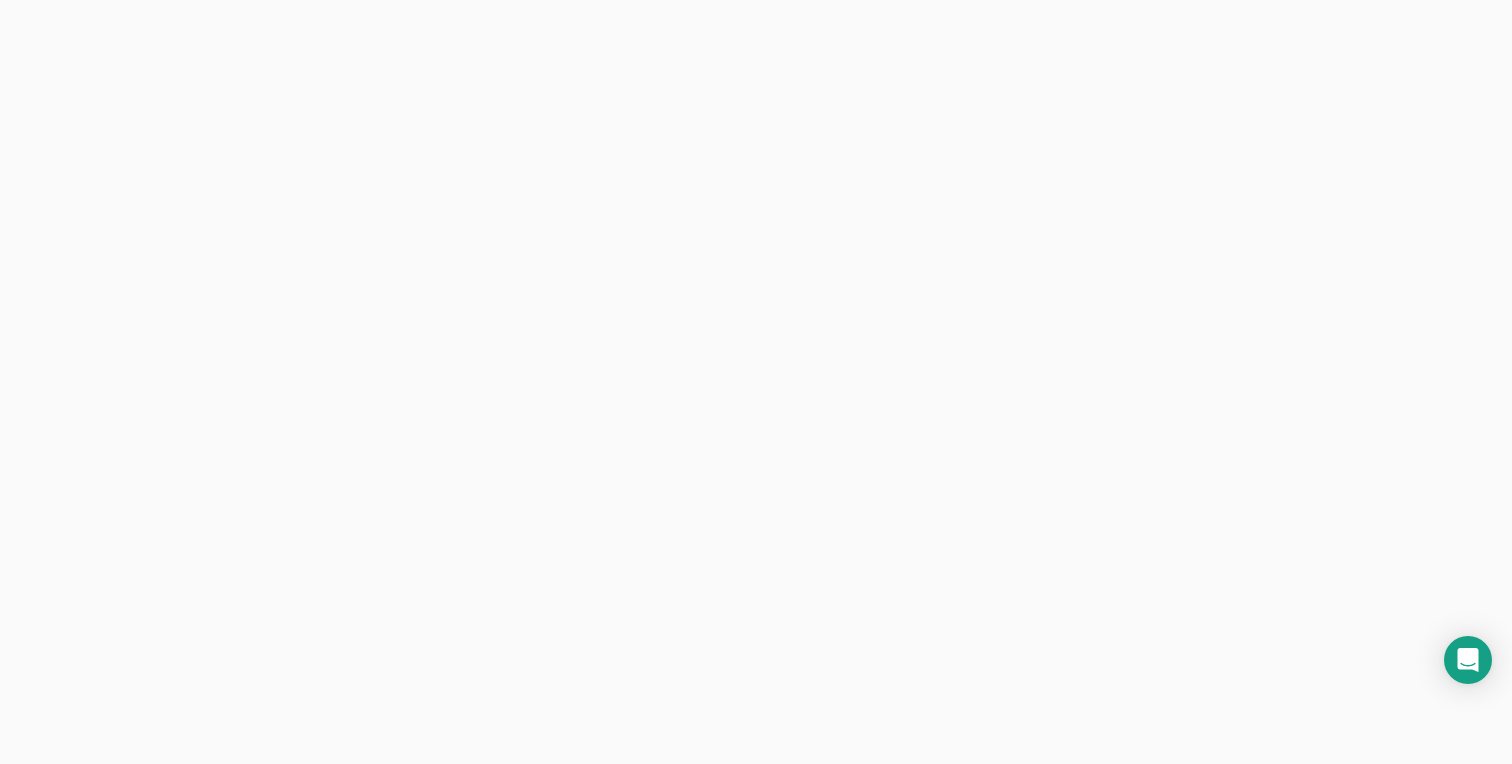 scroll, scrollTop: 0, scrollLeft: 0, axis: both 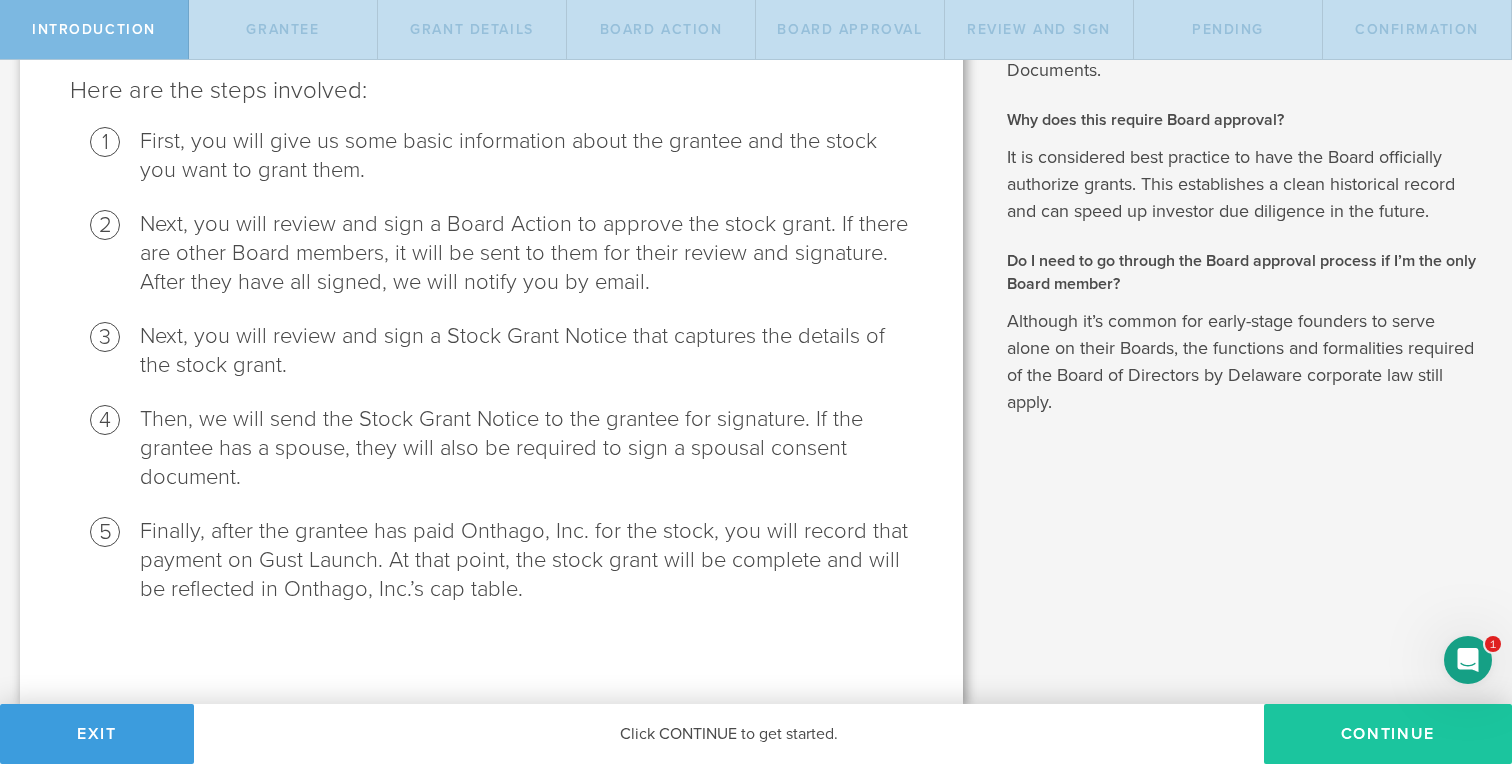 click on "Continue" at bounding box center [1388, 734] 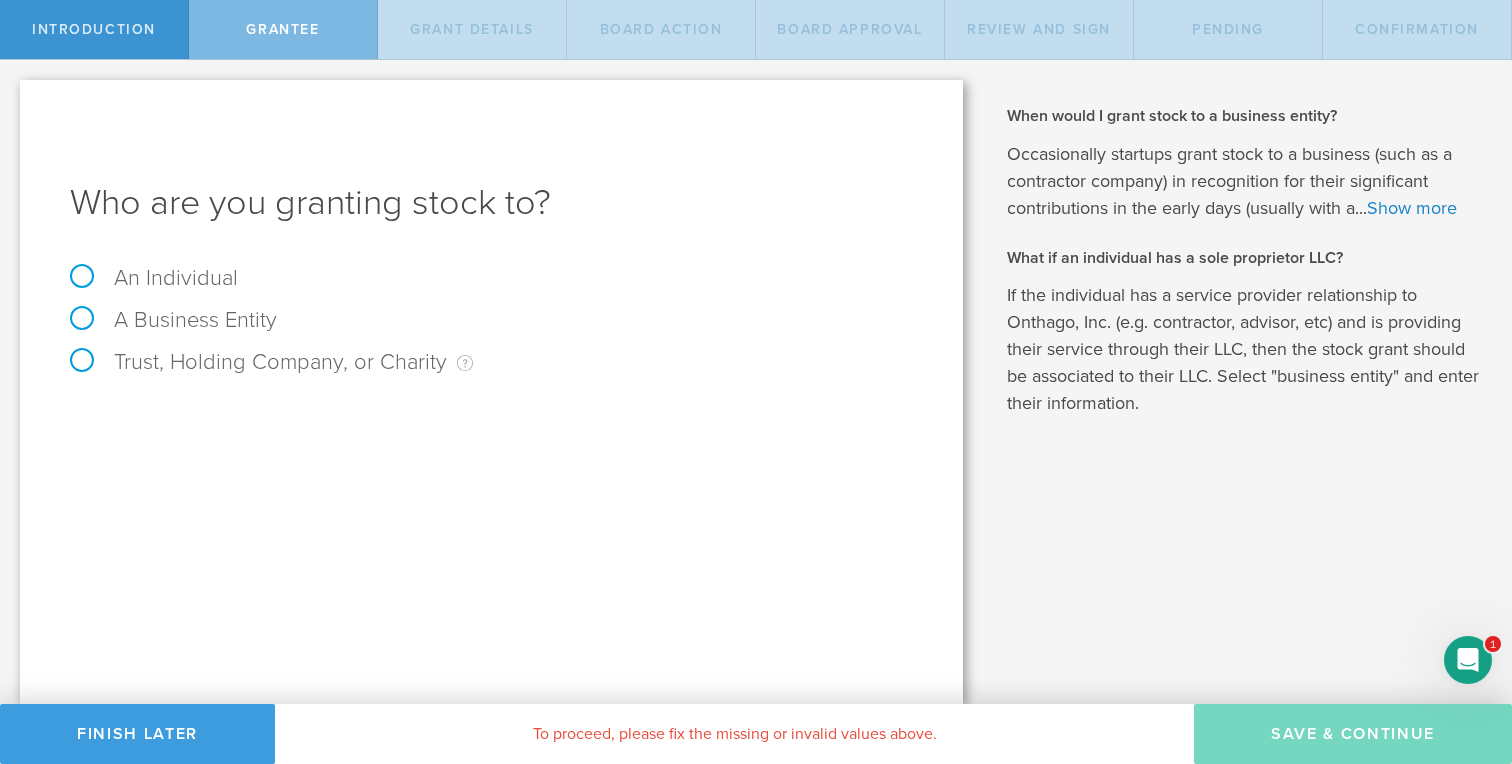 scroll, scrollTop: 0, scrollLeft: 0, axis: both 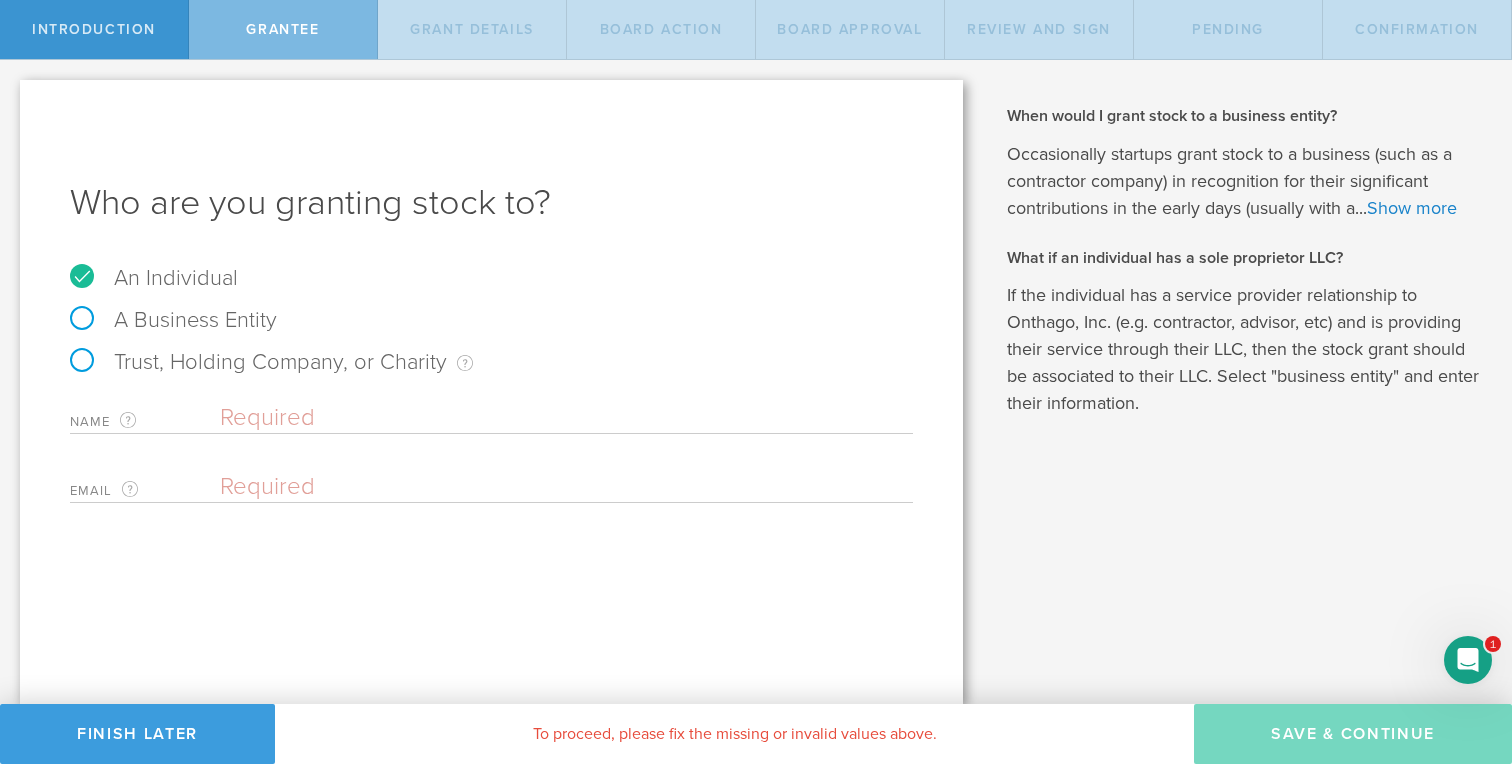 click at bounding box center [566, 418] 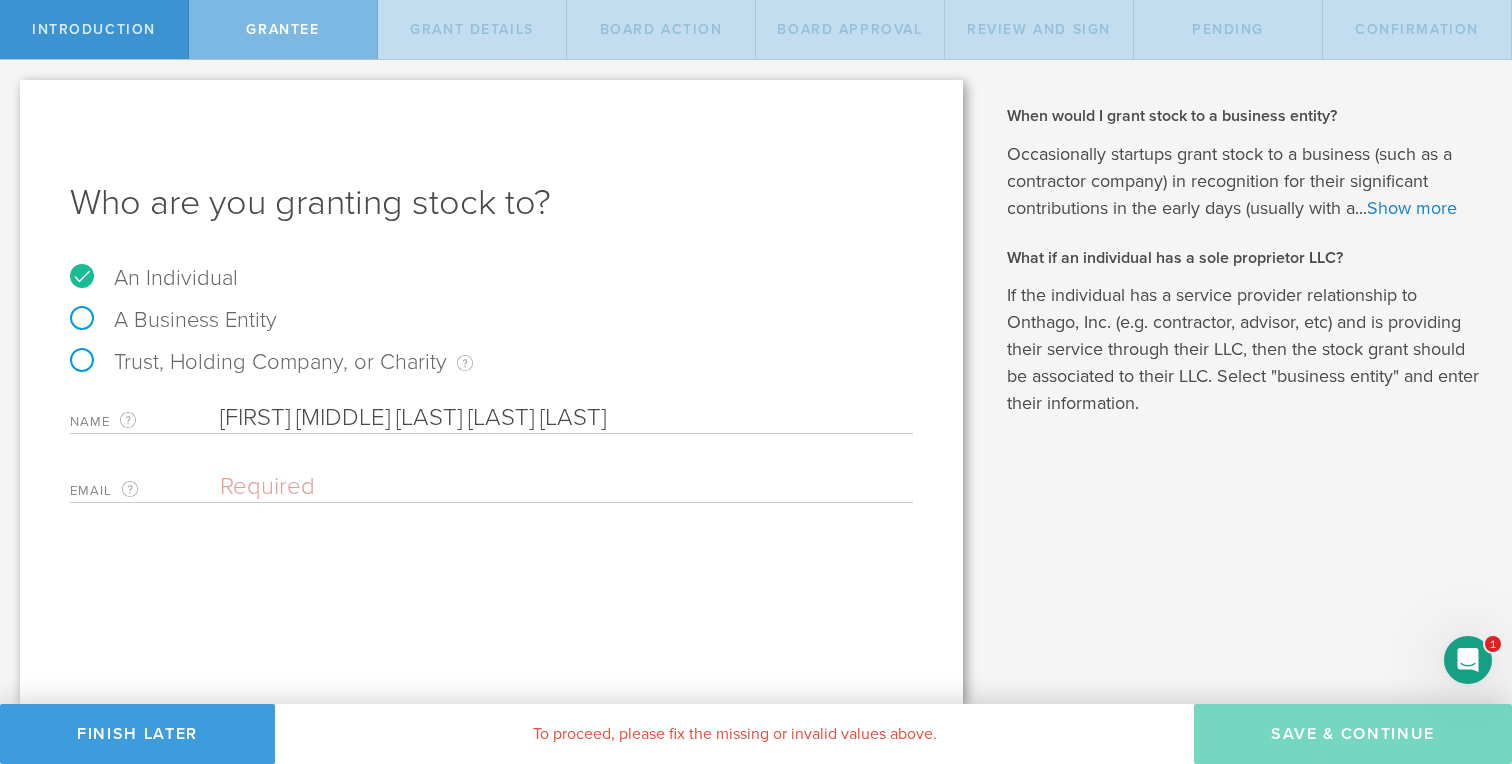 type on "[FIRST] [MIDDLE] [LAST] [LAST] [LAST]" 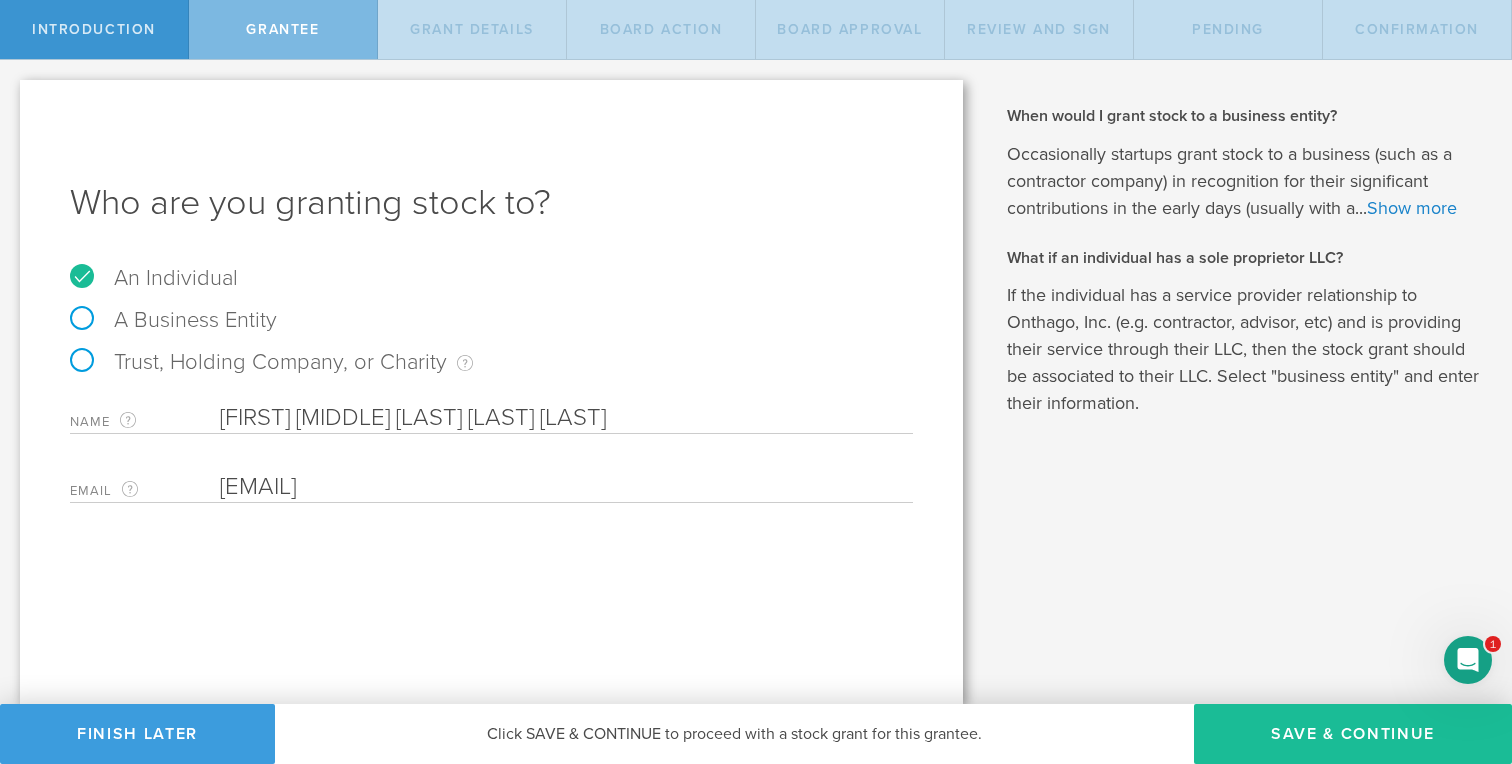 type on "[EMAIL]" 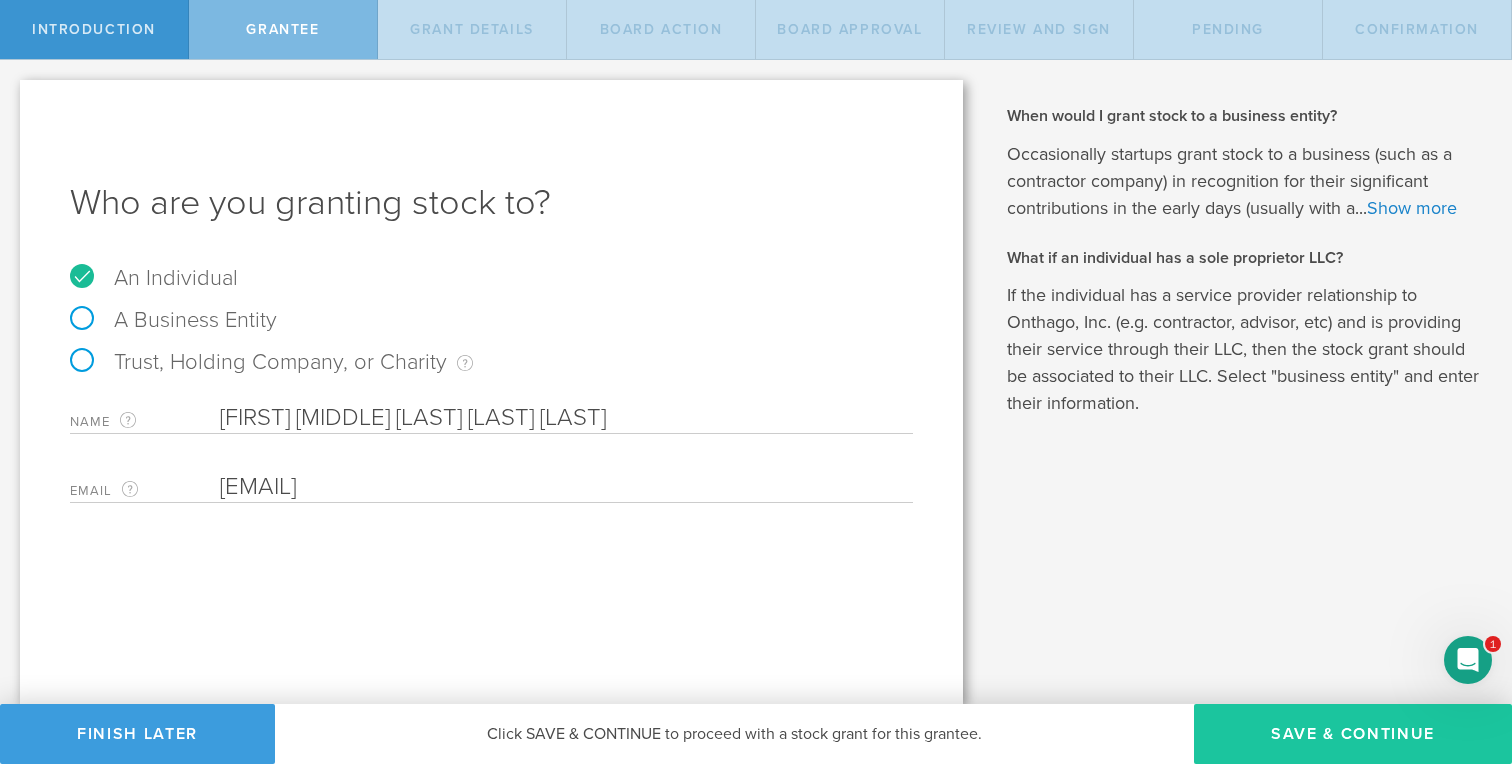 click on "Save & Continue" at bounding box center (1353, 734) 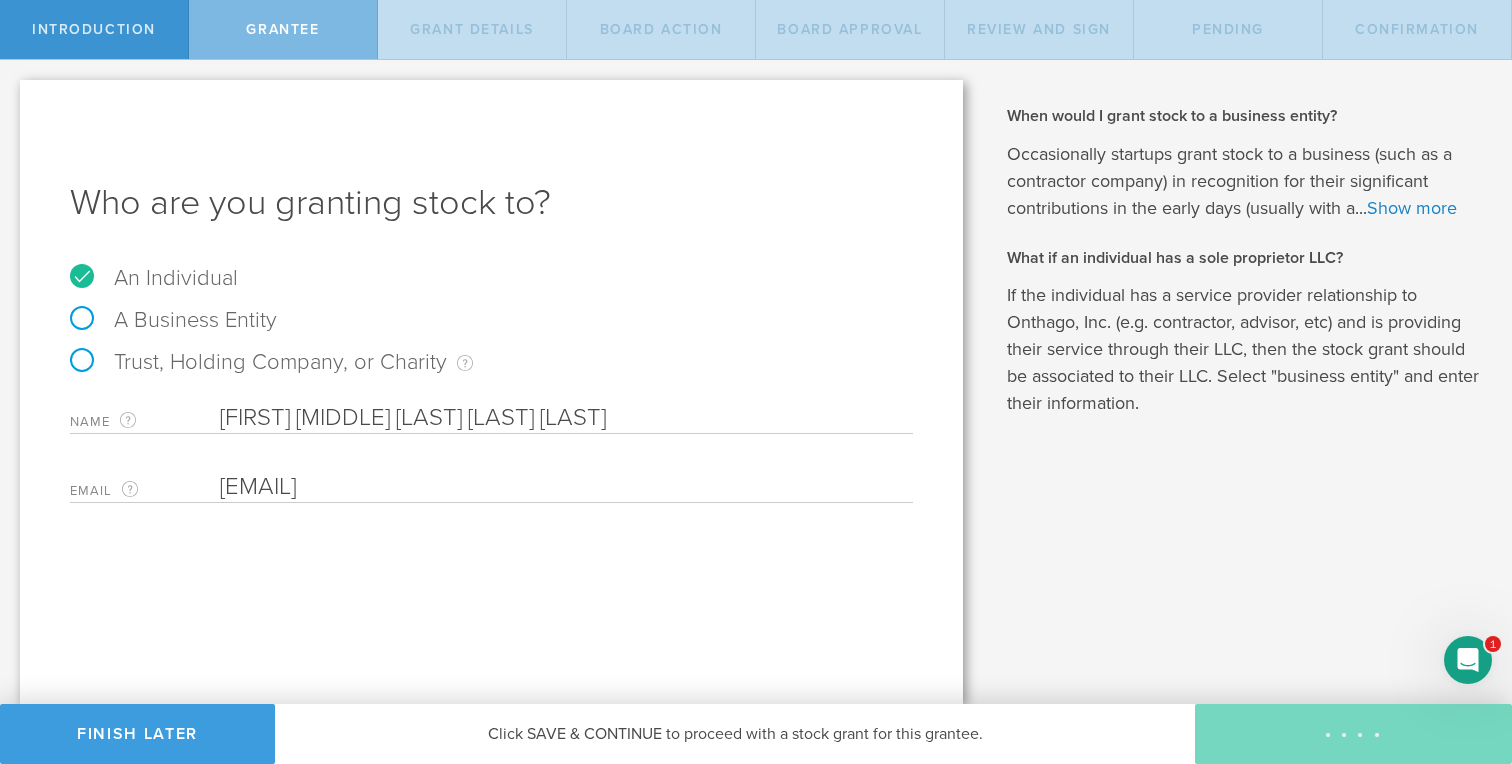 type on "48" 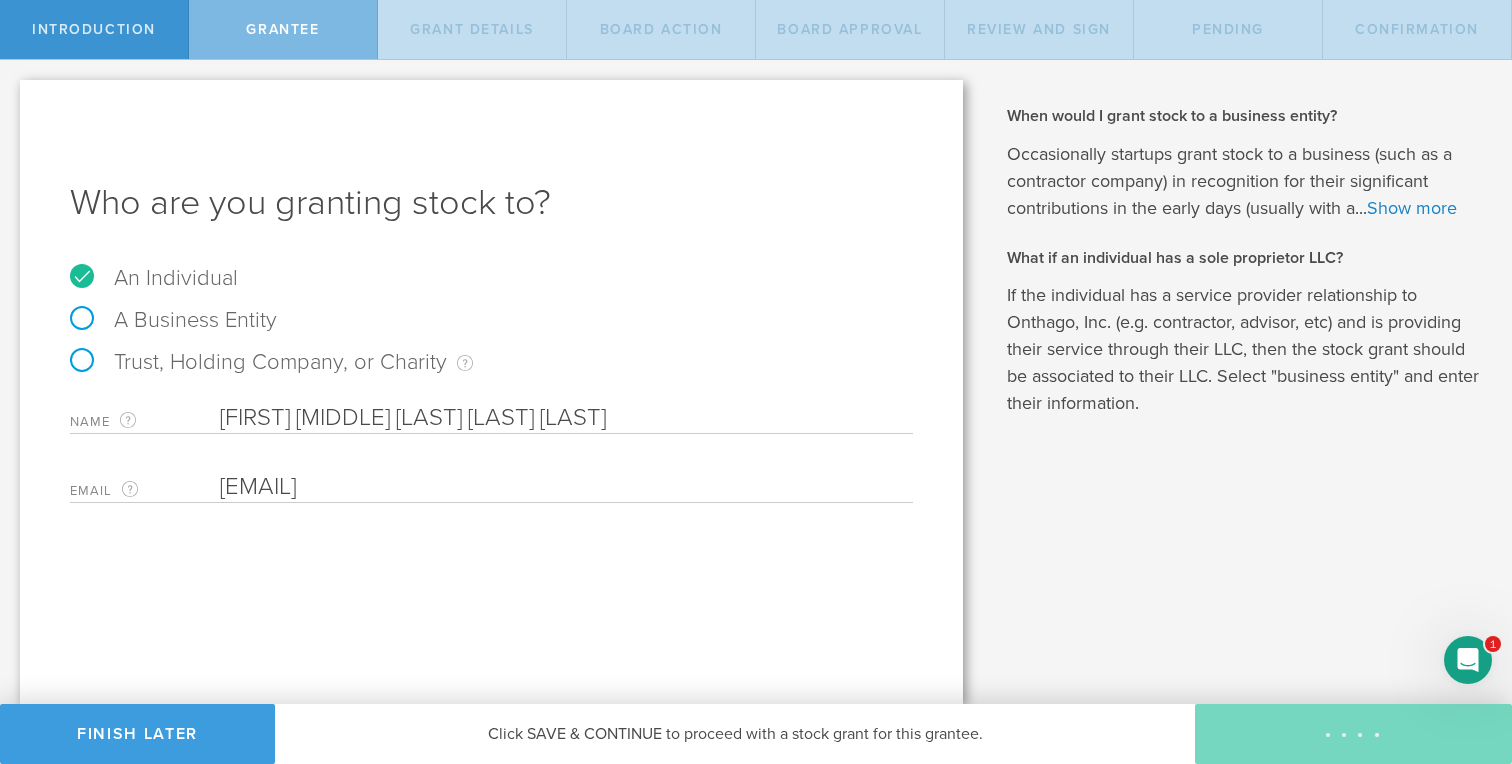 type on "12" 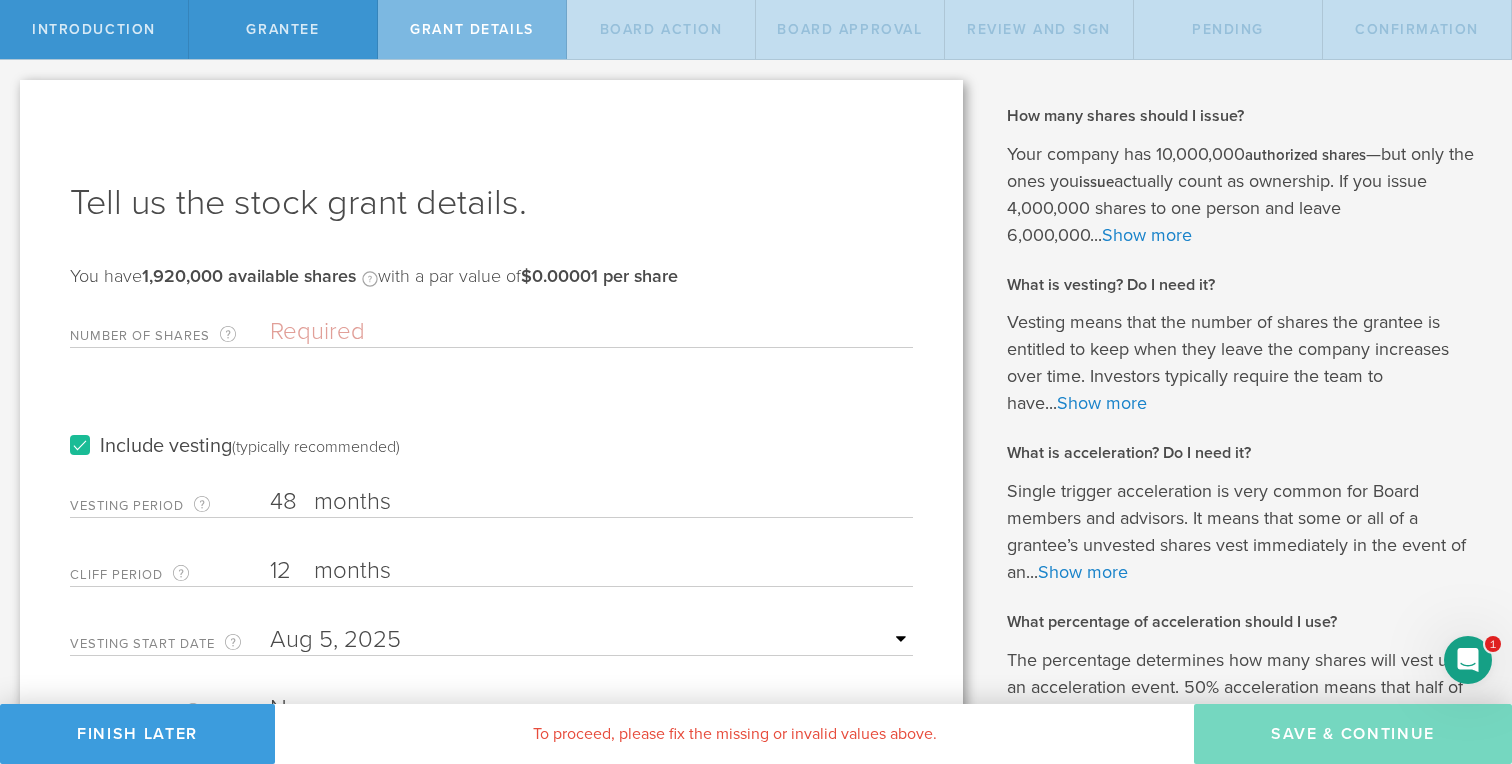 click on "Number of Shares The total amount of stock the company is granting to this recipient." at bounding box center [591, 332] 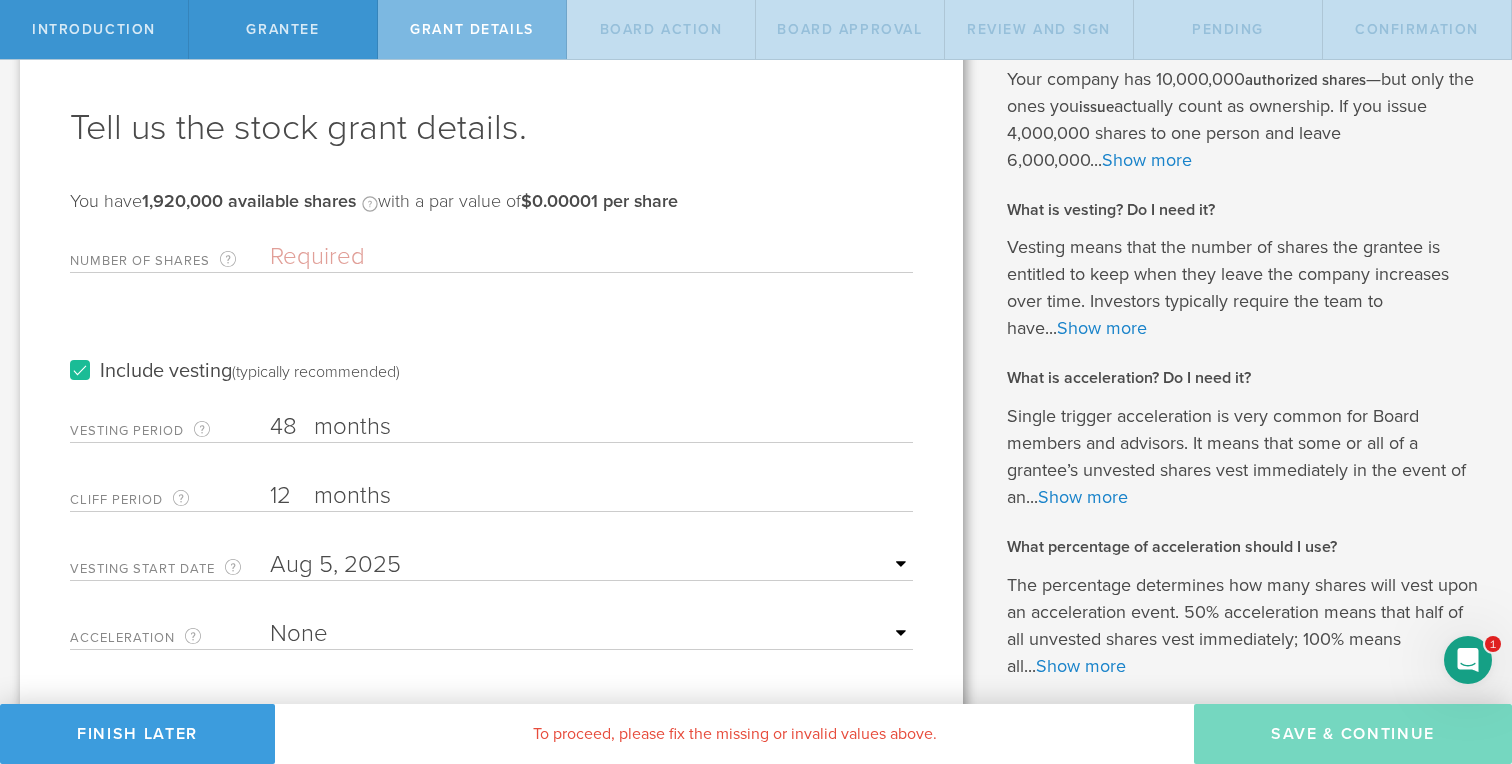 scroll, scrollTop: 60, scrollLeft: 0, axis: vertical 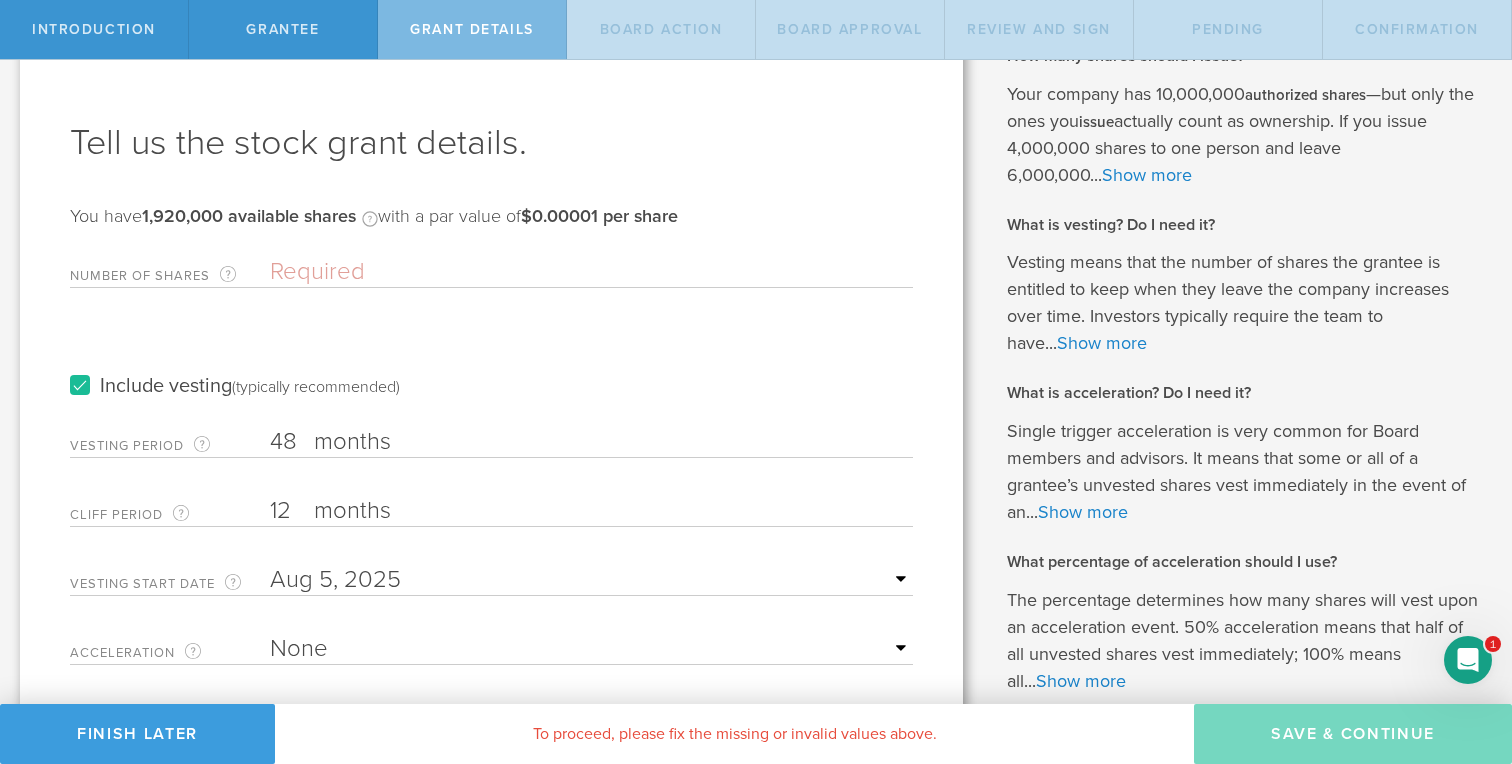 type on "4" 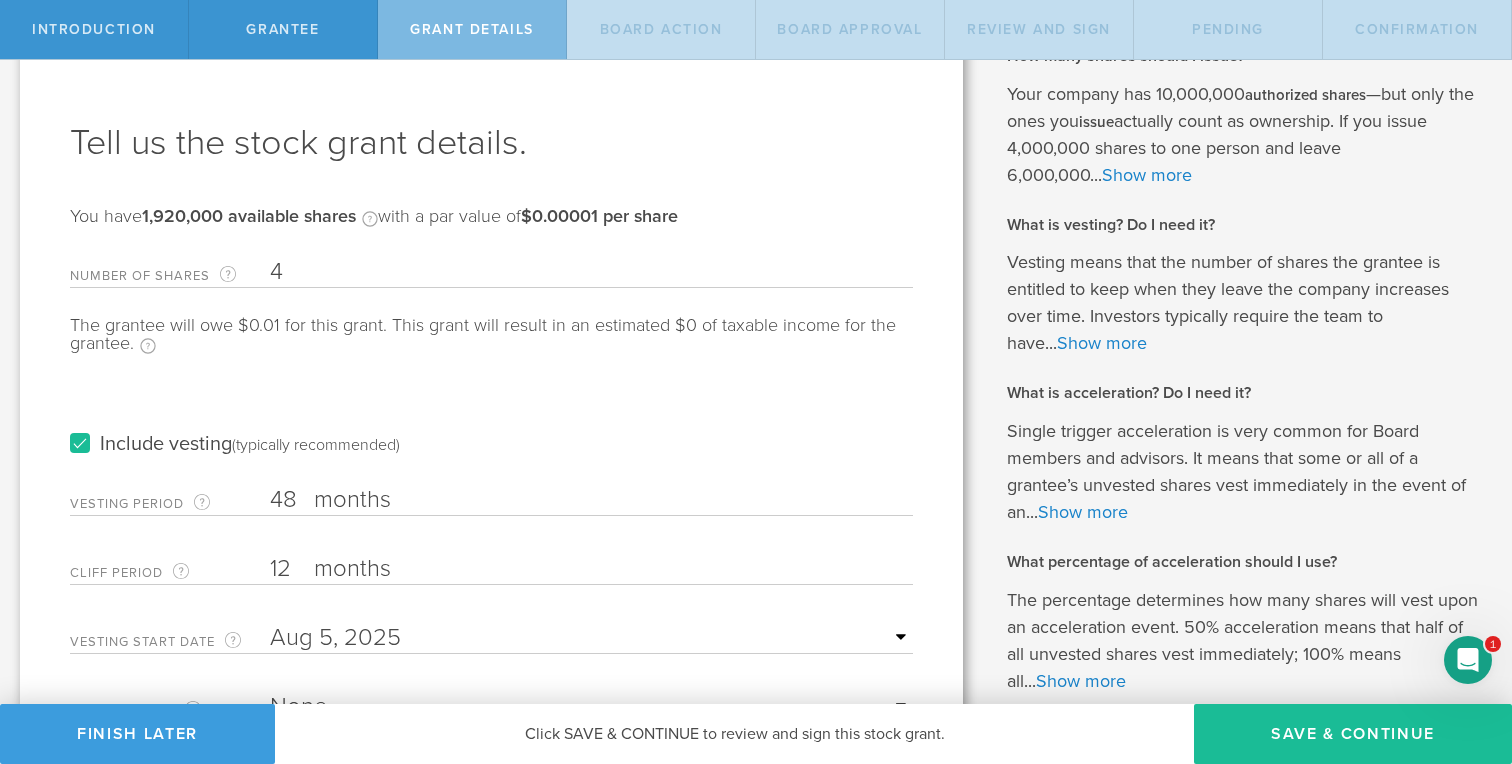 type 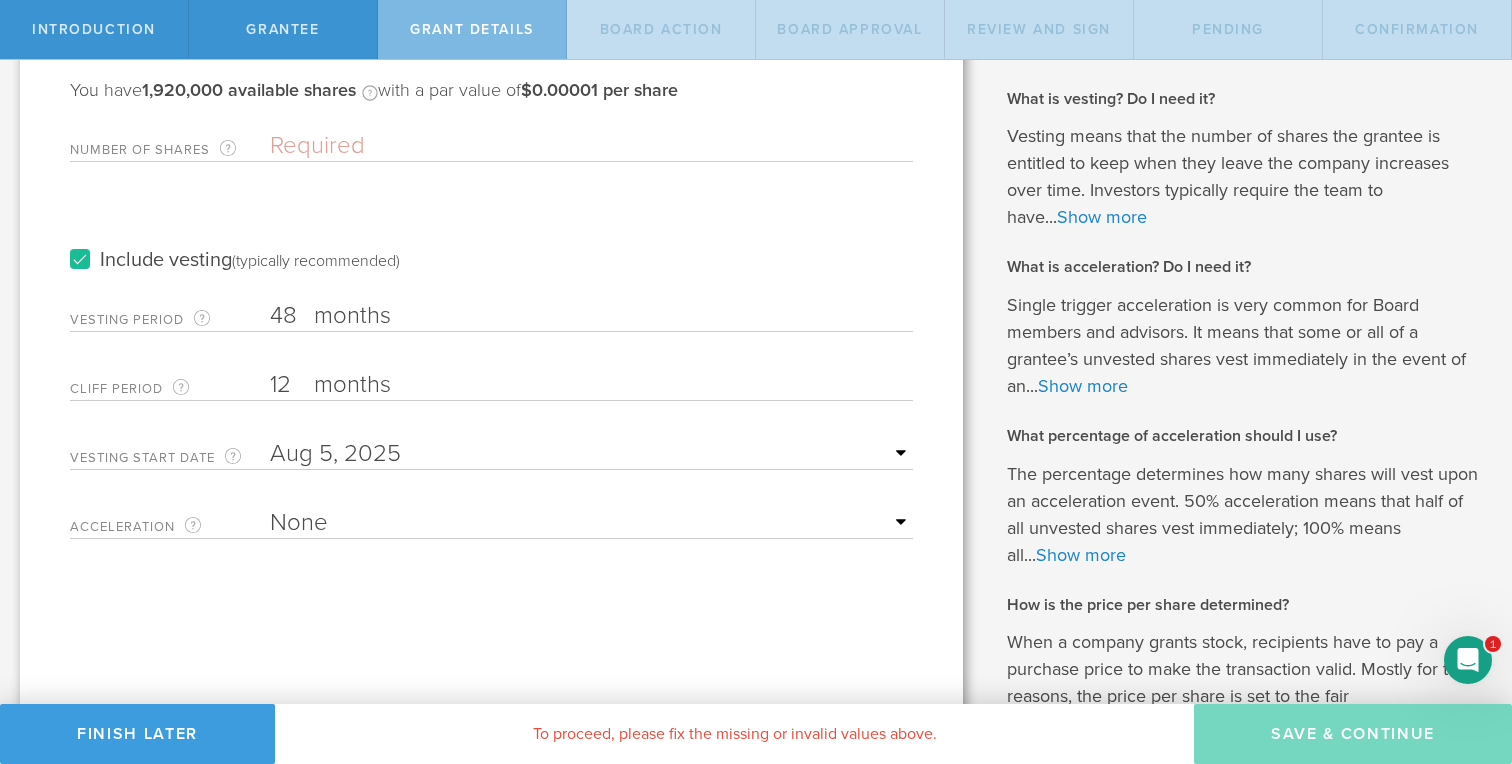 scroll, scrollTop: 0, scrollLeft: 0, axis: both 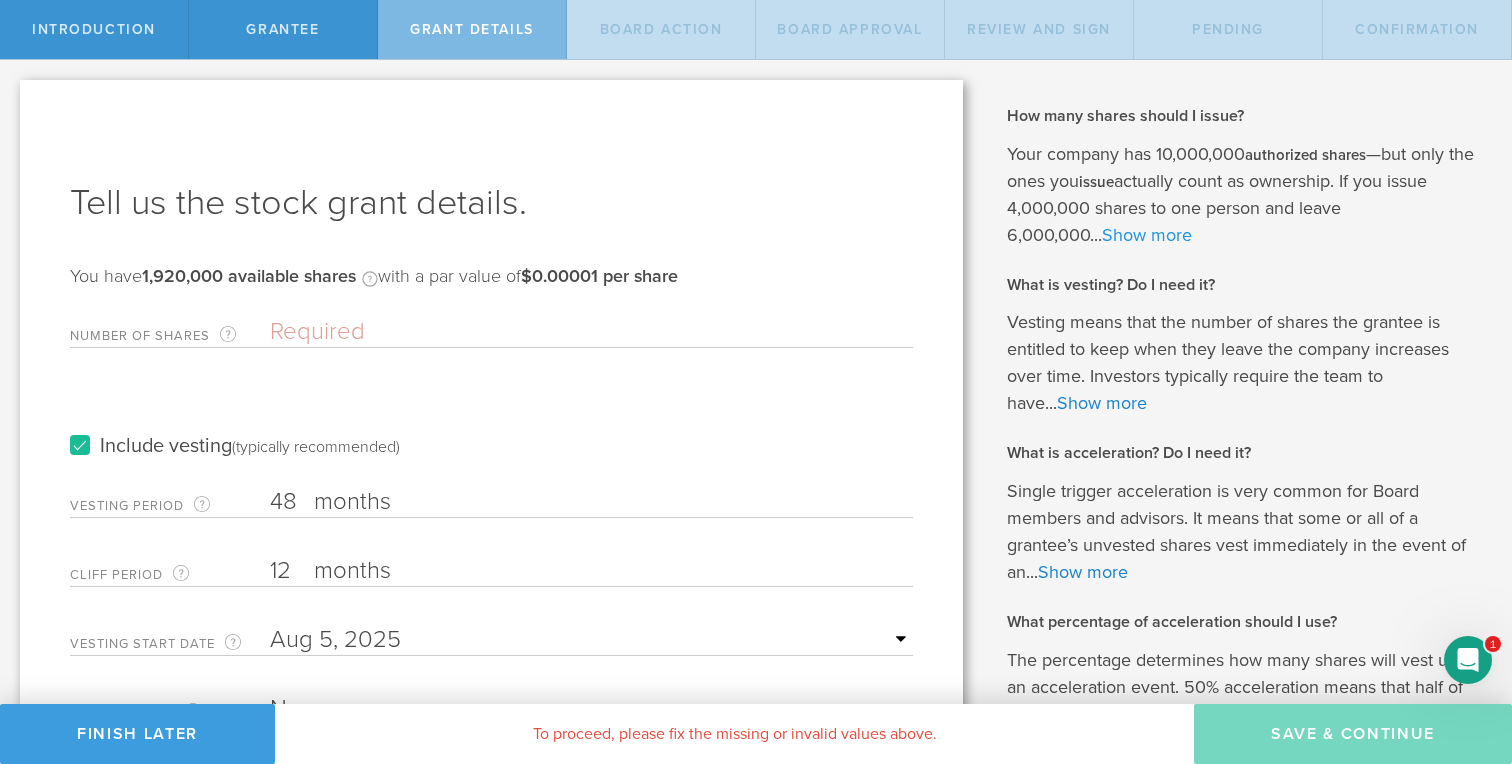 click on "Show more" at bounding box center [1147, 235] 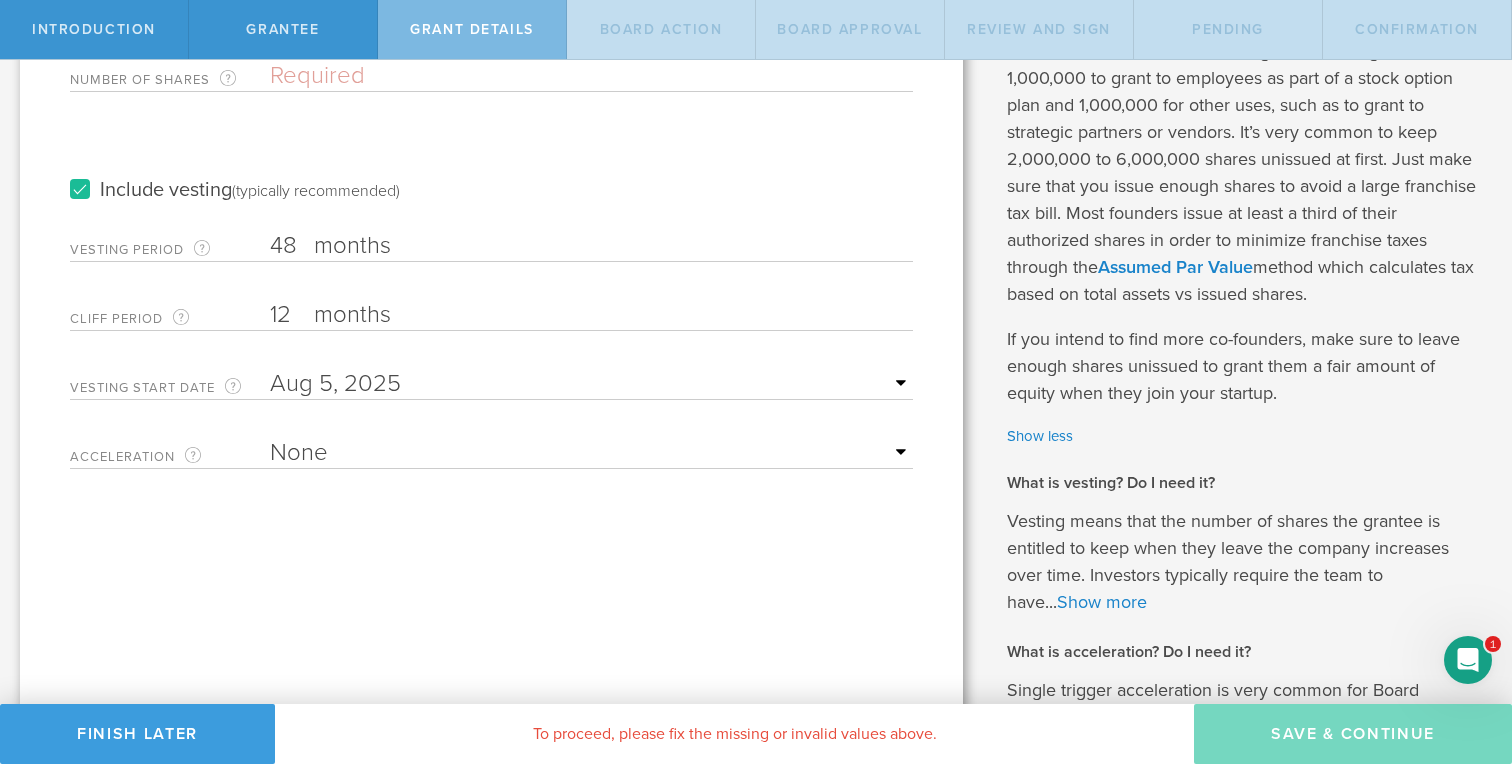 scroll, scrollTop: 261, scrollLeft: 0, axis: vertical 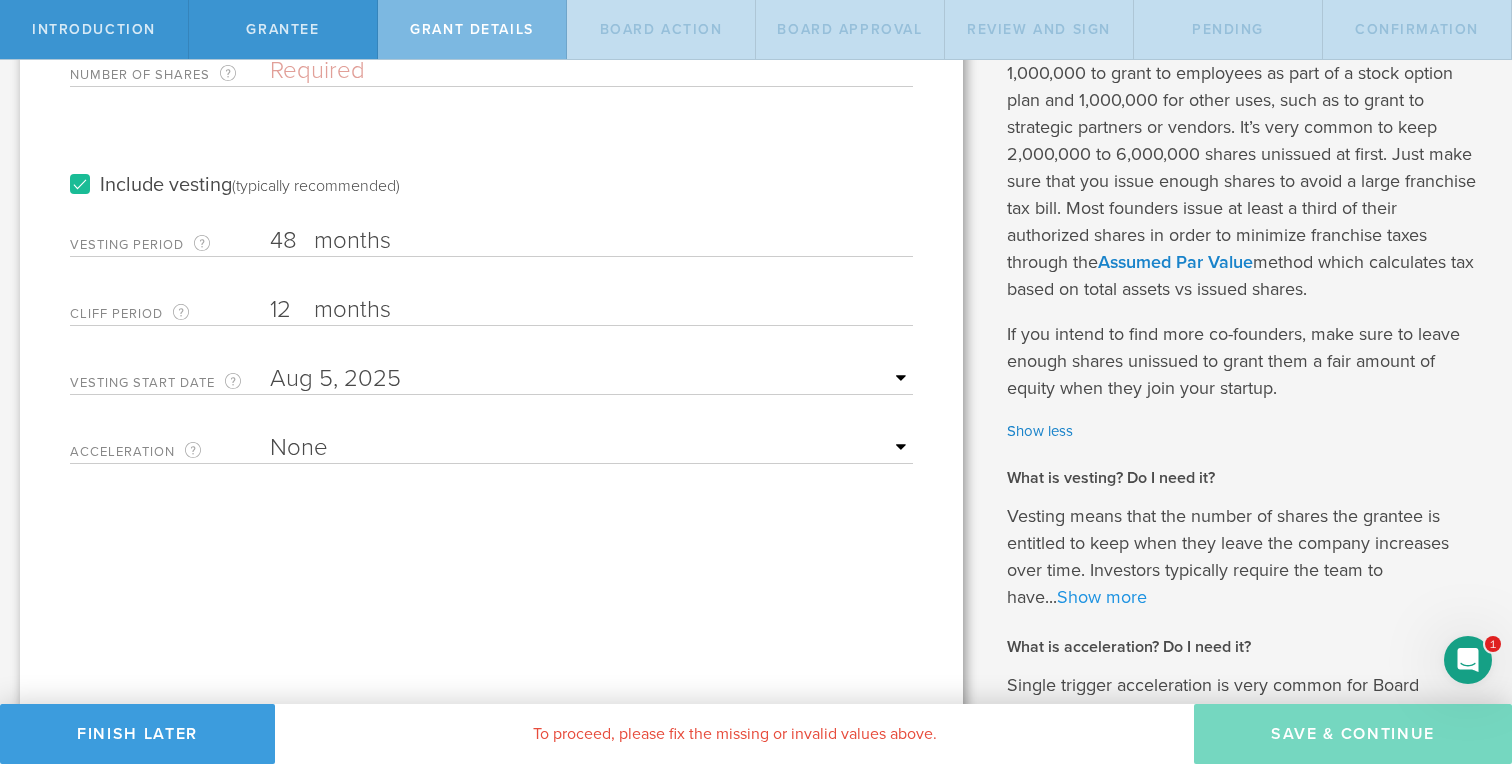 click on "Show more" at bounding box center [1102, 597] 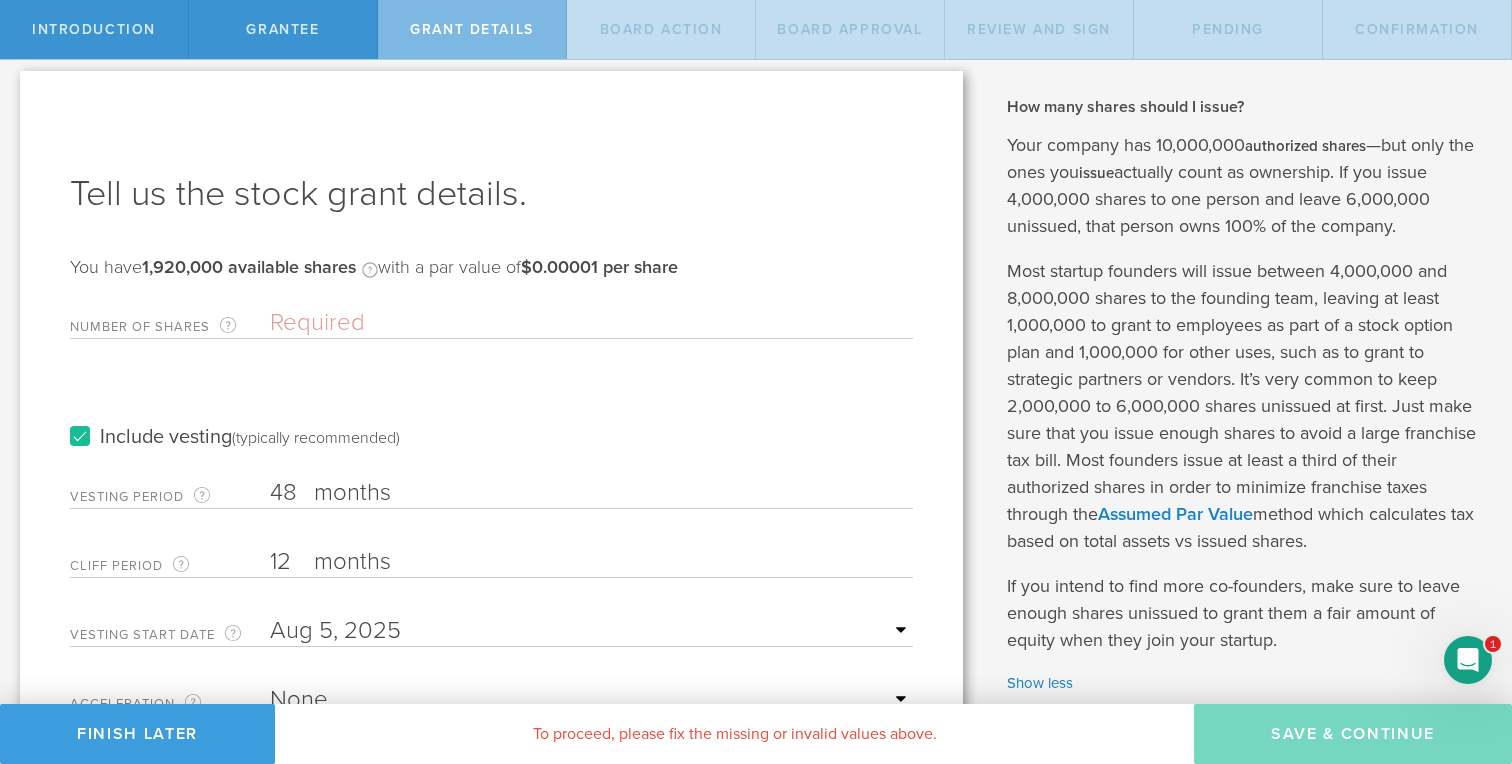 scroll, scrollTop: 0, scrollLeft: 0, axis: both 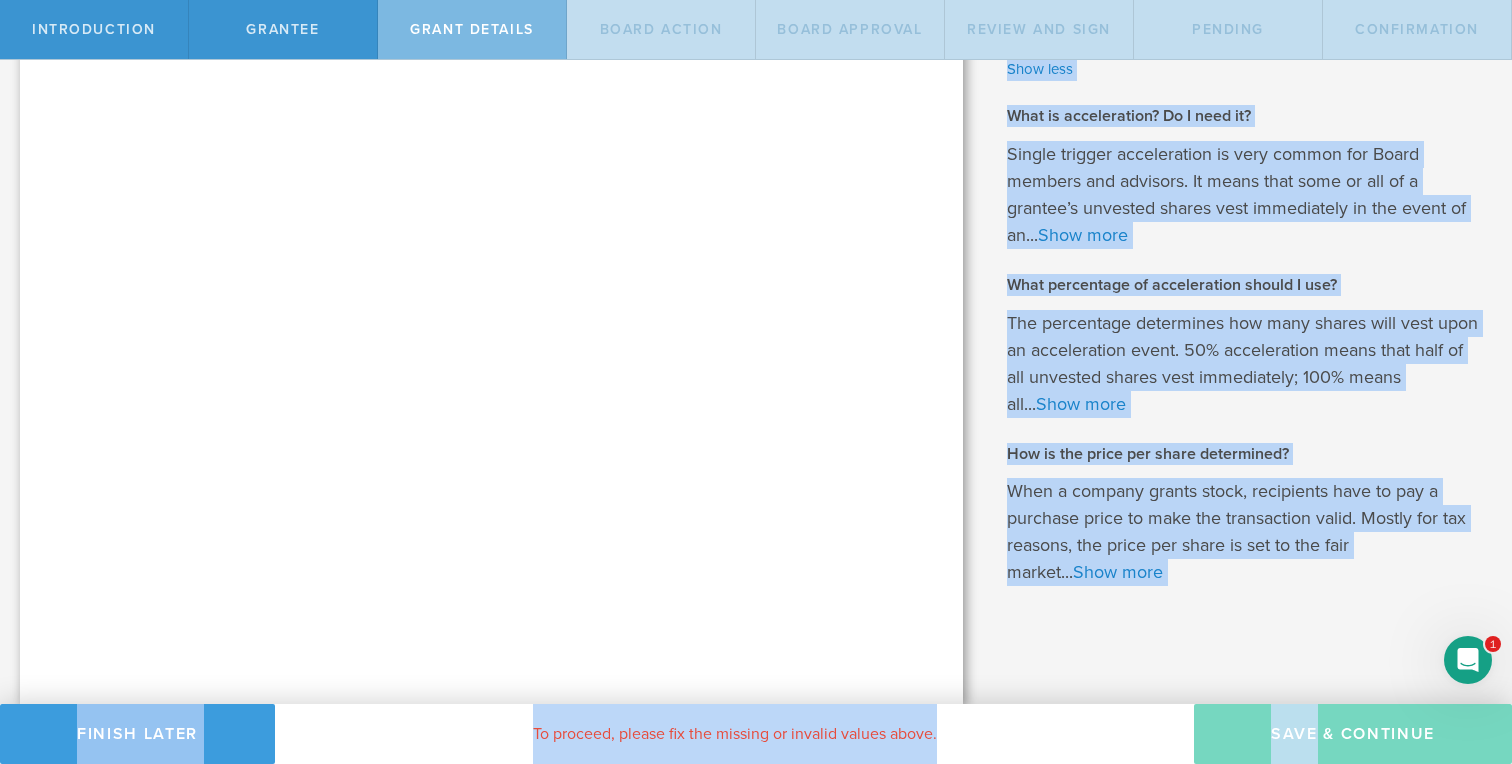 drag, startPoint x: 1012, startPoint y: 114, endPoint x: 1306, endPoint y: 690, distance: 646.6931 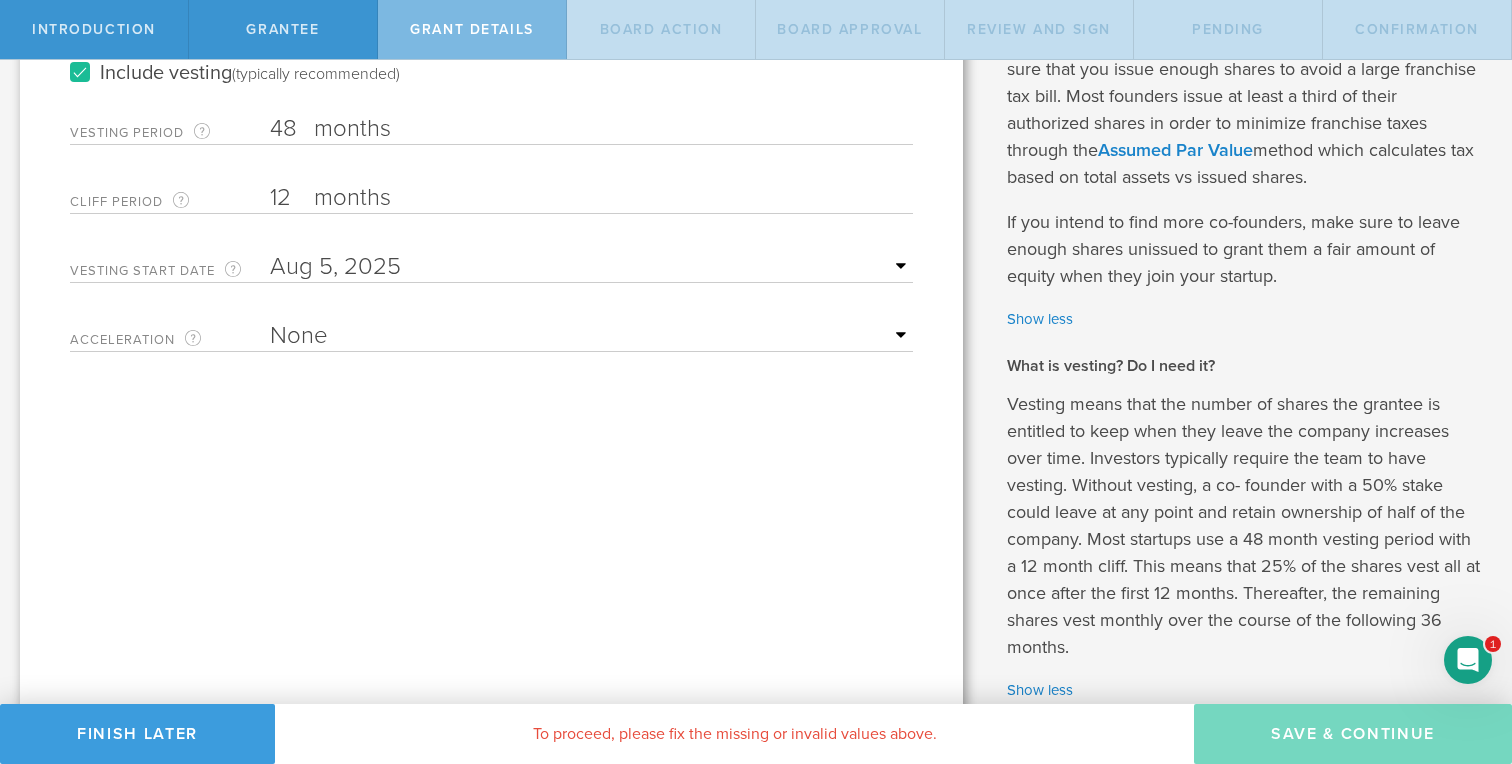 scroll, scrollTop: 374, scrollLeft: 0, axis: vertical 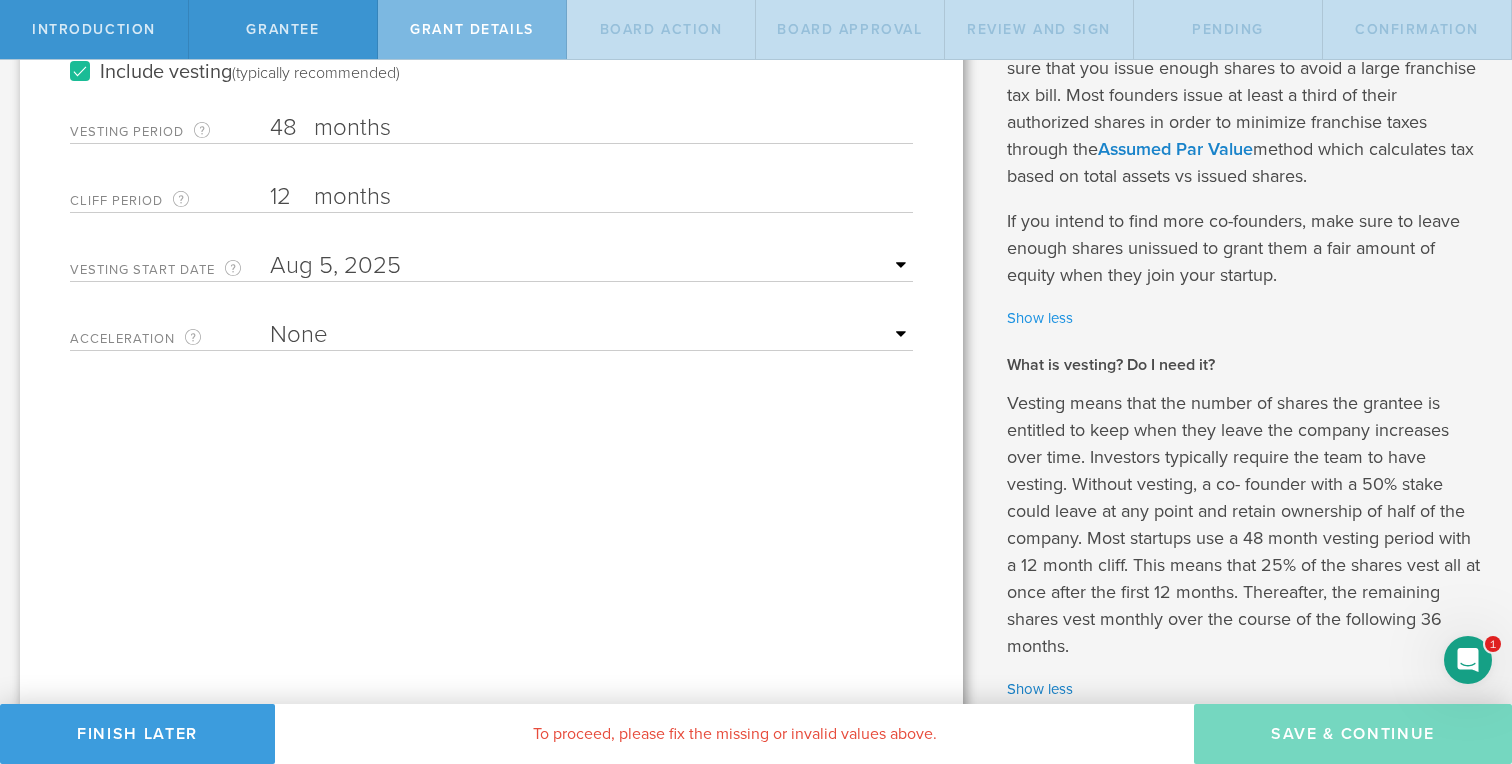 click on "Show less" at bounding box center [1244, 318] 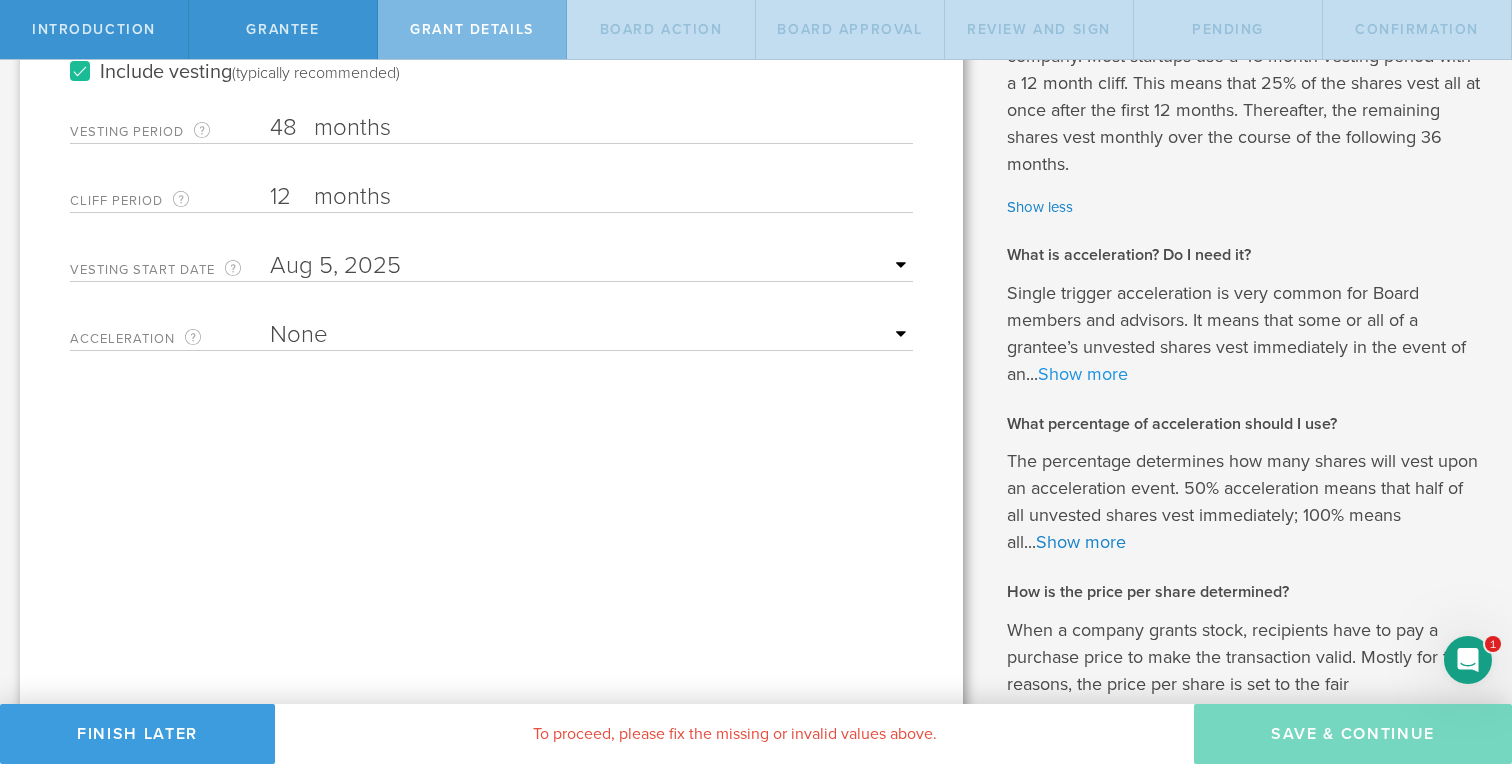 click on "Show more" at bounding box center [1083, 374] 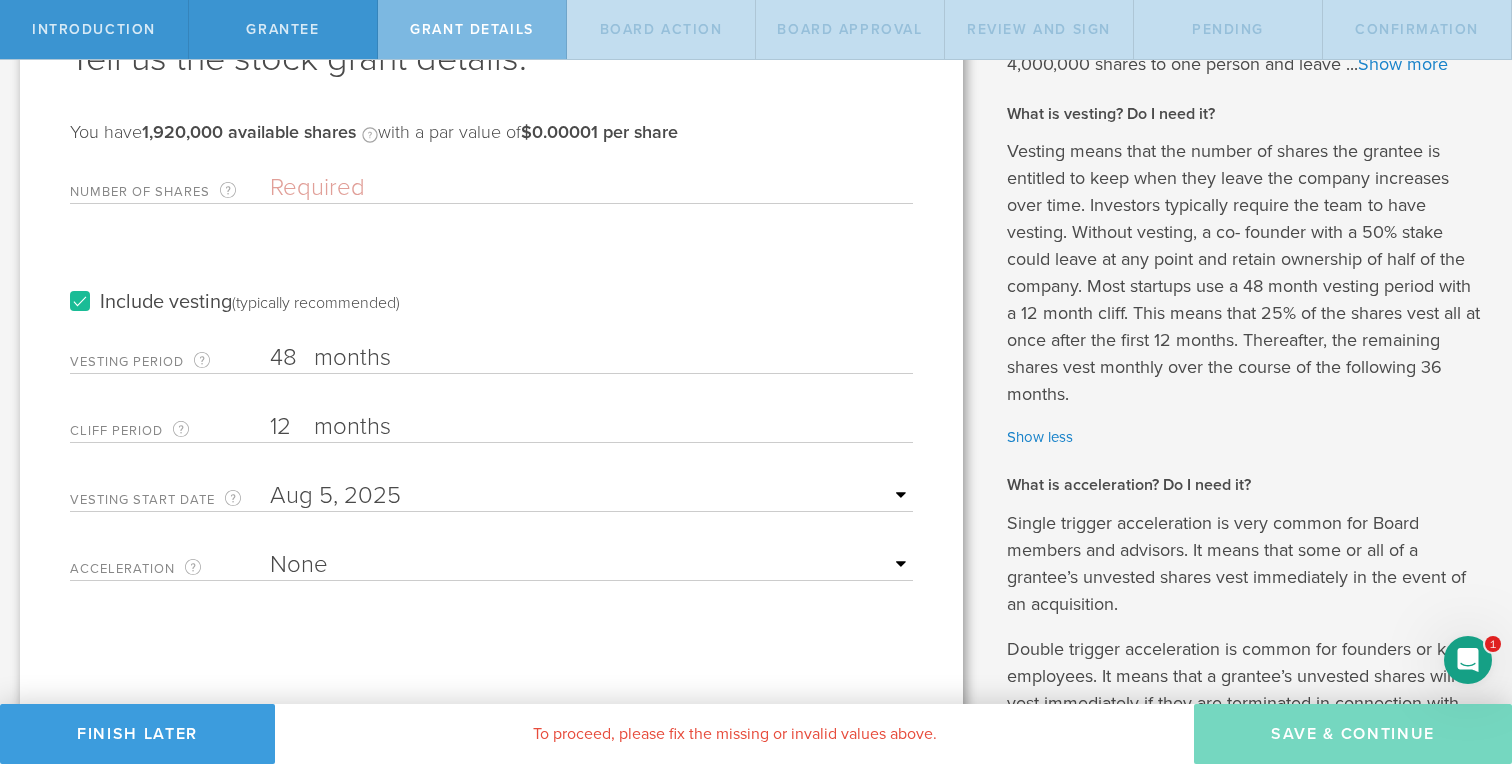 scroll, scrollTop: 0, scrollLeft: 0, axis: both 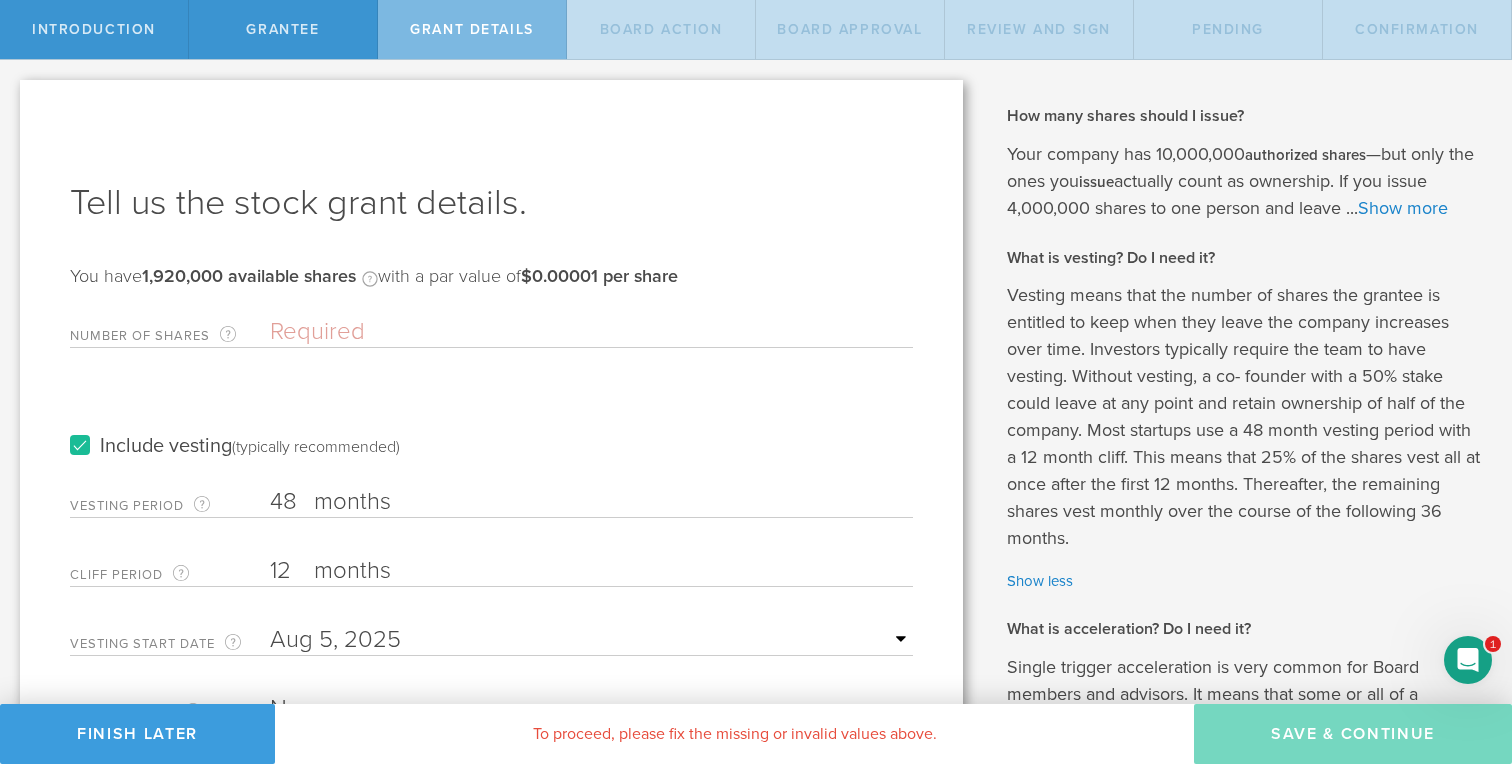 click on "Grantee" at bounding box center (283, 29) 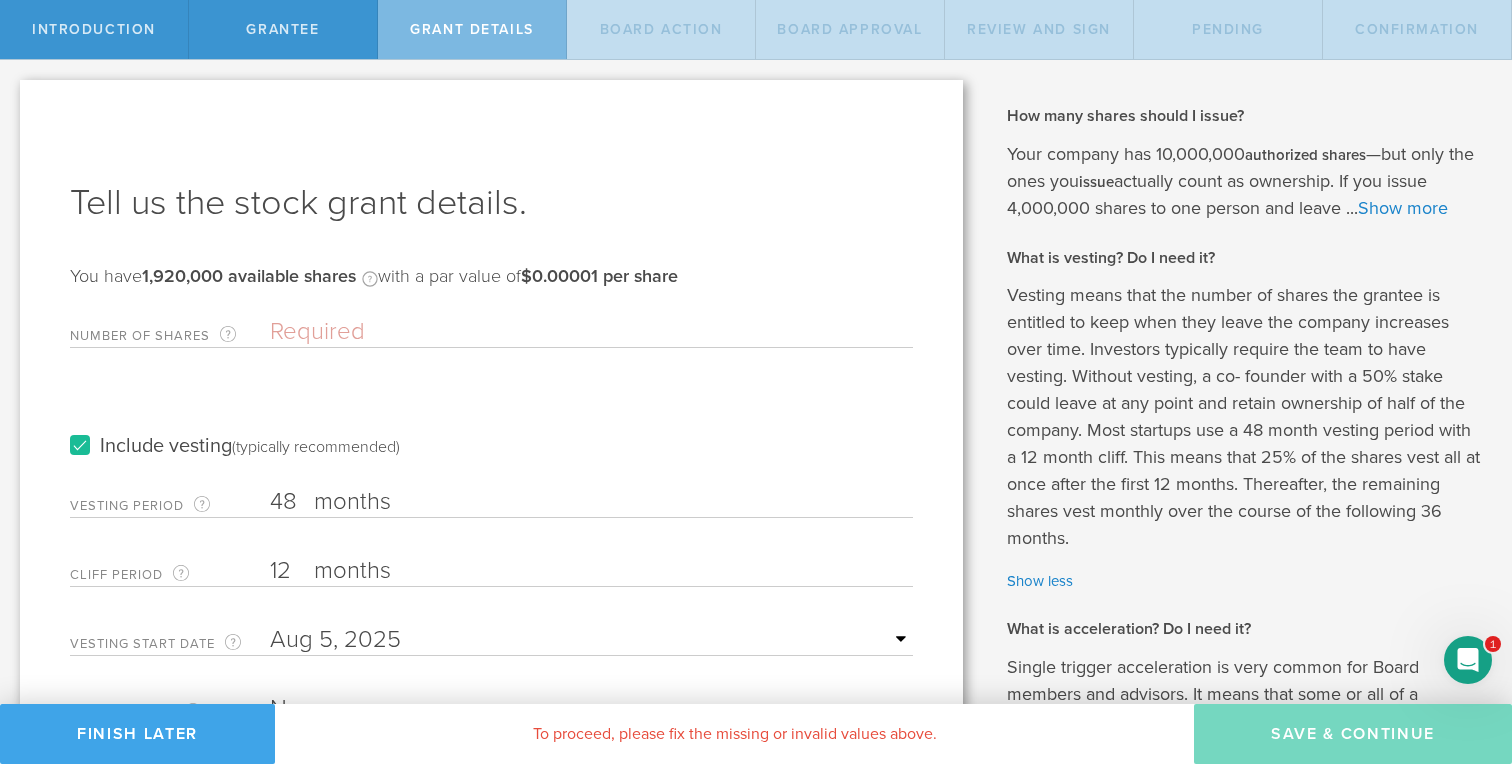 click on "Finish Later" at bounding box center (137, 734) 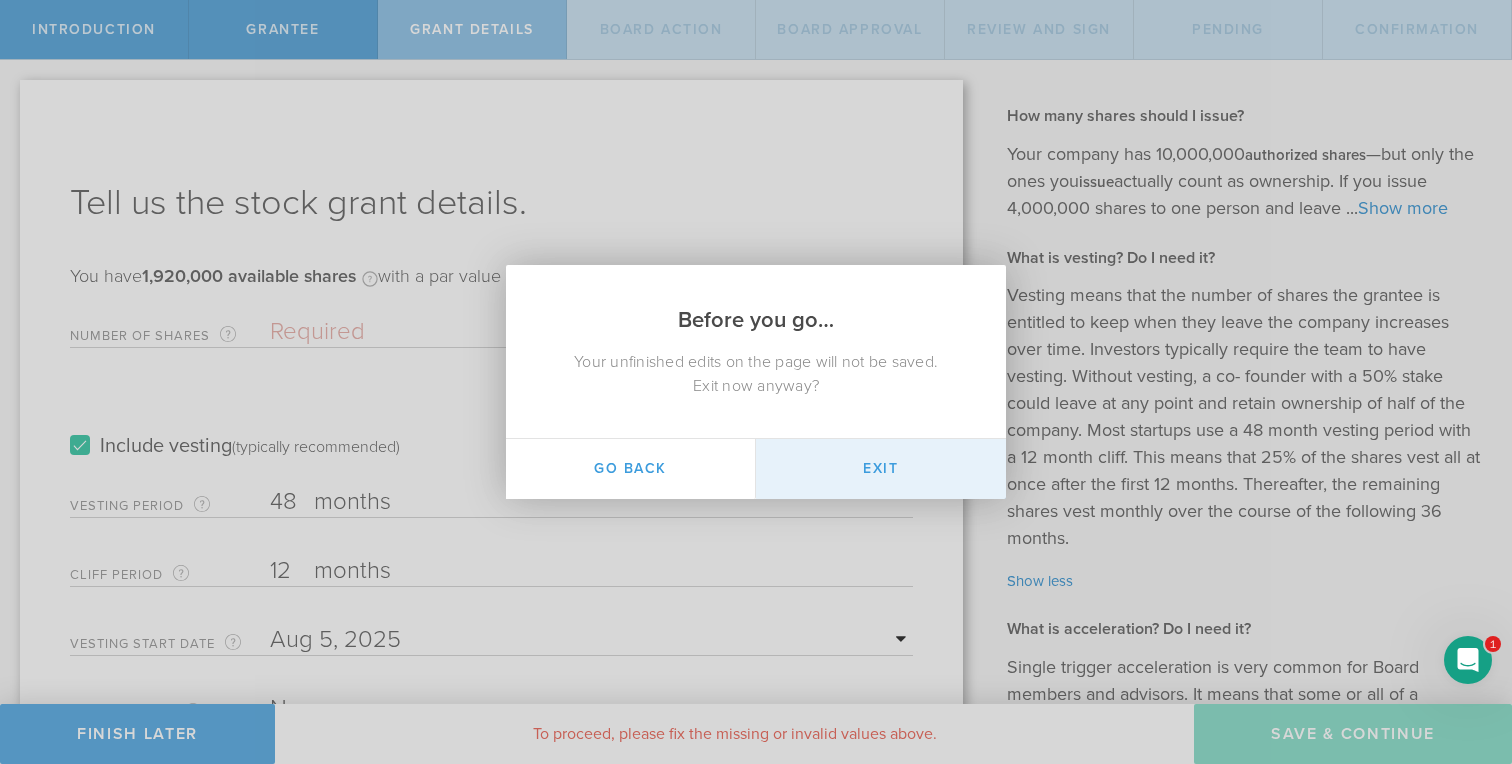 click on "Exit" at bounding box center [881, 469] 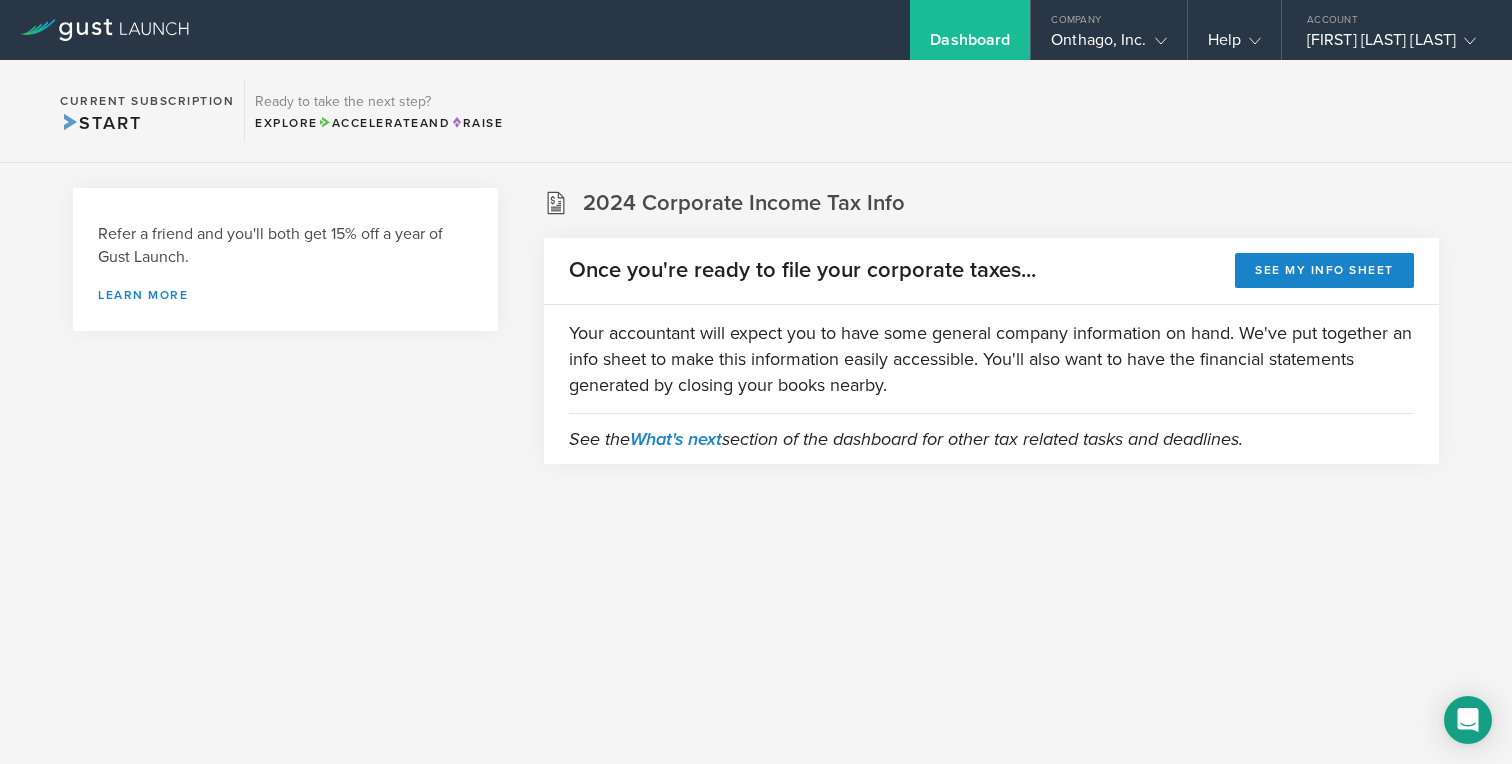 scroll, scrollTop: 0, scrollLeft: 0, axis: both 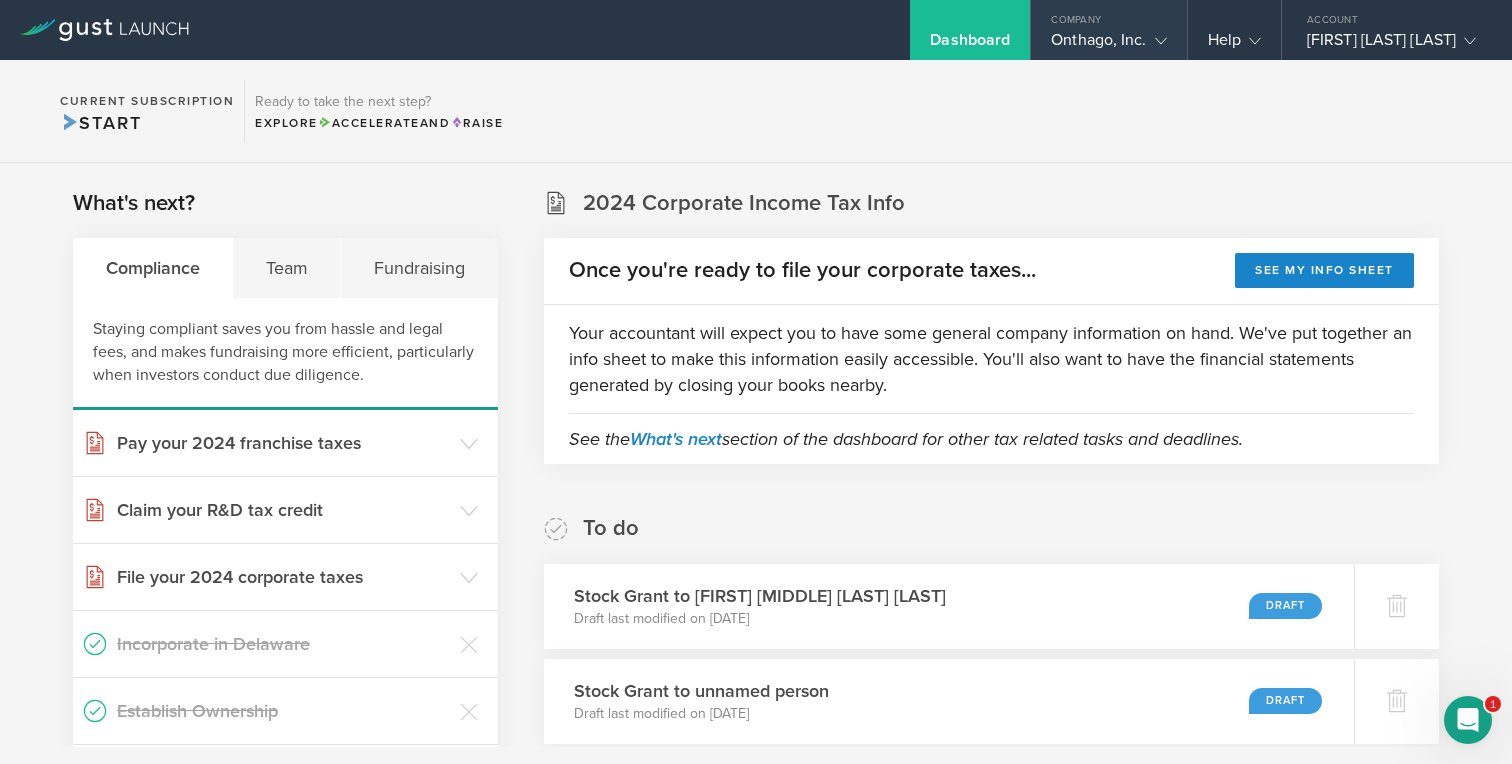 click on "Onthago, Inc." at bounding box center [1108, 45] 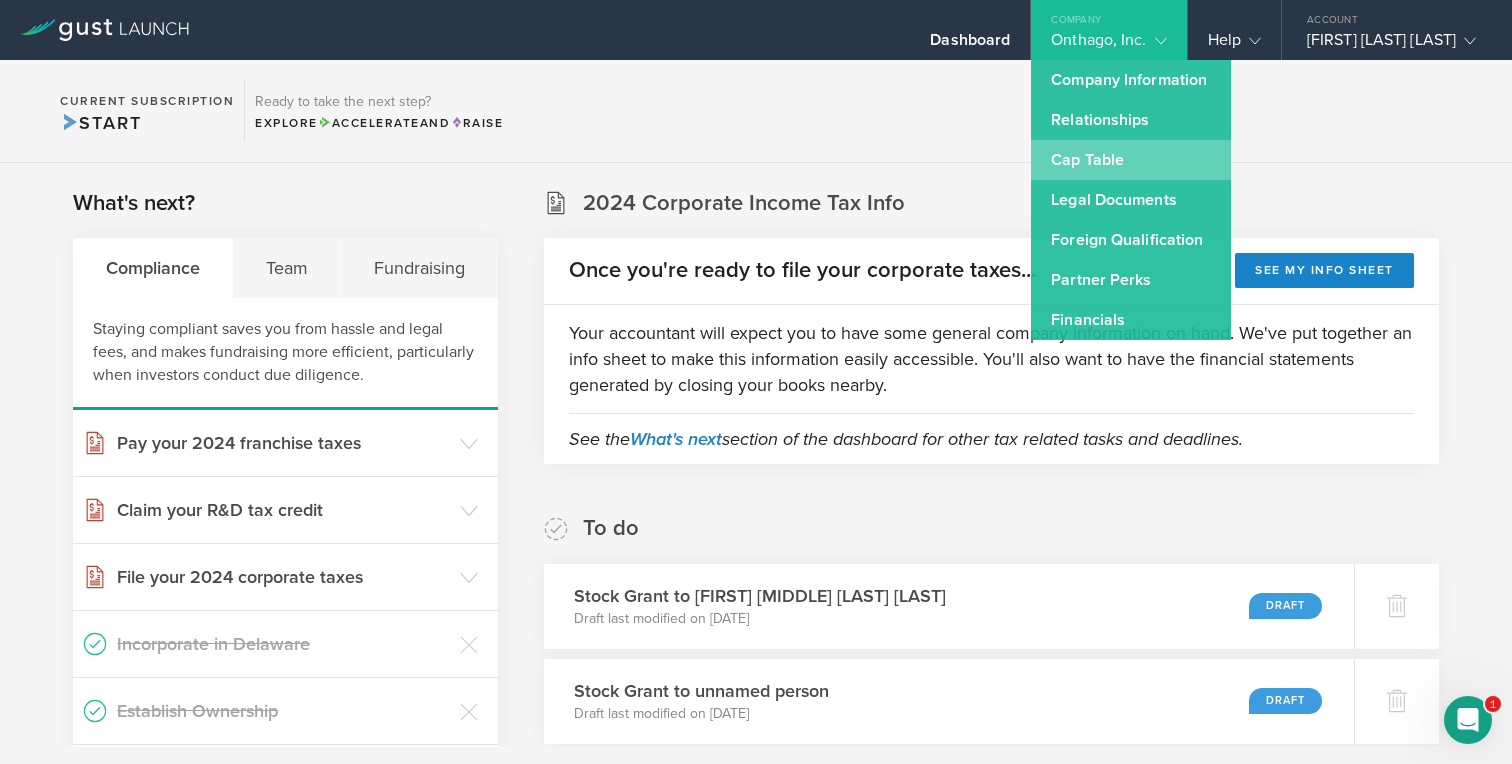 click on "Cap Table" at bounding box center [1131, 160] 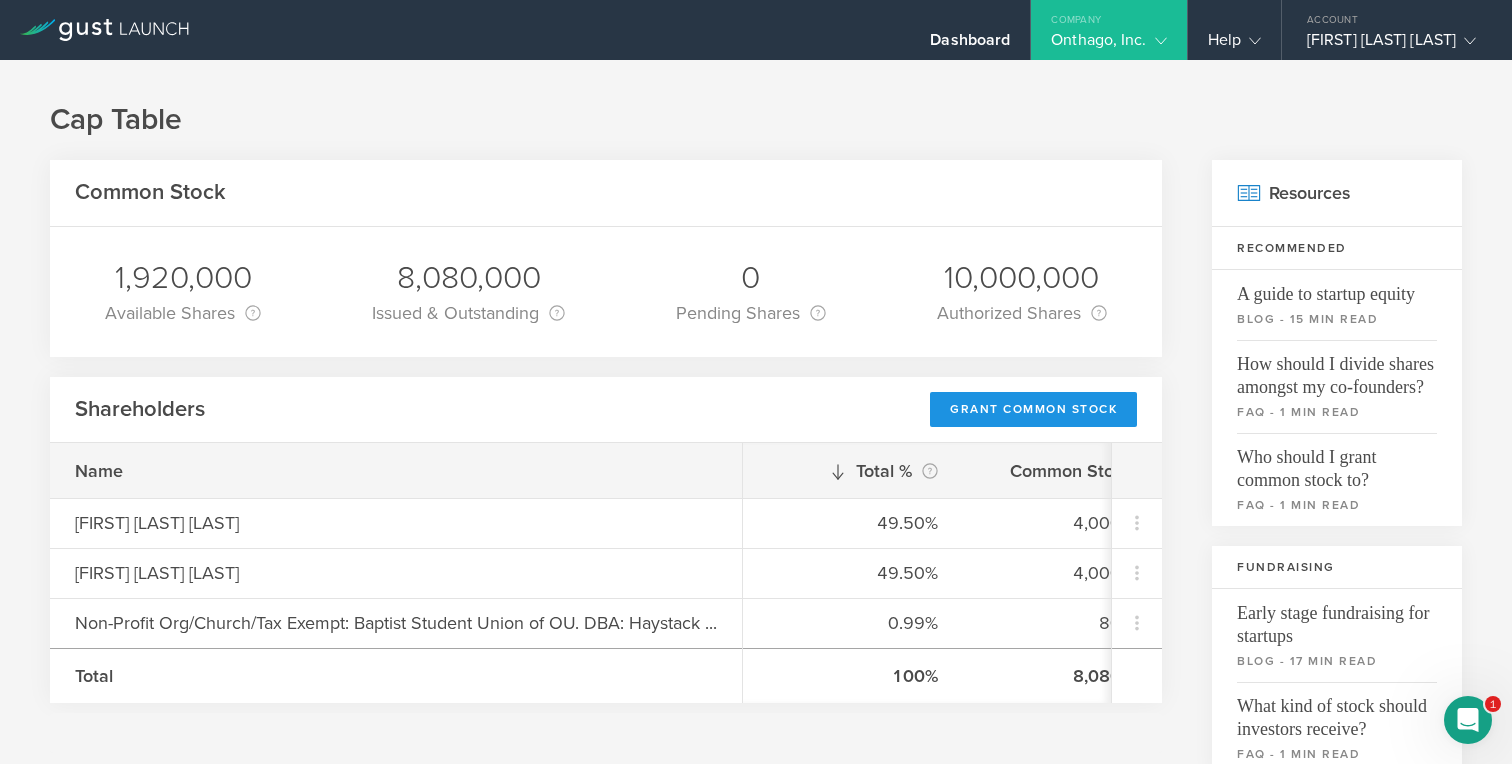 click on "Grant Common Stock" at bounding box center [1033, 409] 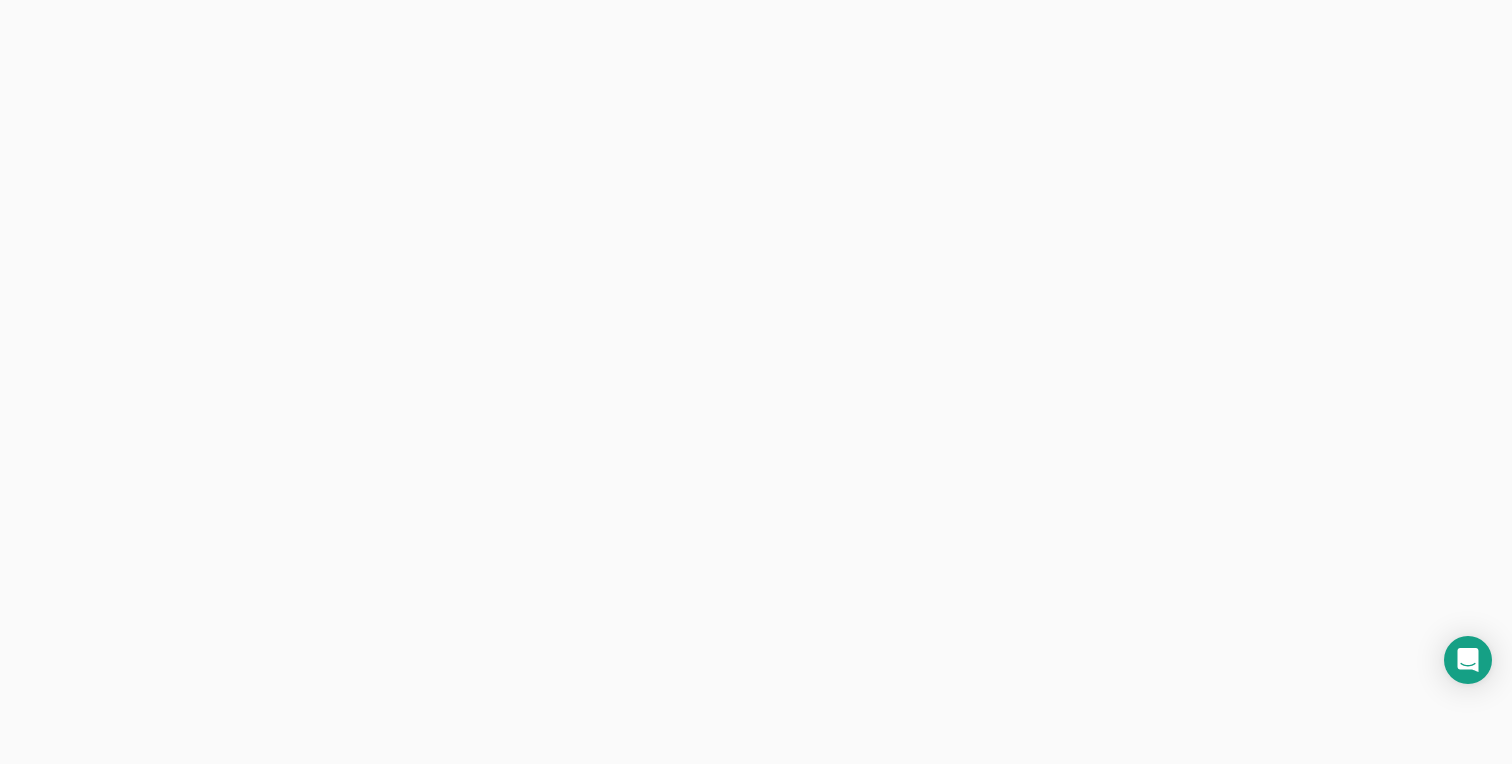 scroll, scrollTop: 0, scrollLeft: 0, axis: both 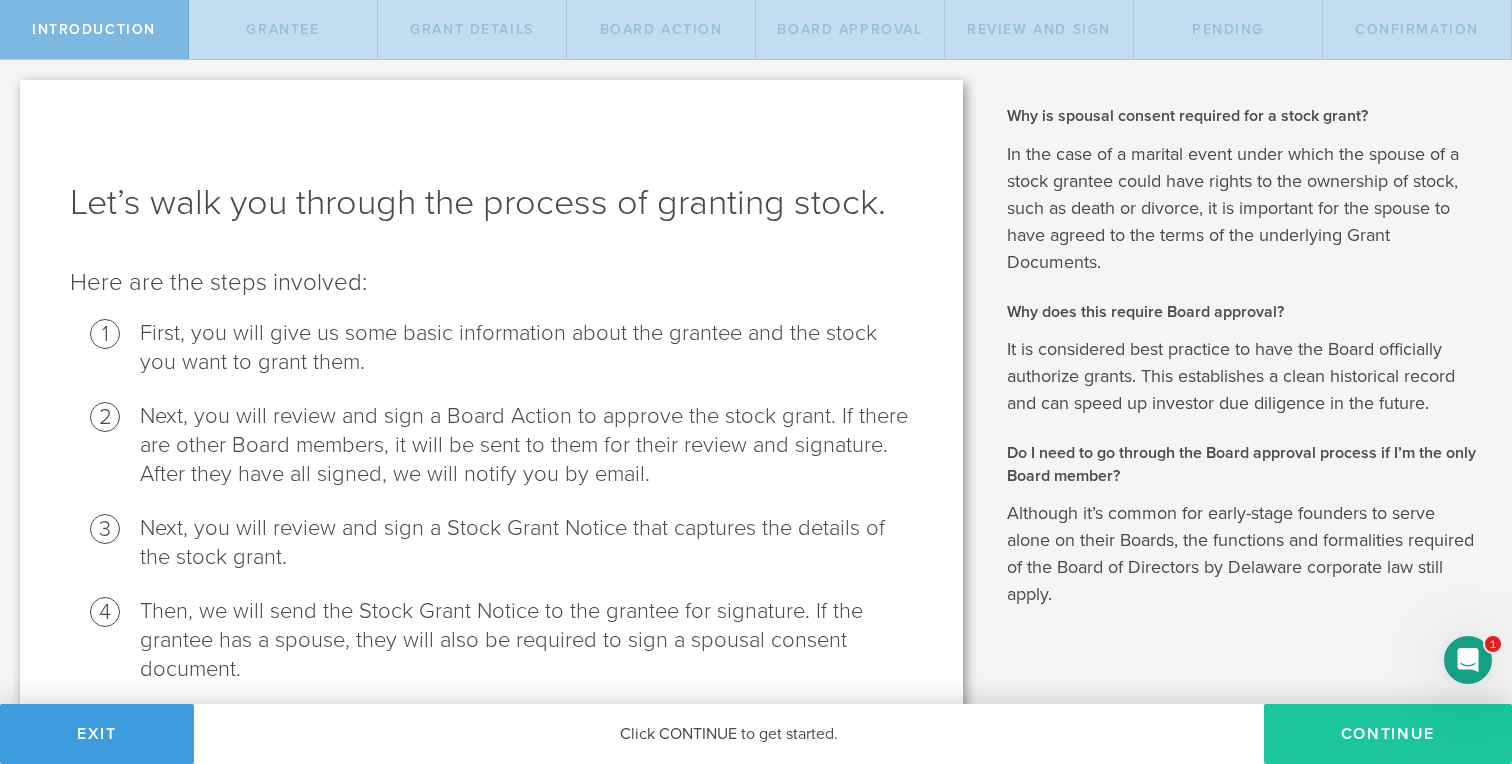 click on "Continue" at bounding box center [1388, 734] 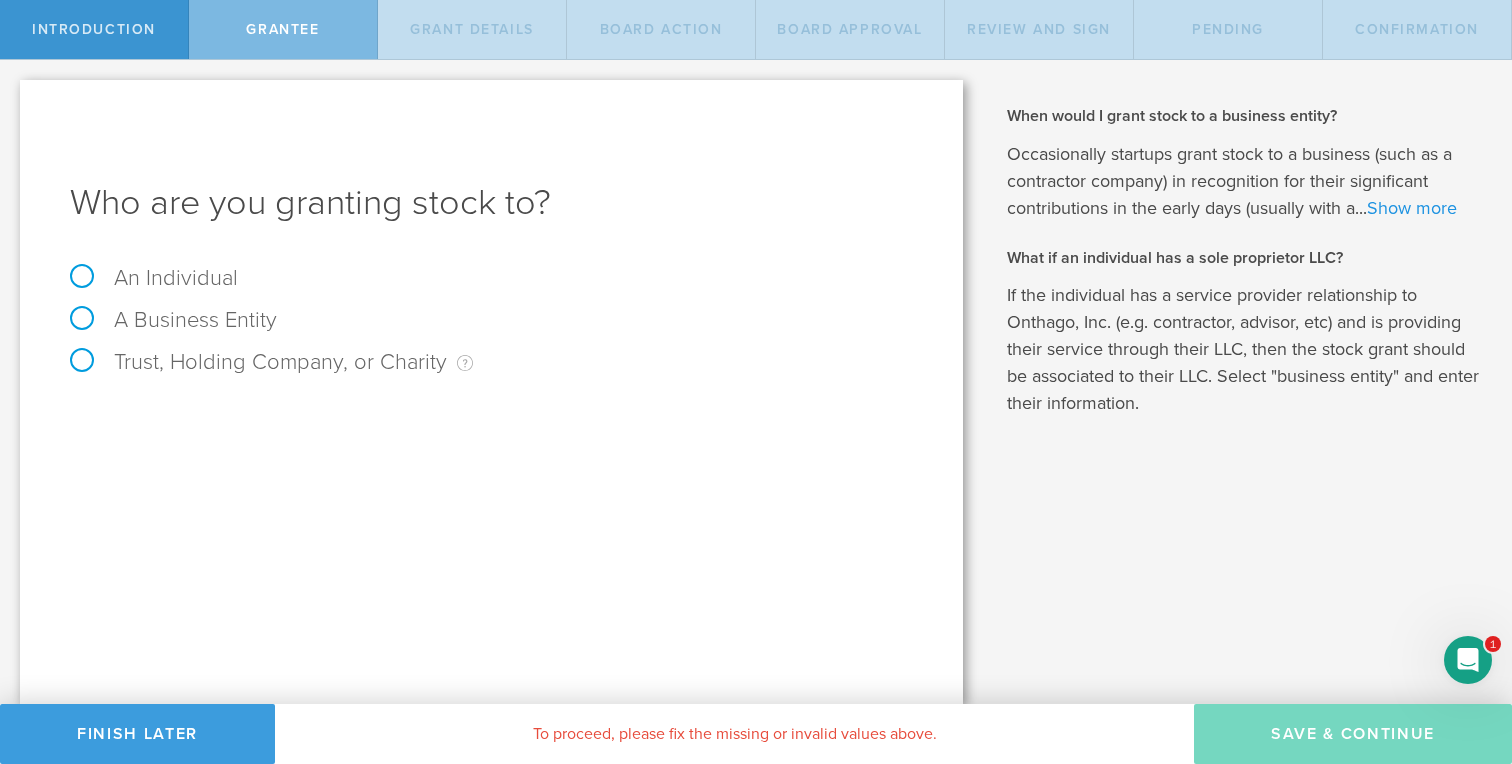 click on "Show more" at bounding box center [1412, 208] 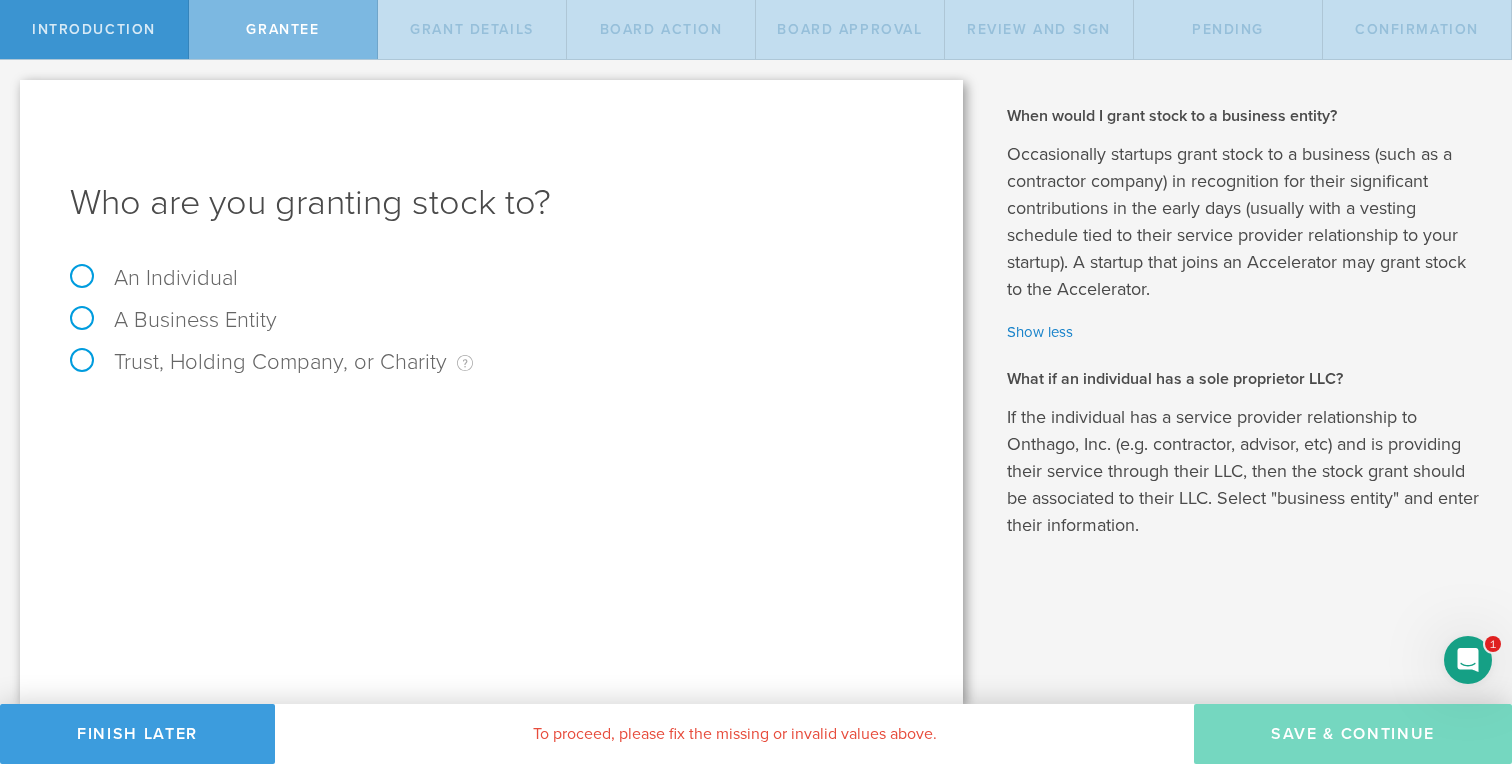 click on "An Individual" at bounding box center [154, 278] 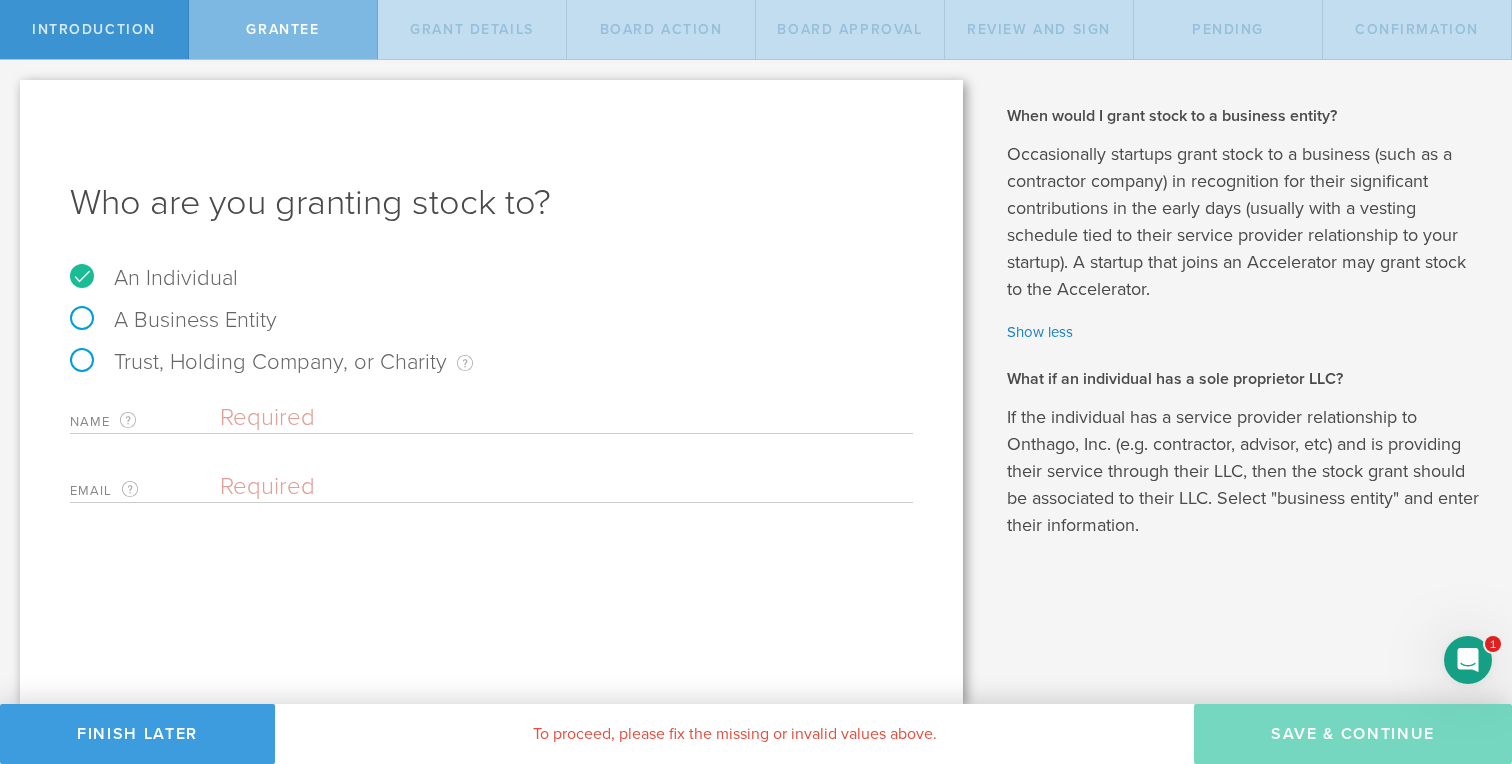 click at bounding box center [566, 418] 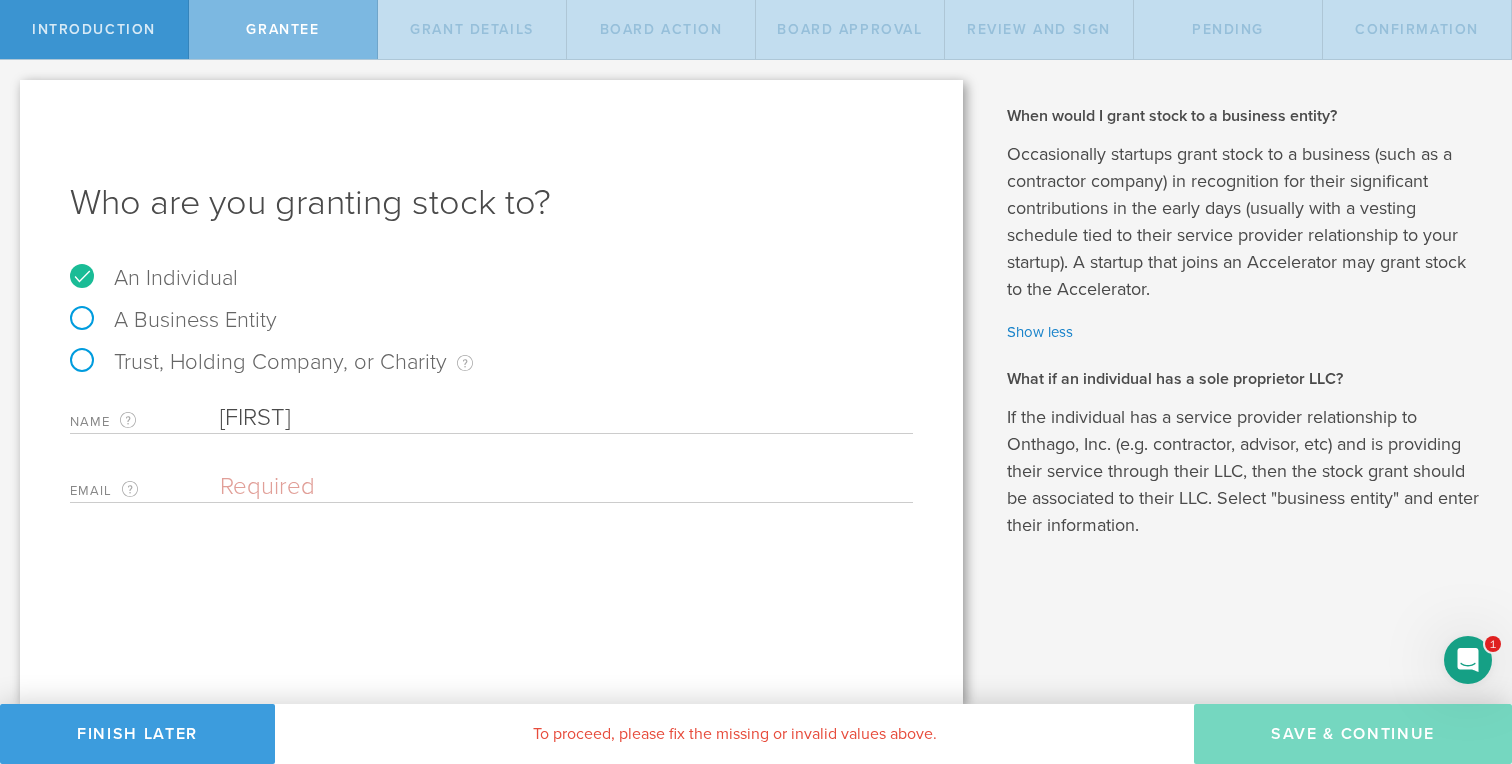 click at bounding box center (561, 487) 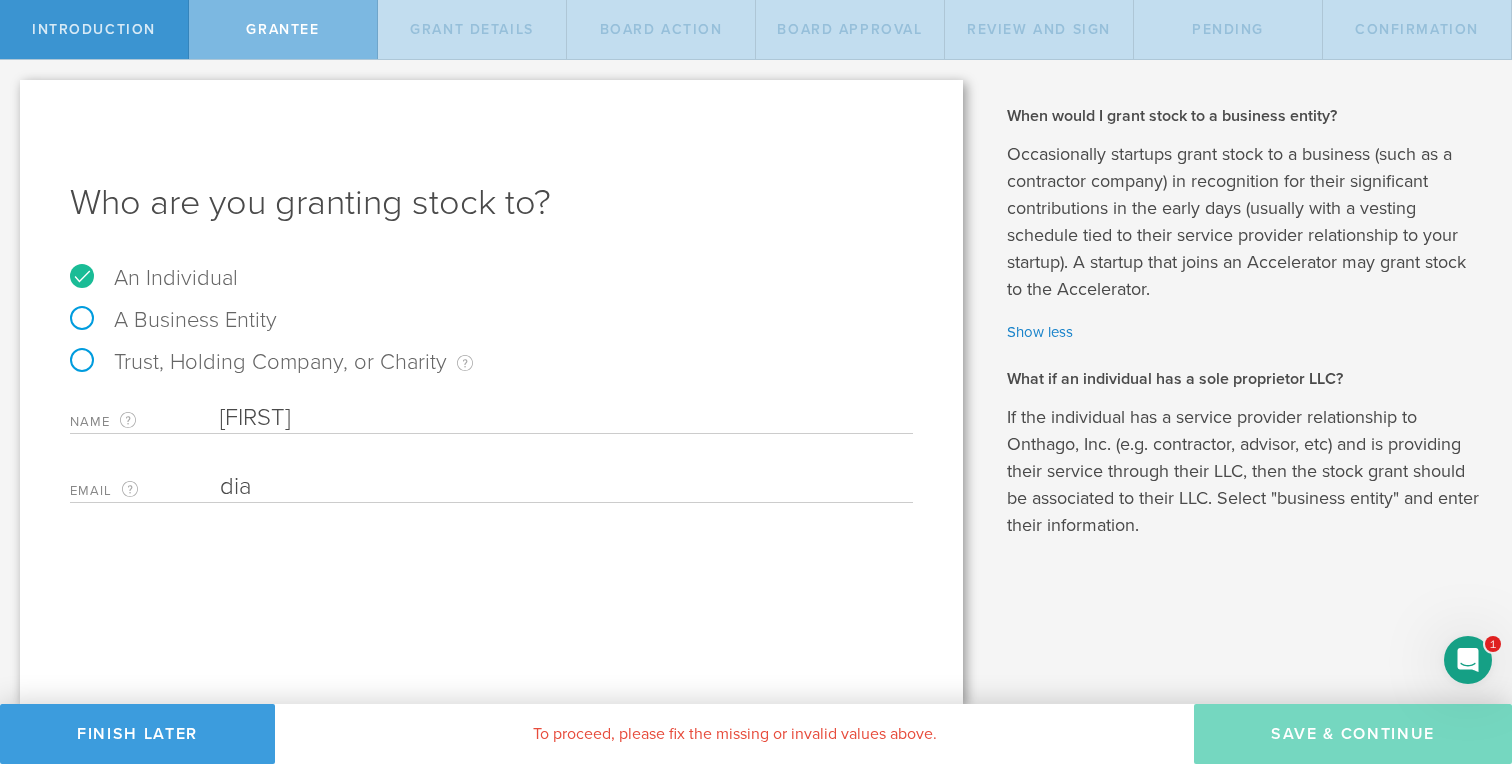 type on "diamidiaa@gmail.com" 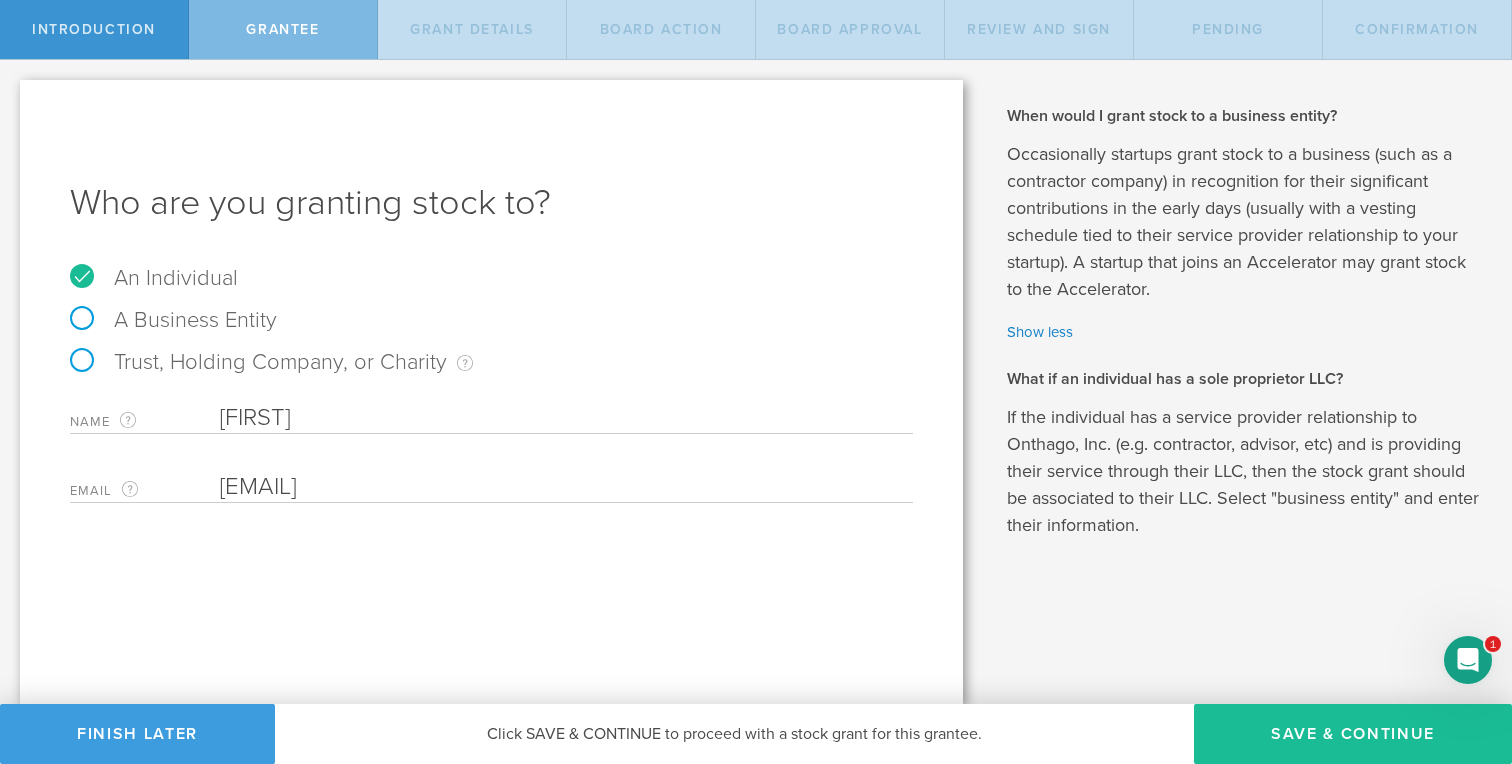 click on "Angela" at bounding box center (566, 418) 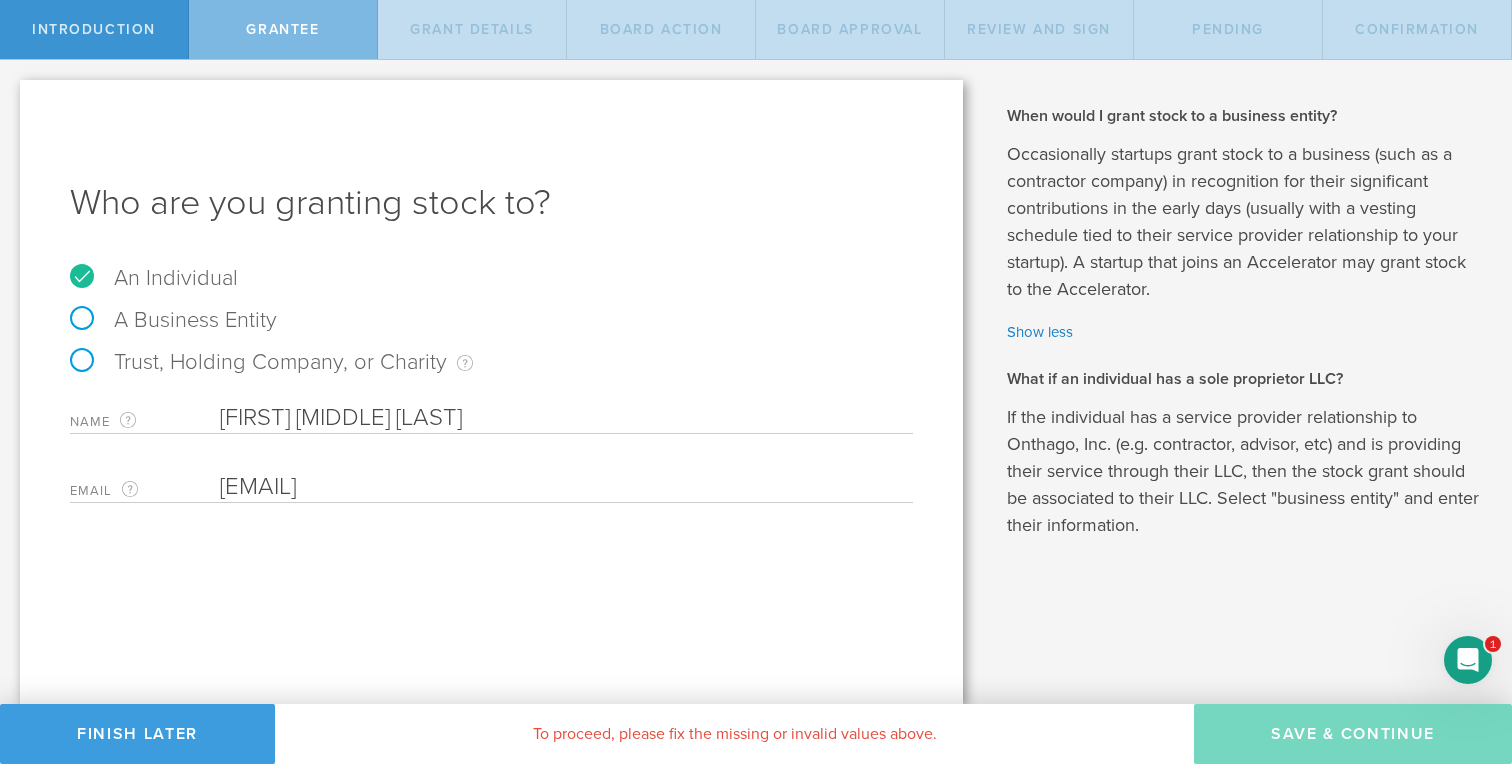 type on "Angela Marie Therese Sopie Diamidia" 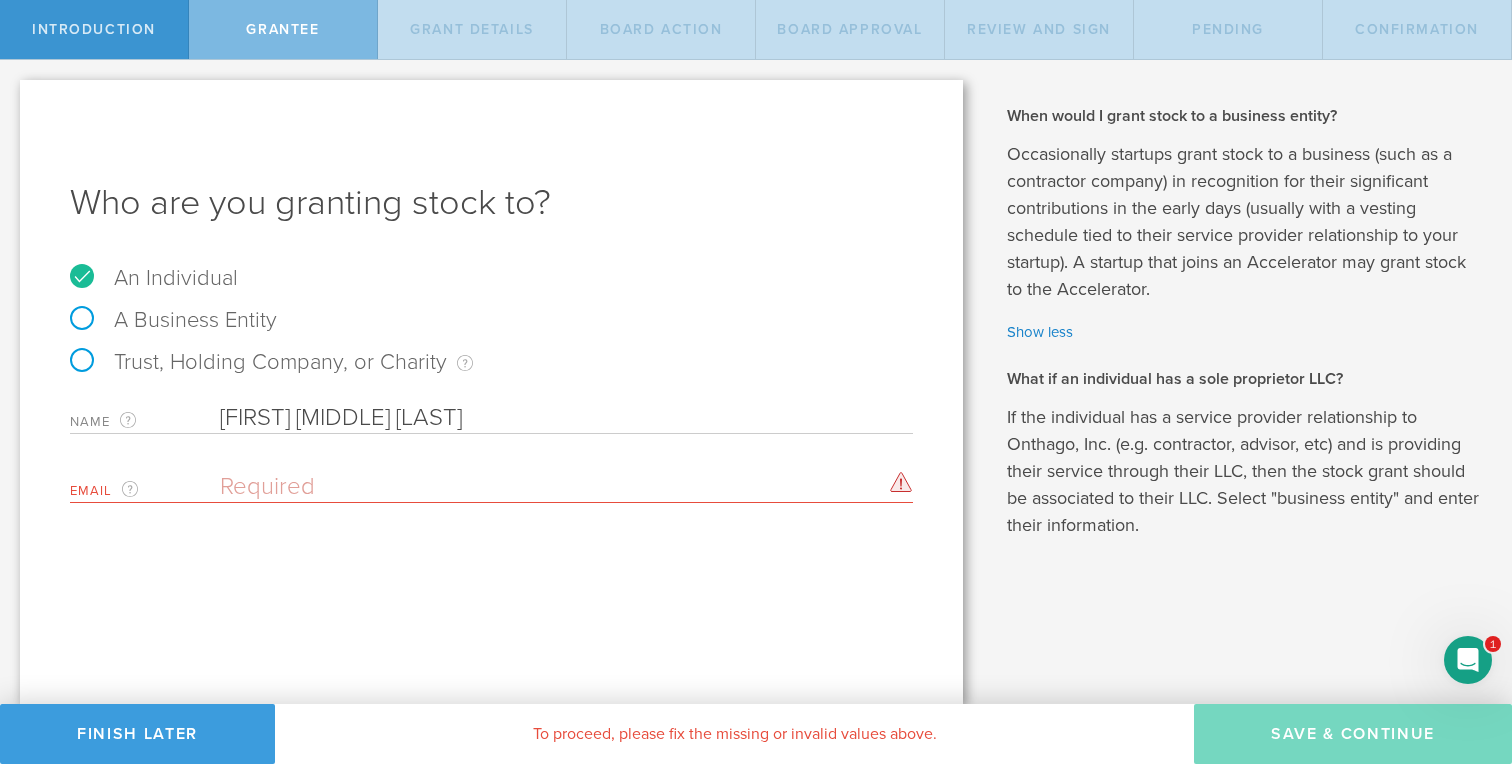 click at bounding box center [561, 487] 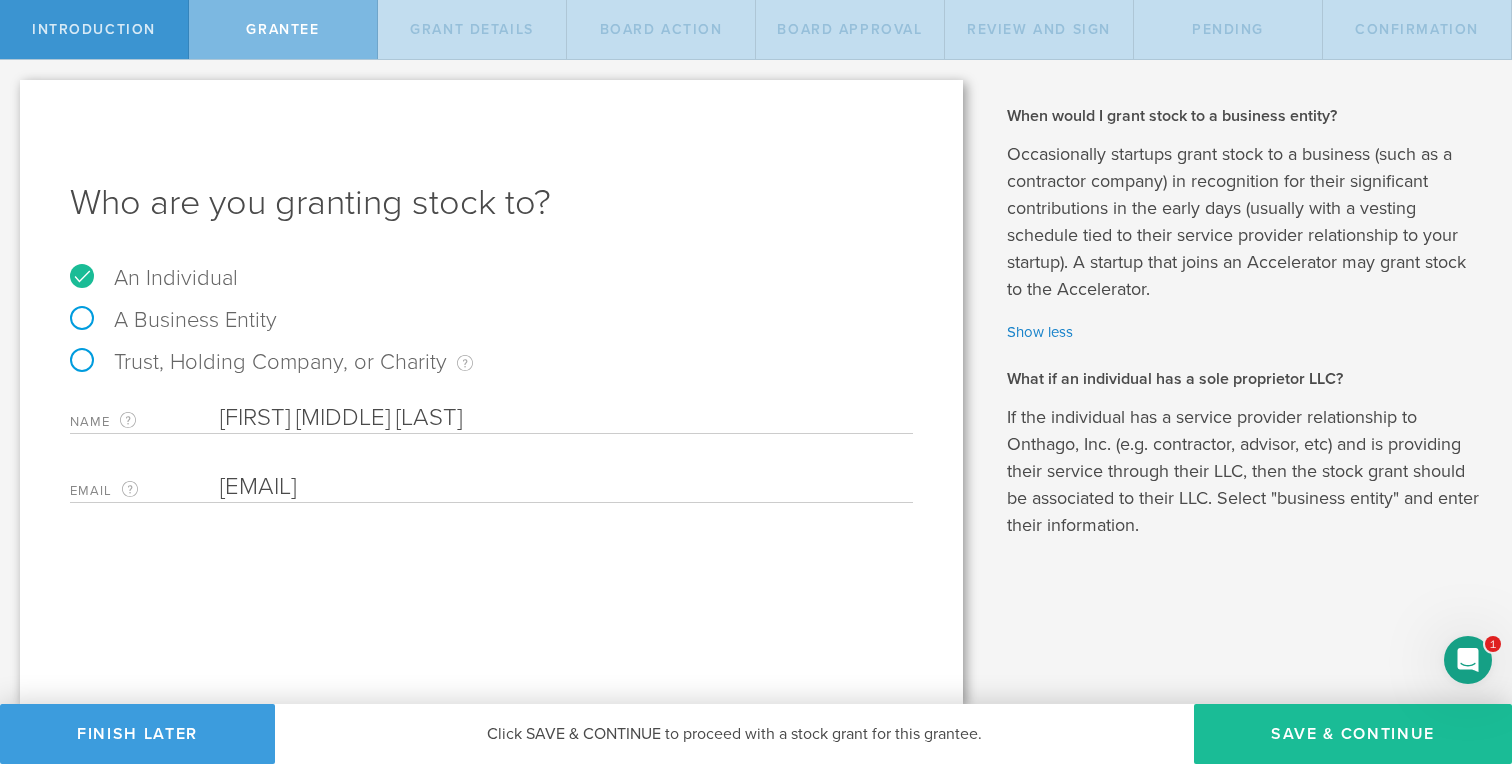 type on "diamidiaa@gmail.com" 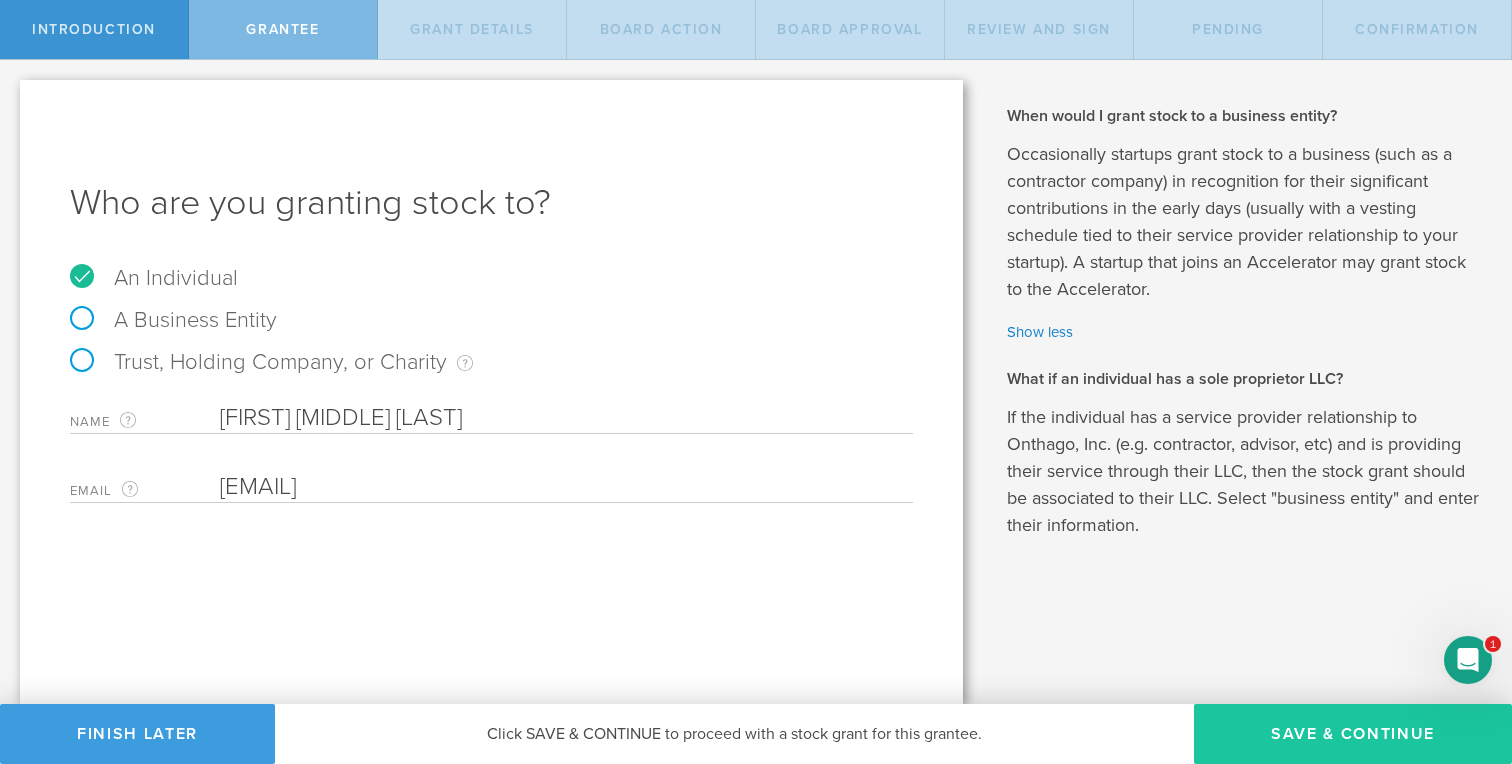 click on "Save & Continue" at bounding box center (1353, 734) 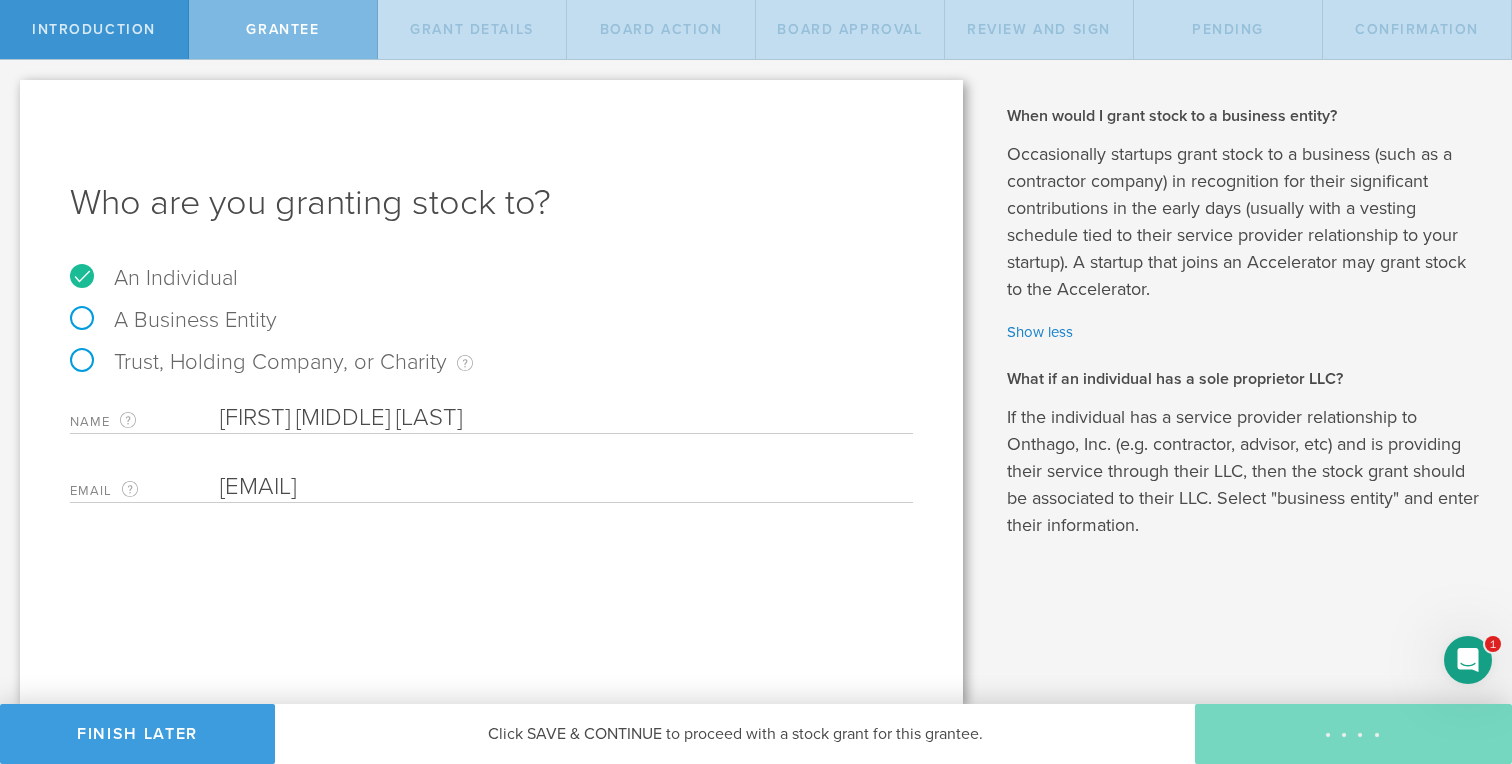 type on "48" 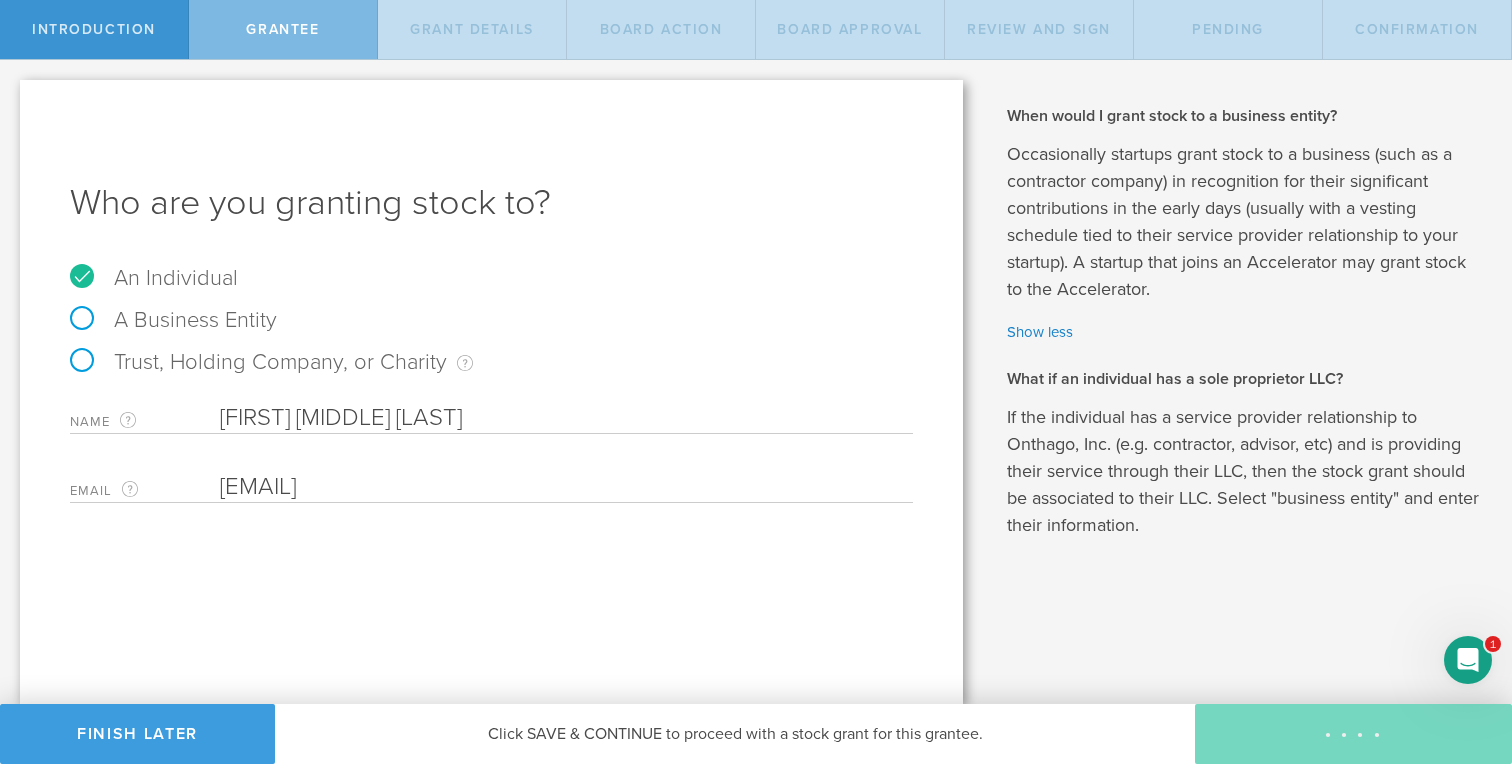 type on "12" 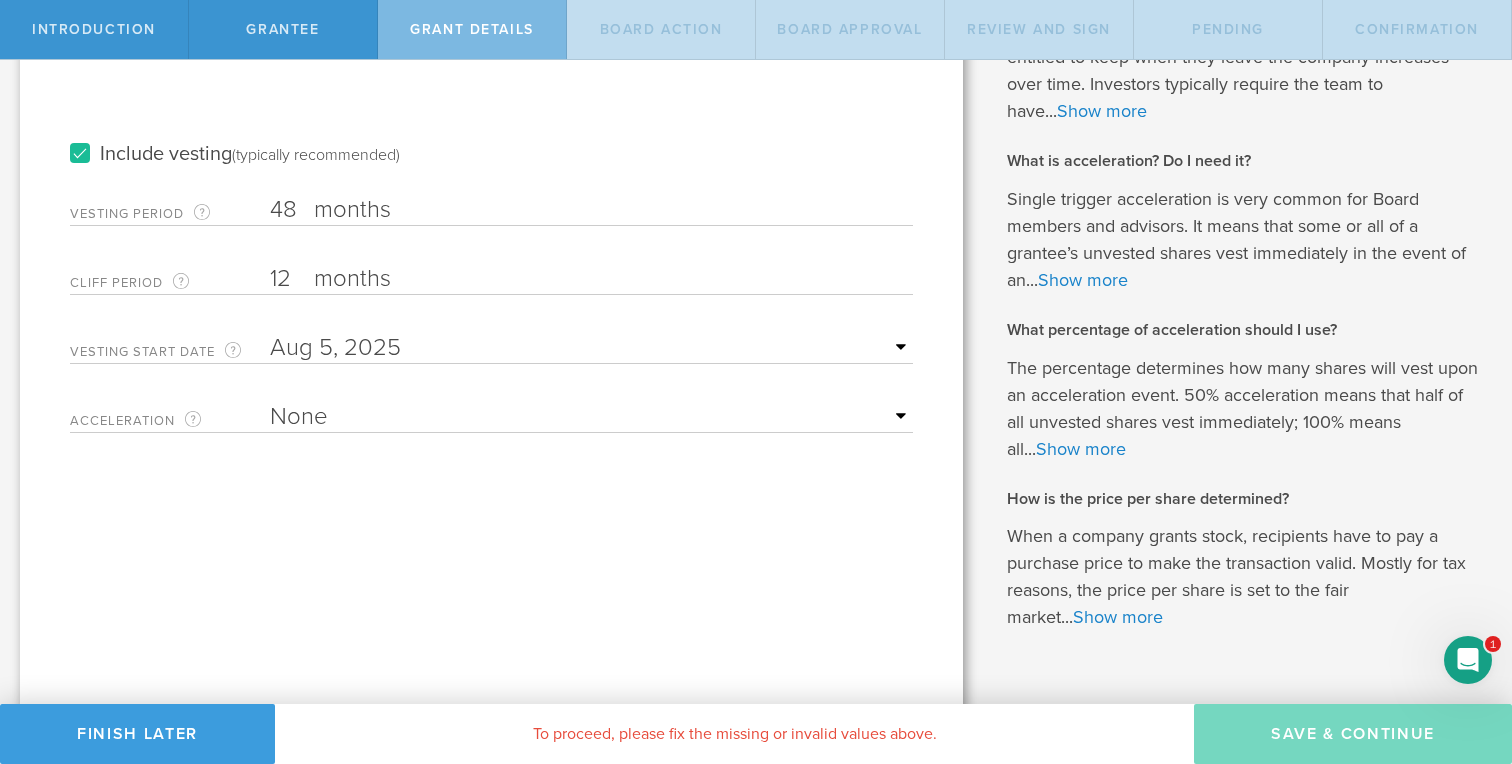 scroll, scrollTop: 297, scrollLeft: 0, axis: vertical 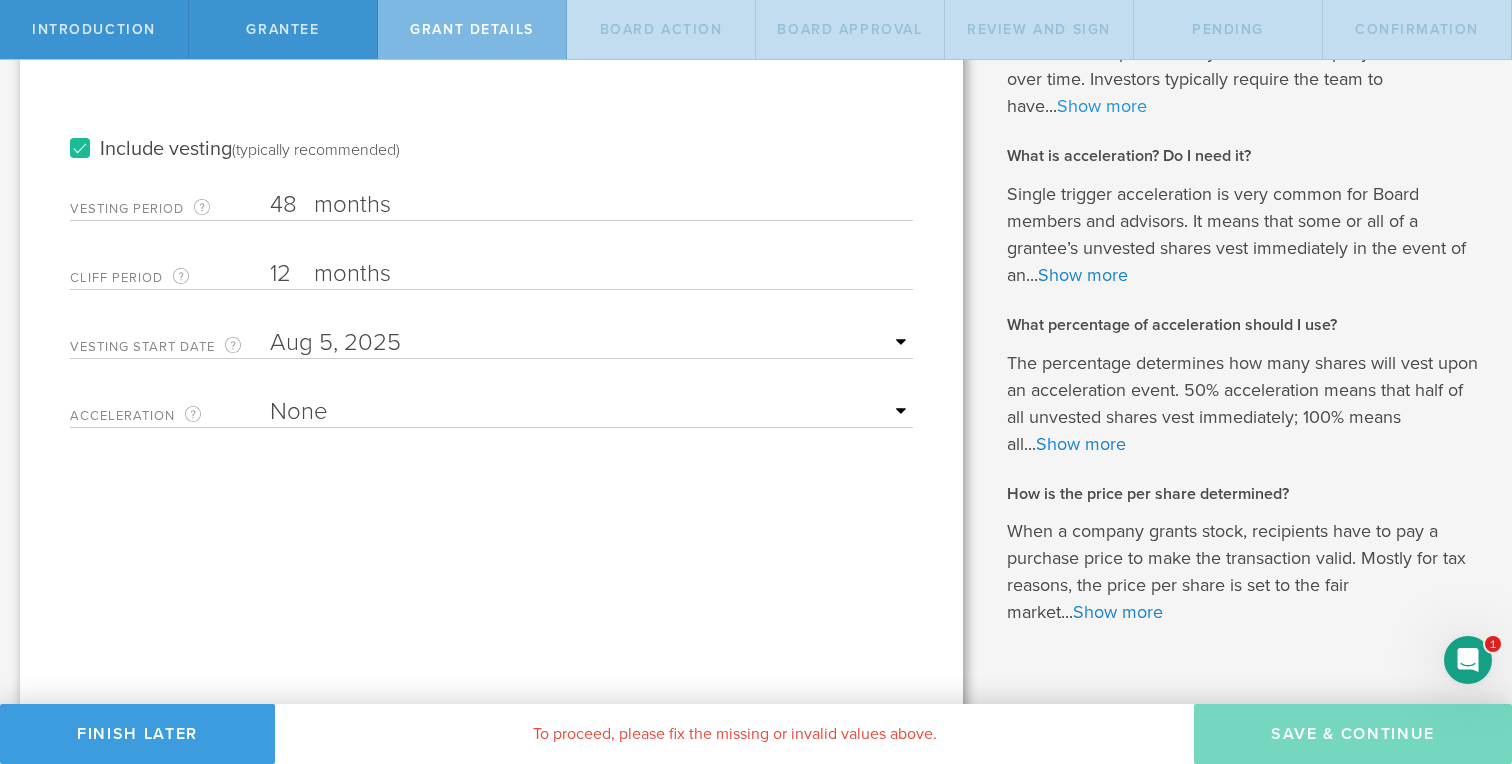 click on "Show more" at bounding box center [1102, 106] 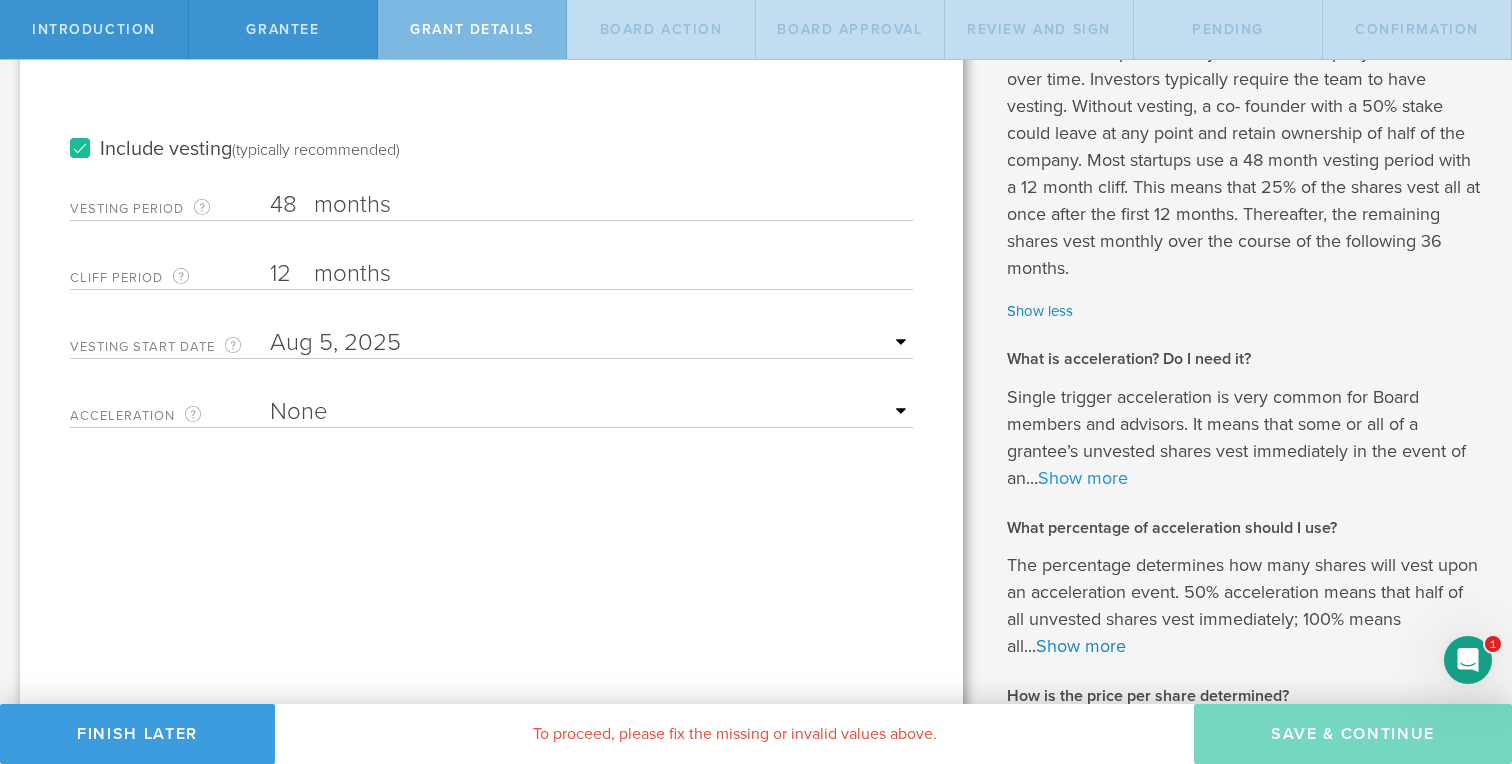 click on "Show more" at bounding box center [1083, 478] 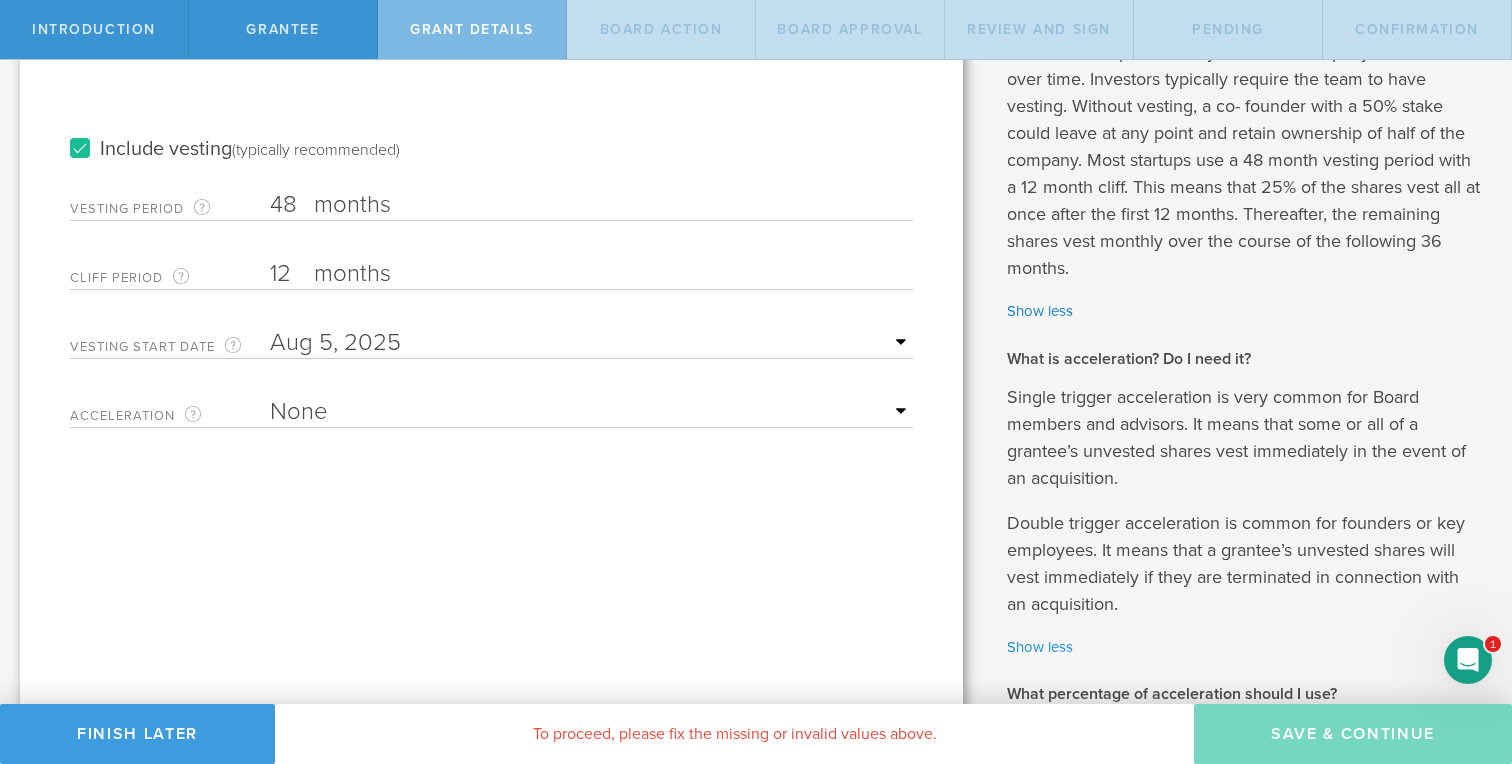 click on "Show less" at bounding box center [1244, 647] 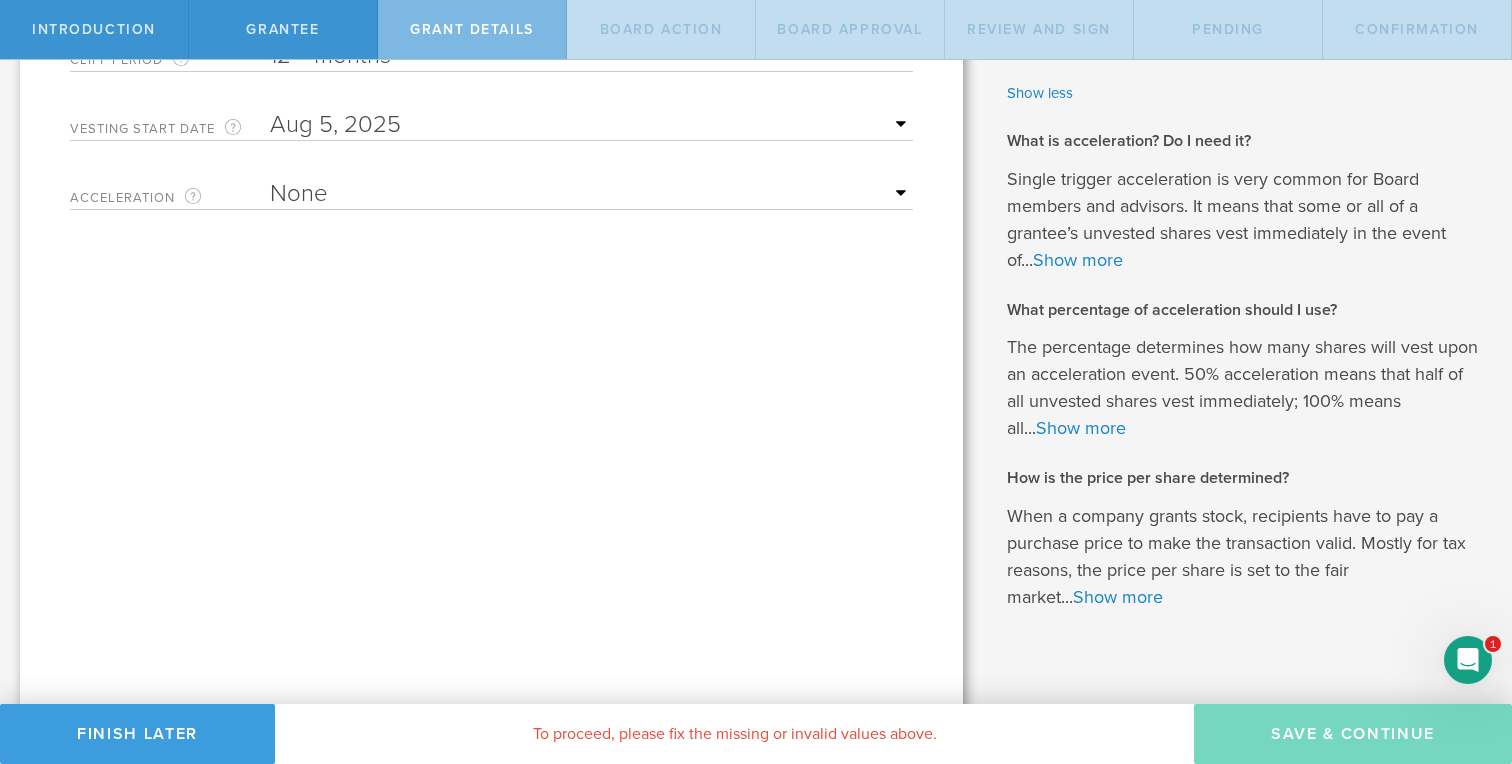 scroll, scrollTop: 540, scrollLeft: 0, axis: vertical 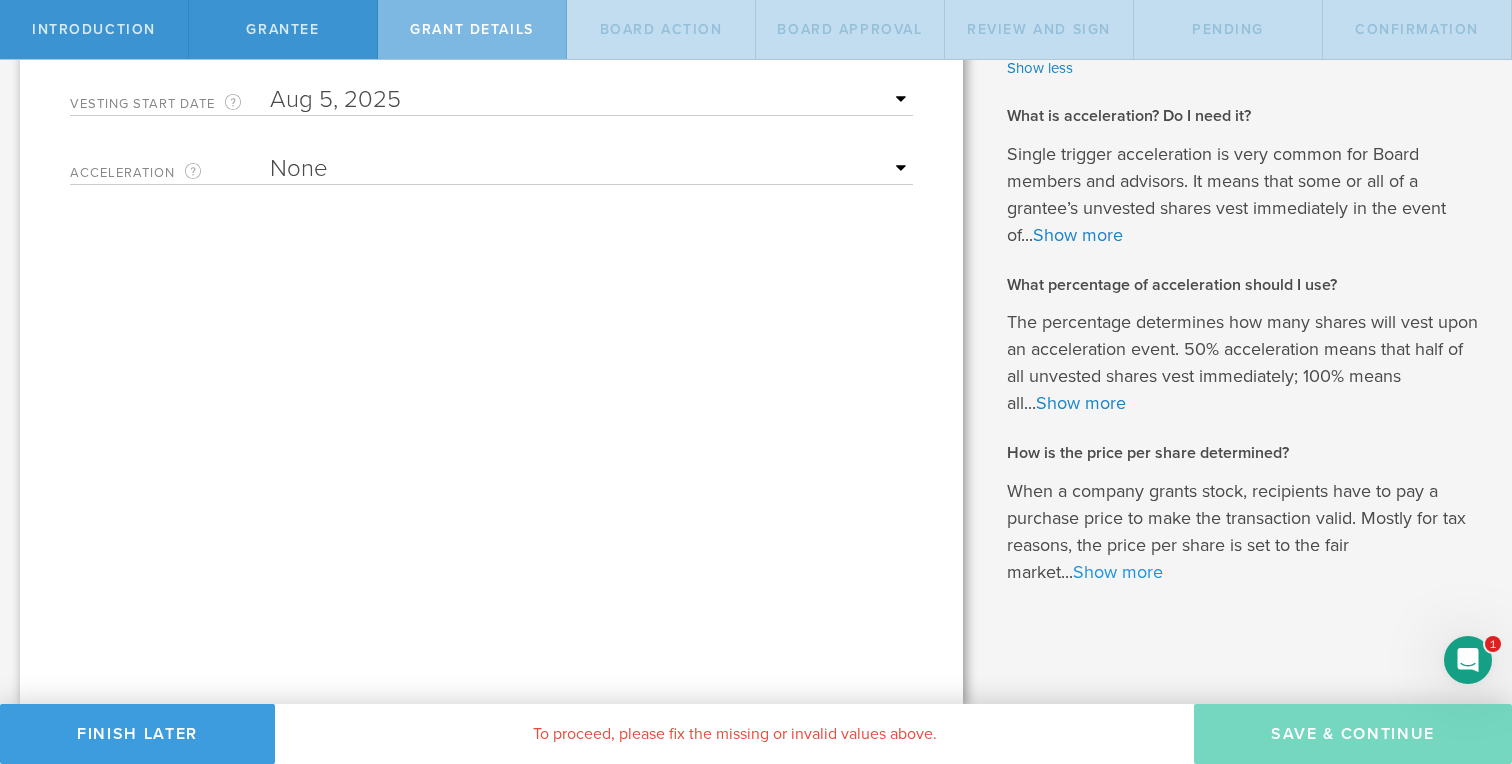 click on "Show more" at bounding box center [1118, 572] 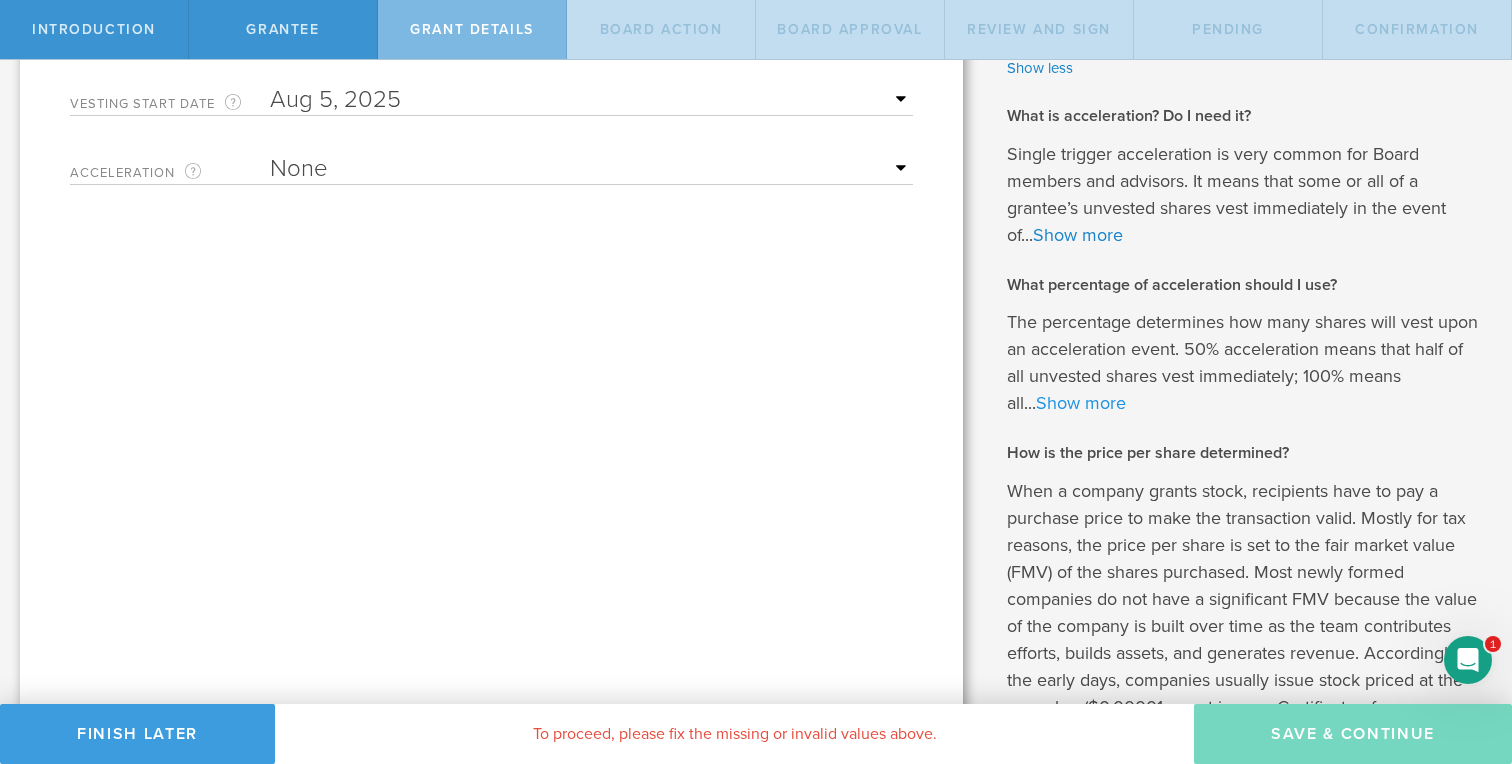 click on "Show more" at bounding box center [1081, 403] 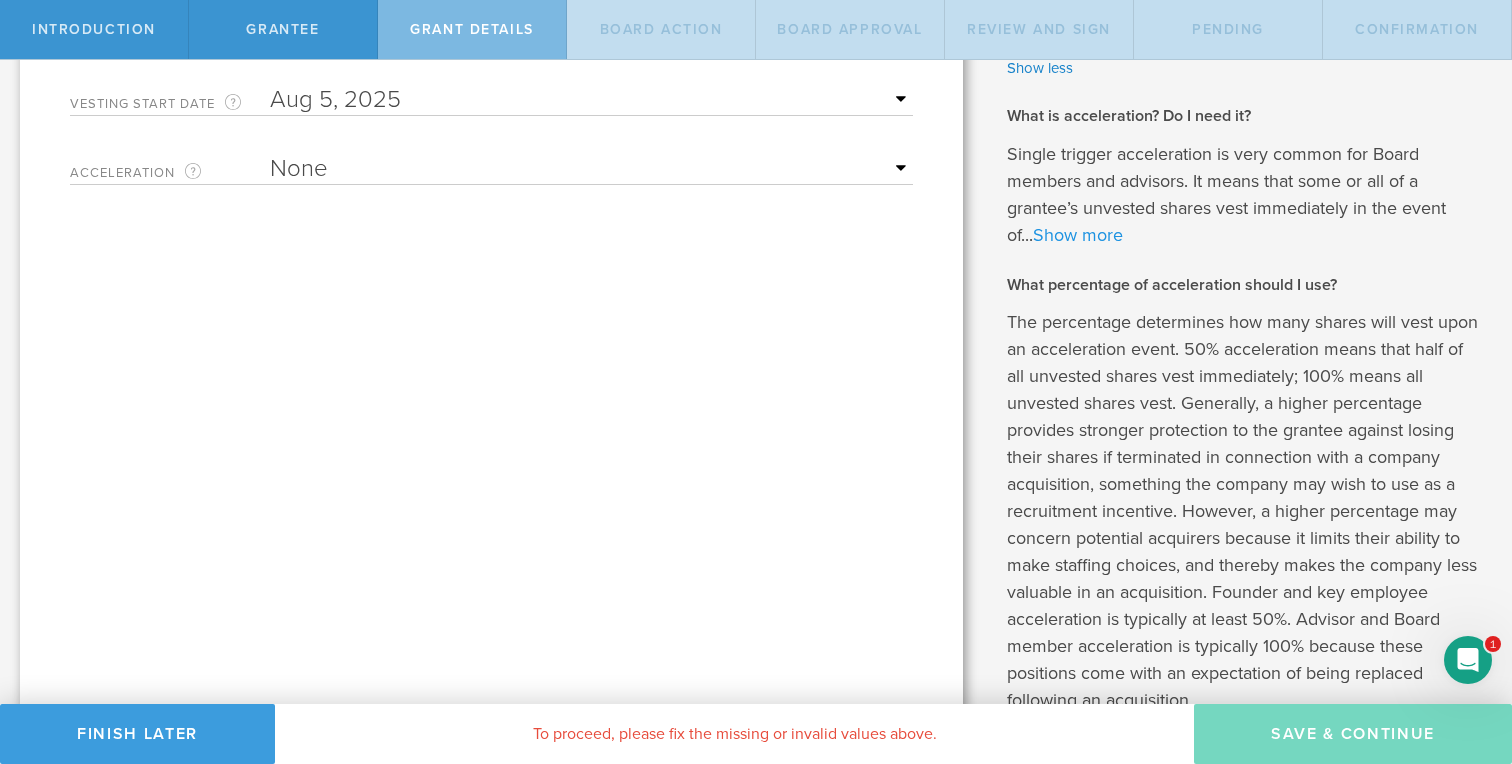click on "Show more" at bounding box center [1078, 235] 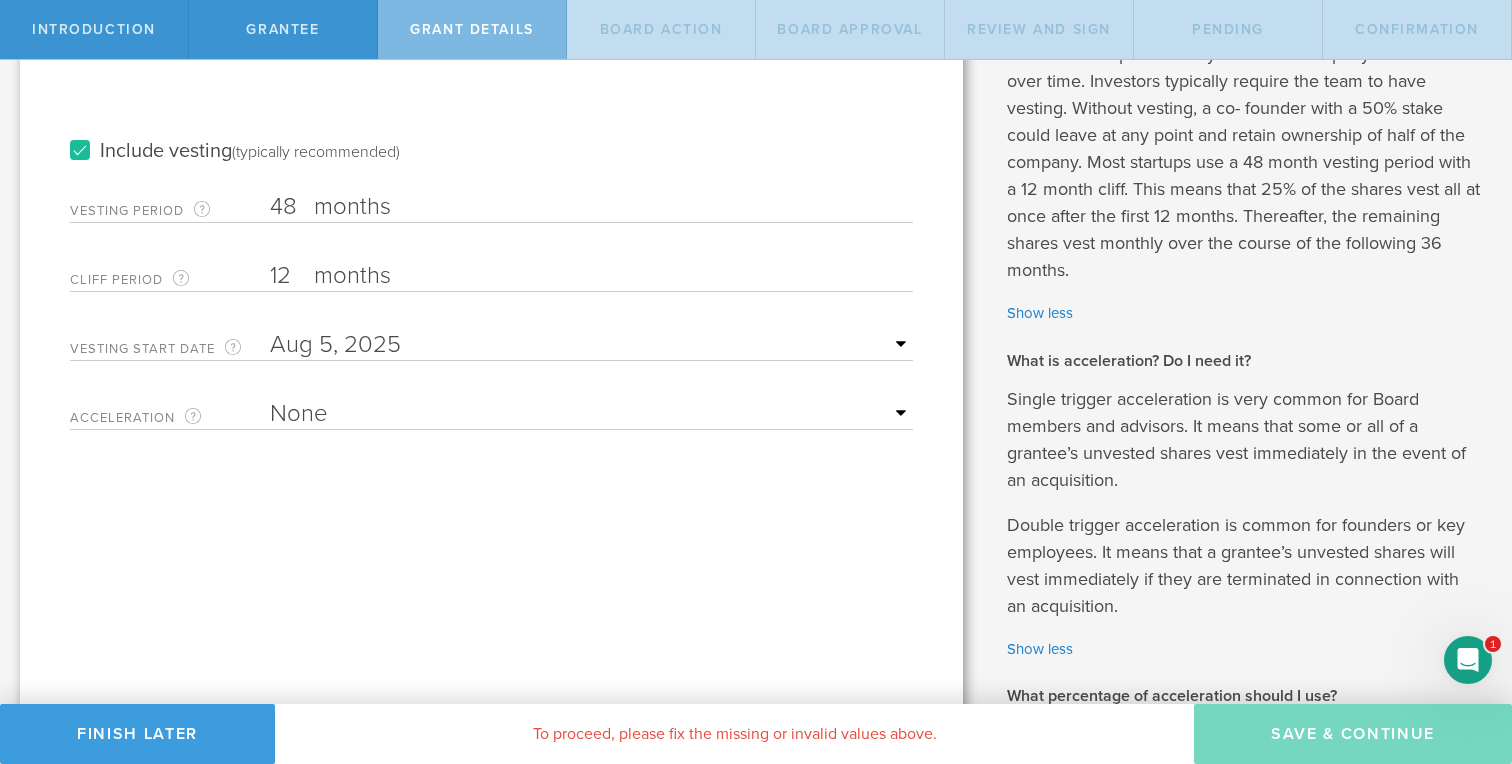 scroll, scrollTop: 0, scrollLeft: 0, axis: both 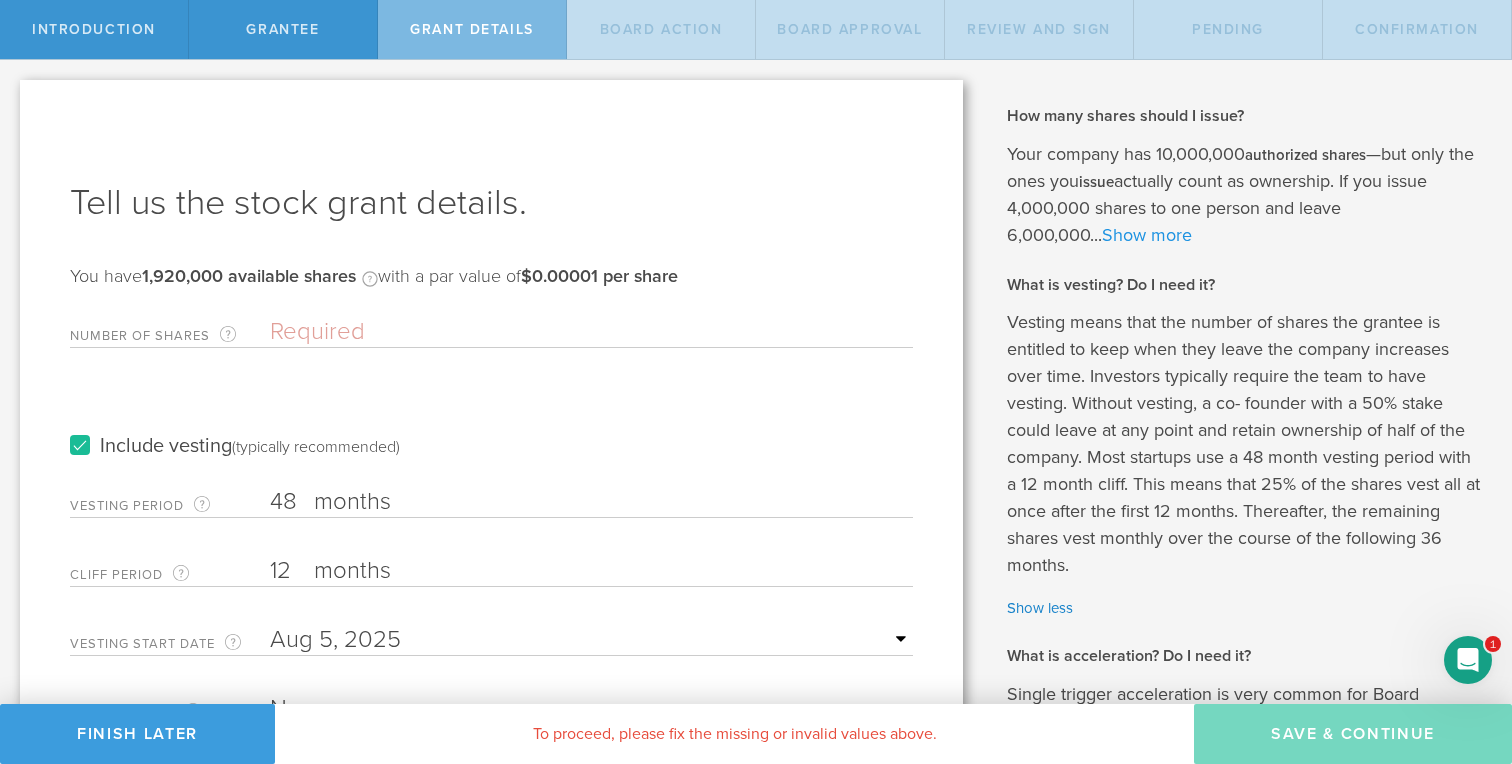 click on "Show more" at bounding box center (1147, 235) 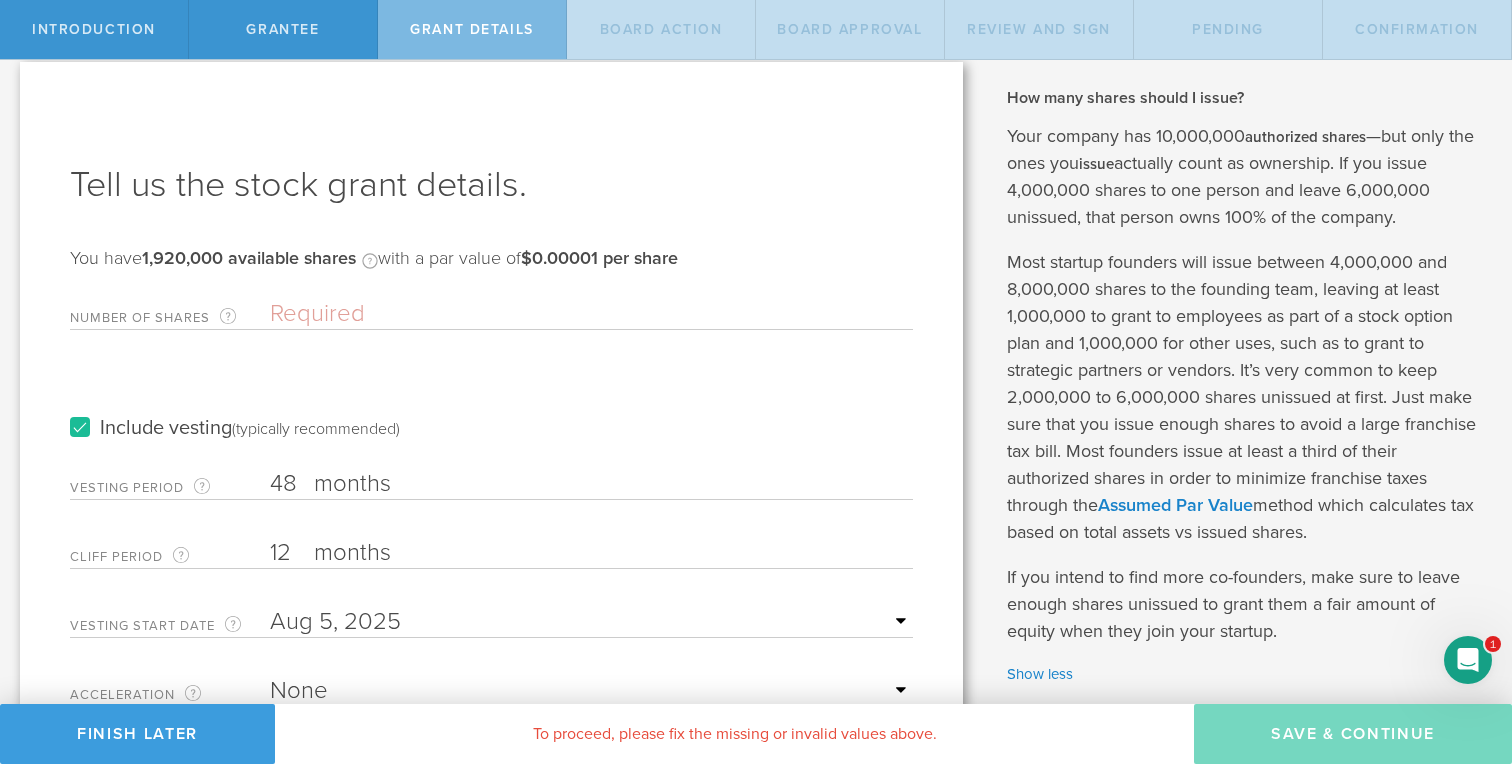 scroll, scrollTop: 0, scrollLeft: 0, axis: both 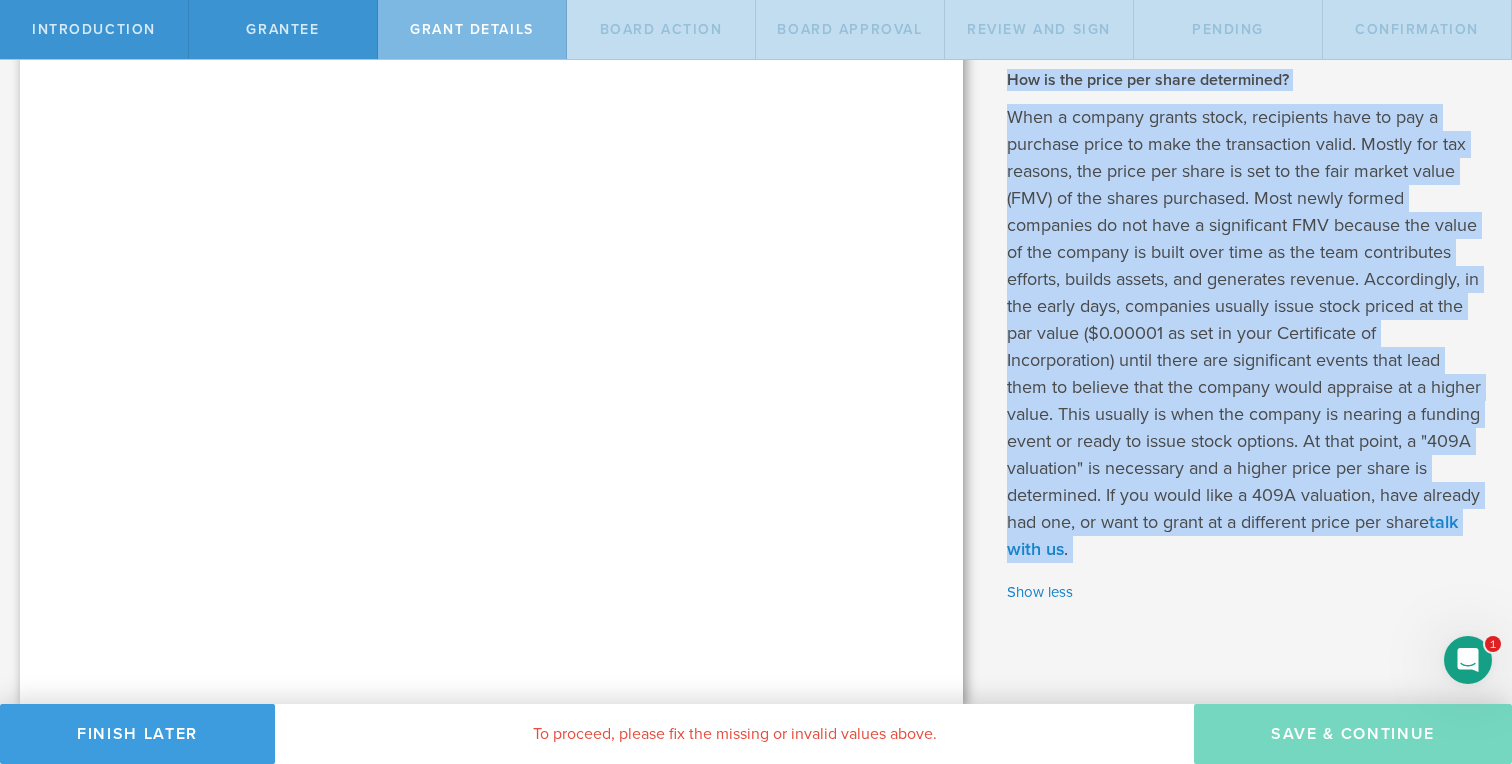 drag, startPoint x: 1008, startPoint y: 114, endPoint x: 1161, endPoint y: 564, distance: 475.29886 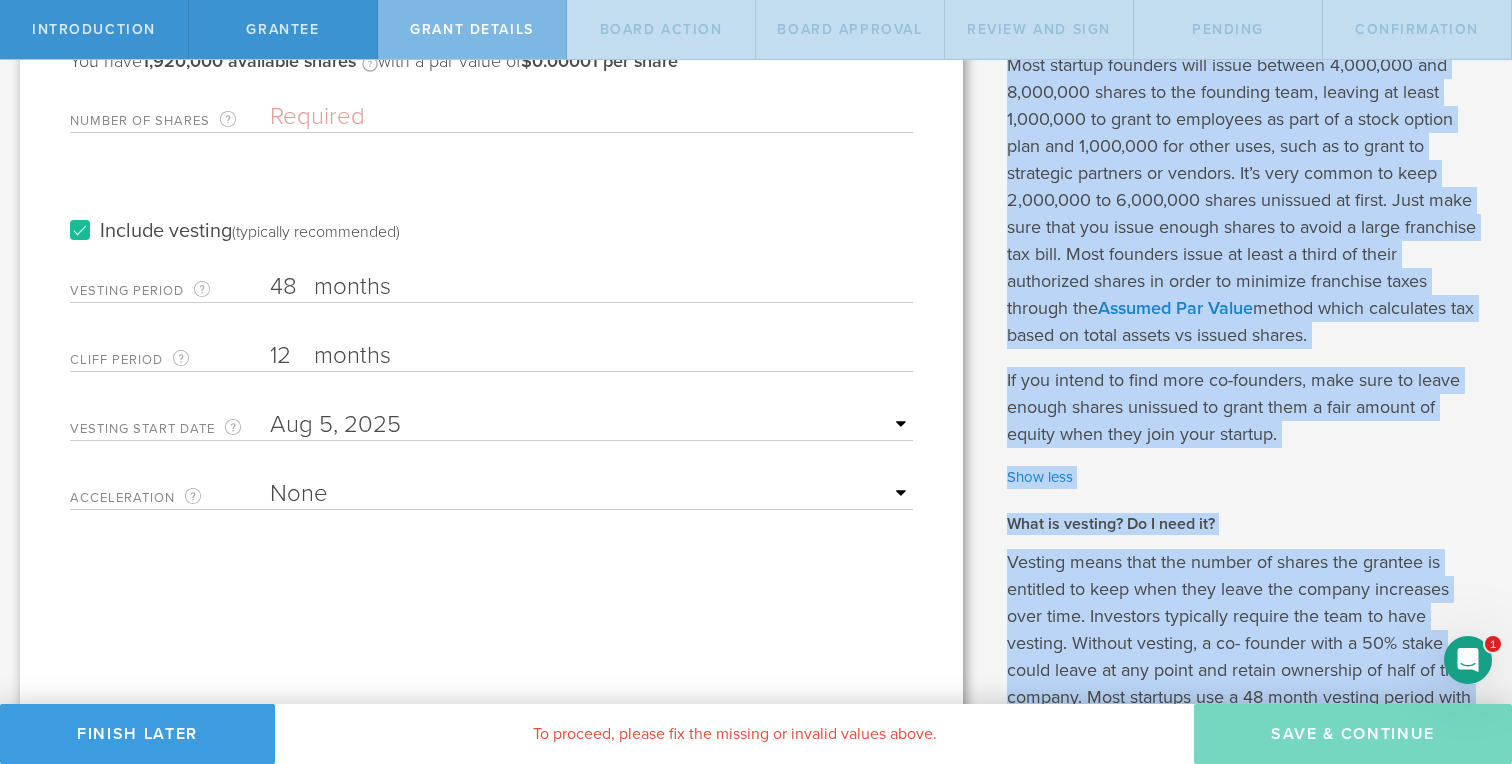 scroll, scrollTop: 191, scrollLeft: 0, axis: vertical 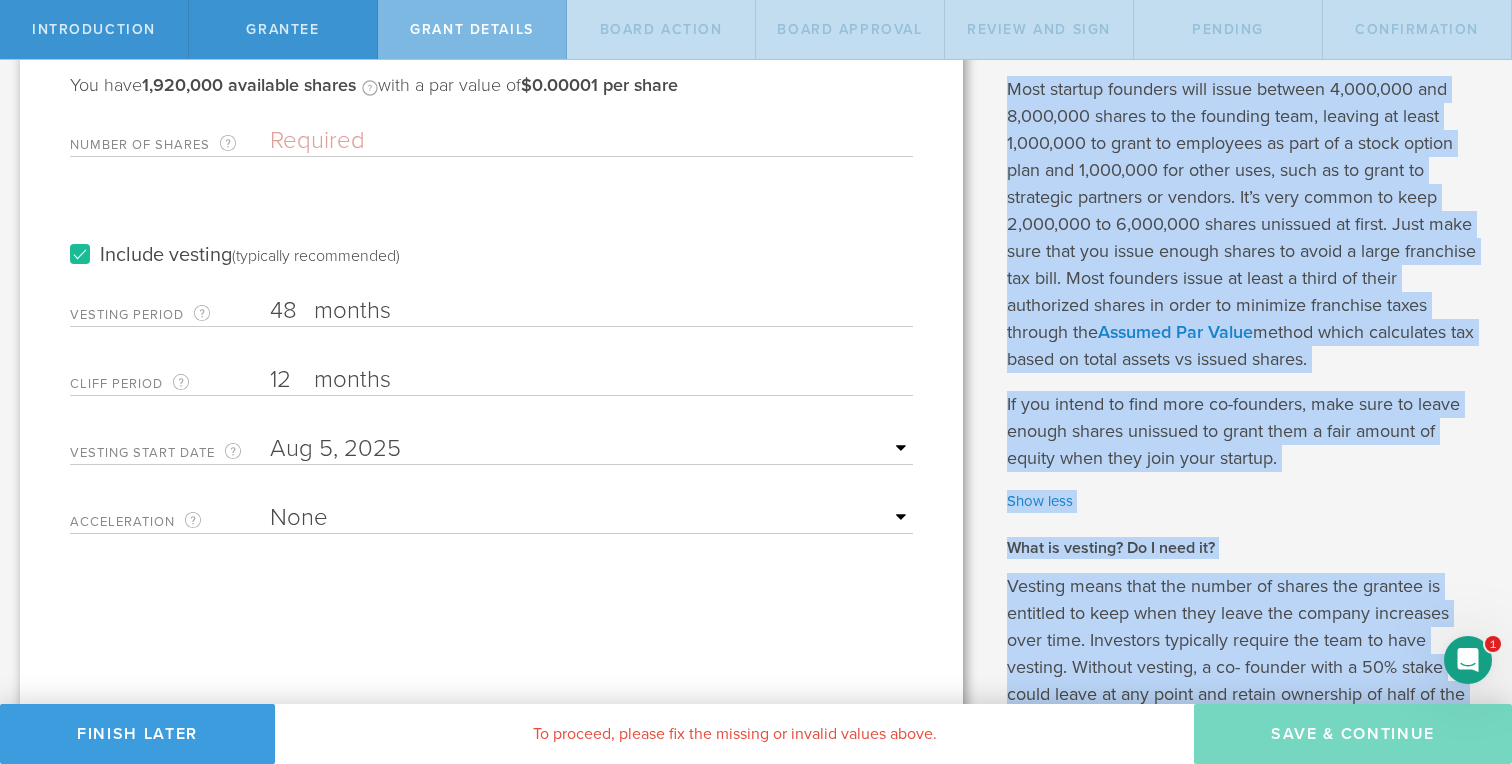 click on "Most startup founders will issue between 4,000,000 and 8,000,000 shares to the founding team,
leaving at least 1,000,000 to grant to employees as part of a stock option plan and 1,000,000
for other uses, such as to grant to strategic partners or vendors. It’s very common to keep 2,000,000 to 6,000,000
shares unissued at first. Just make sure that you issue enough shares to avoid a large franchise tax bill.
Most founders issue at least a third of their authorized shares in order to minimize franchise taxes through the  Assumed Par Value  method which calculates tax based on total assets vs issued shares." at bounding box center [1244, 224] 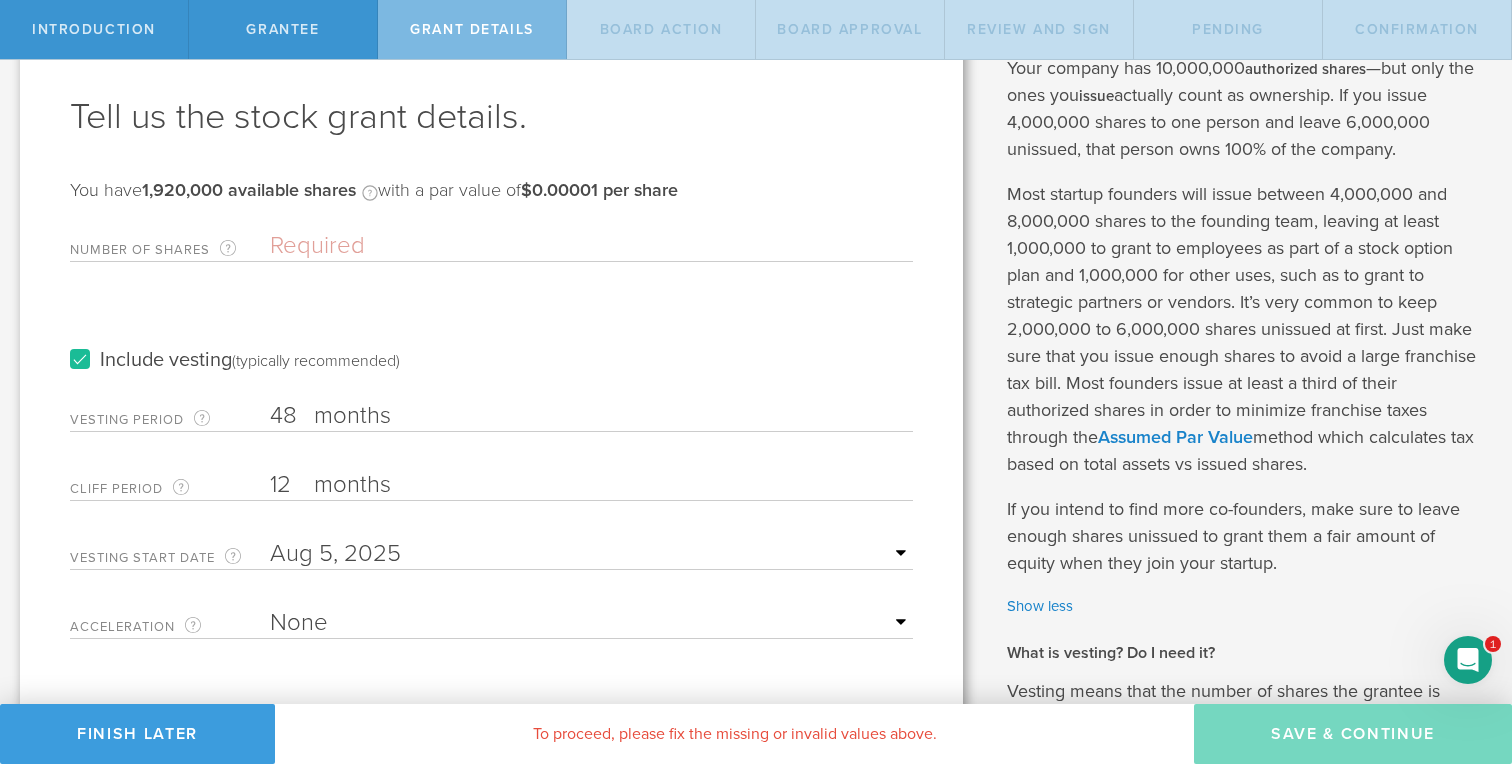 scroll, scrollTop: 78, scrollLeft: 0, axis: vertical 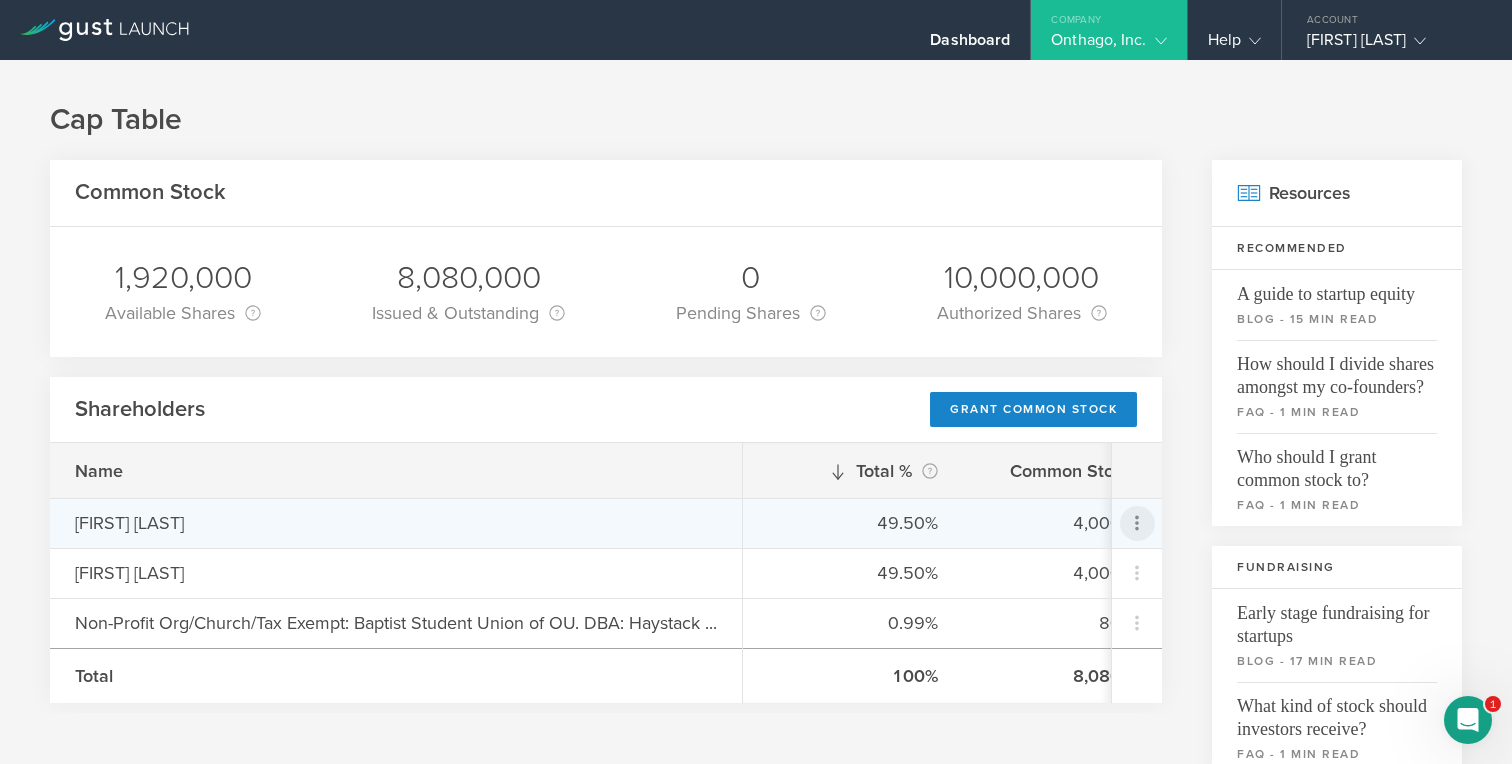 click 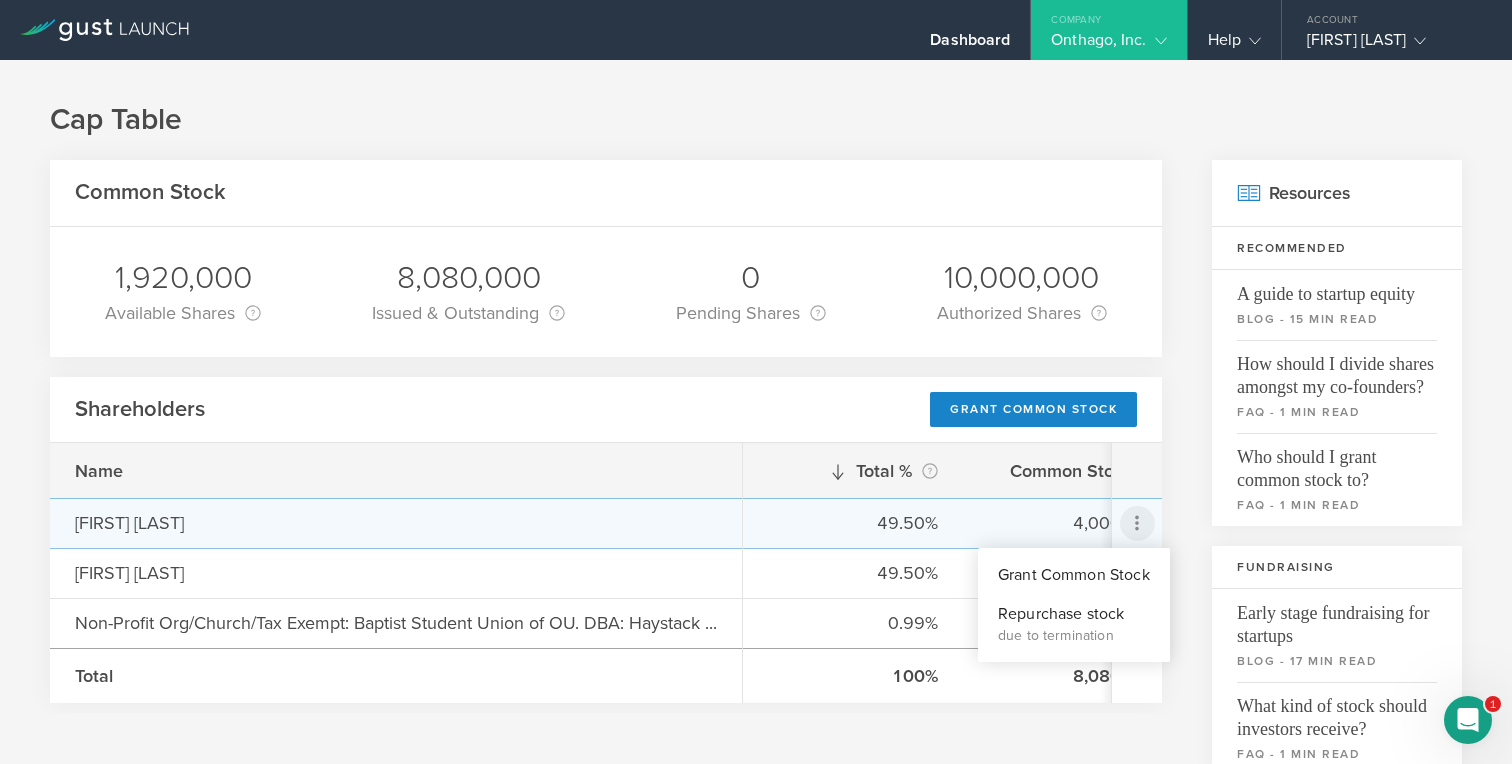 click at bounding box center [756, 382] 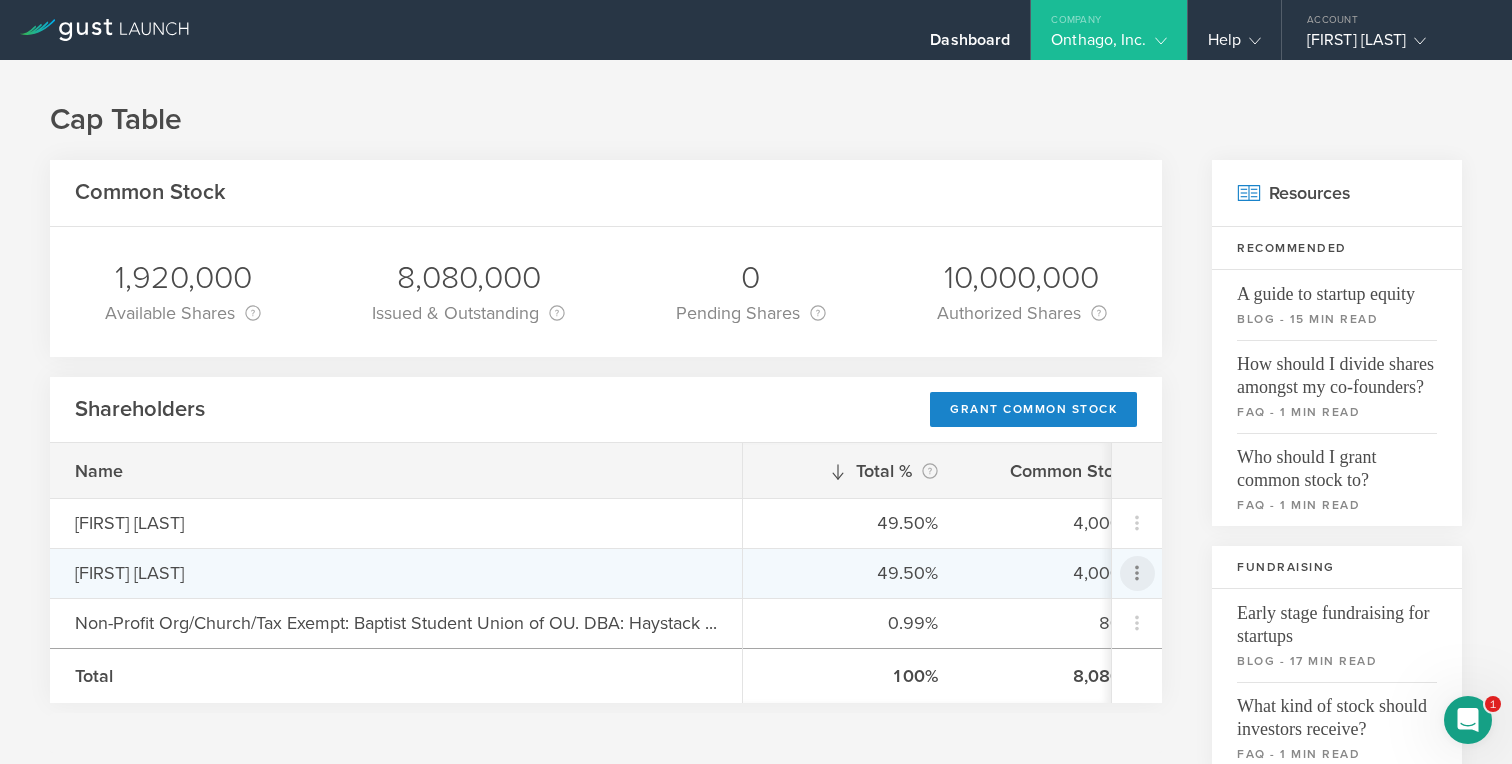 click 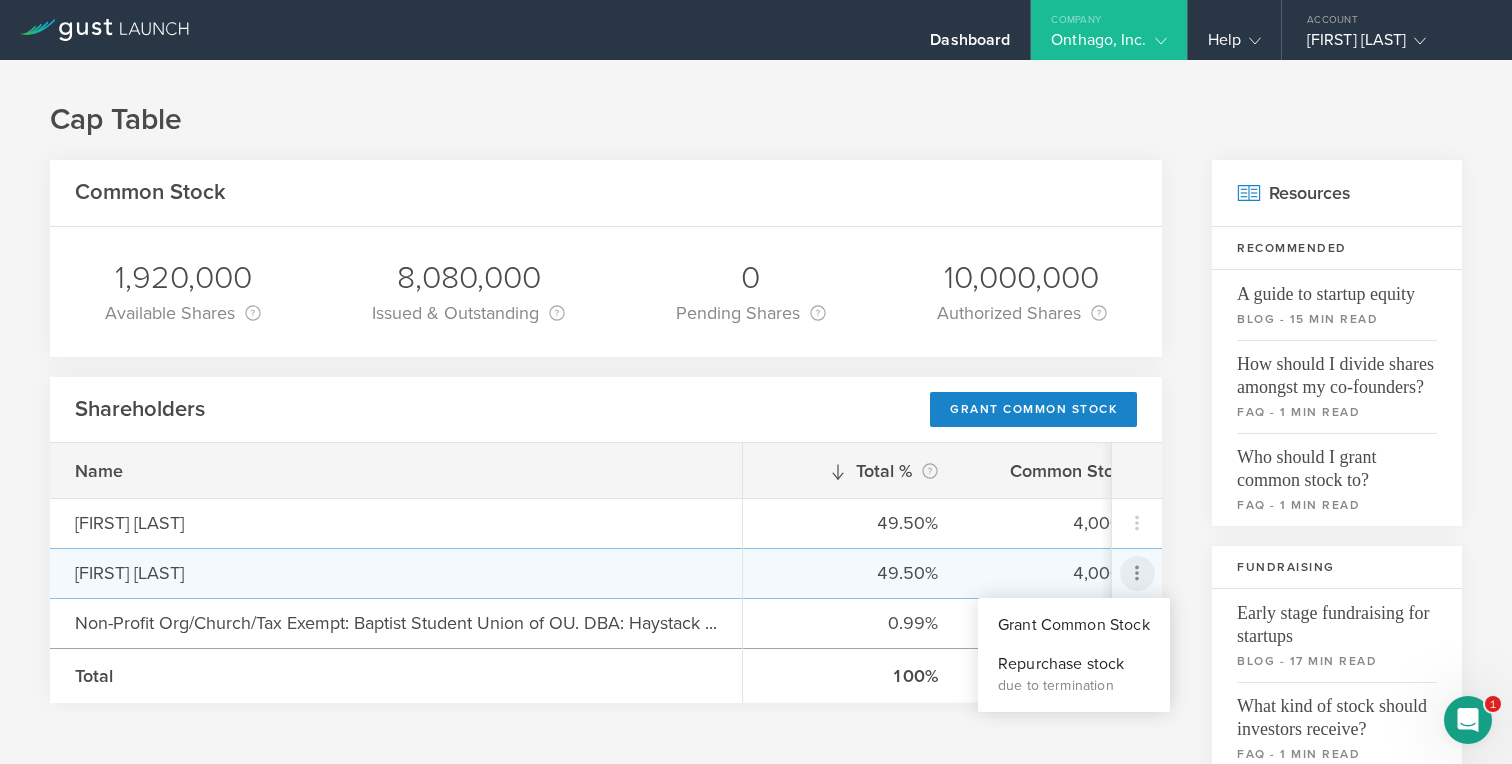 click at bounding box center (756, 382) 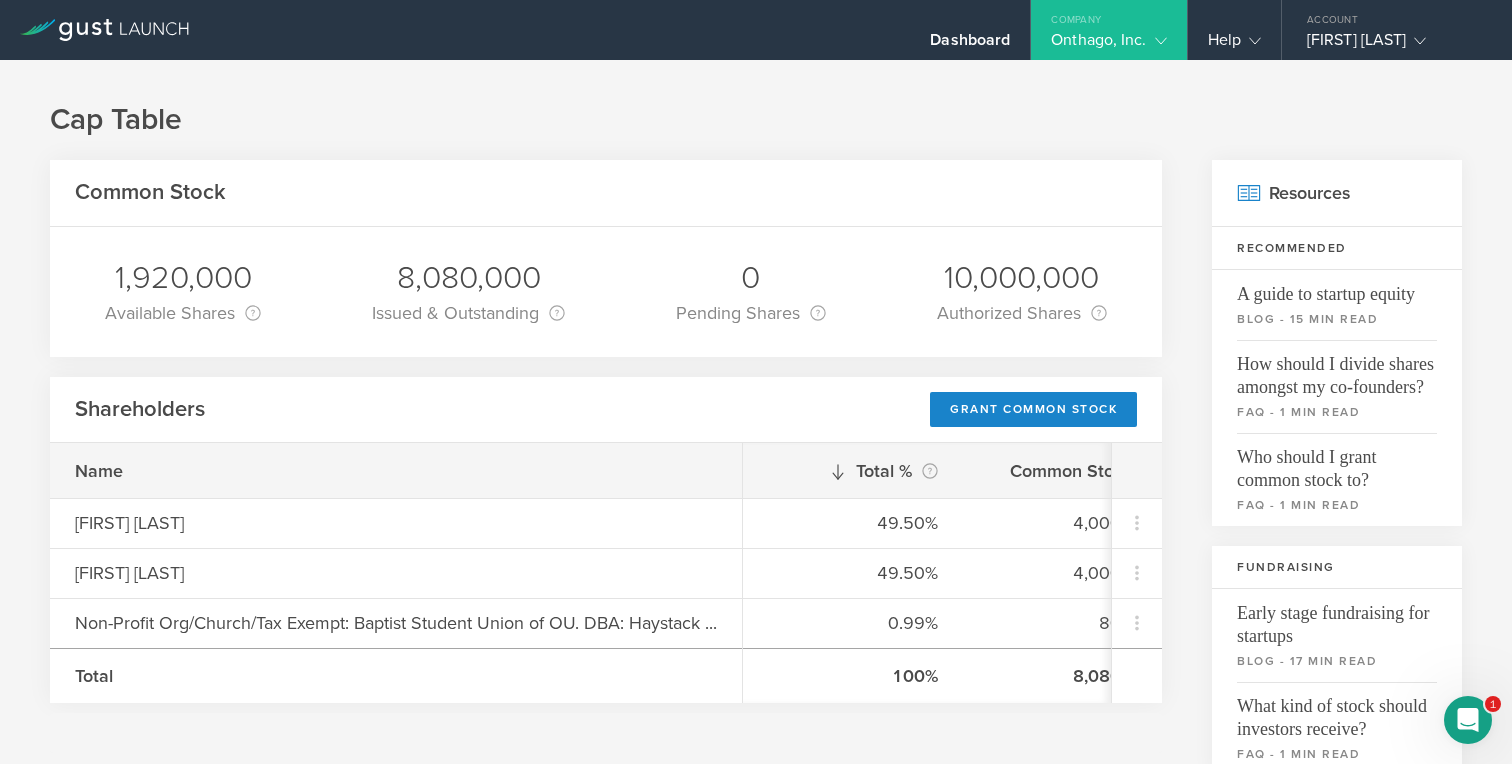 click on "Common Stock 1,920,000 Available Shares This is the number of shares that the company has available to issue. It is the number of authorized
shares minus any issued shares and pending shares. If  share has been repurchased, it is added back
to the available shares. 8,080,000 Issued & Outstanding This is the number of shares that are currently held by shareholders. If the shares have been
repurchased then they are no longer considered outstanding. 0 Pending Shares This is the number of shares from any pending stock grants. Although the stock grant documents have
been sent to the grantee, they either have not been fully signed or have not been paid for by the
grantee. Once payment for the shares has been recorded, they will be considered “Issued & Outstanding”.
If a stock grant has a future grant date, then it is considered pending even if it has already been paid. 10,000,000 Authorized Shares This is the total number of shares of Common Stock that the company is allowed to issue. Shareholders [NAME]" at bounding box center [756, 807] 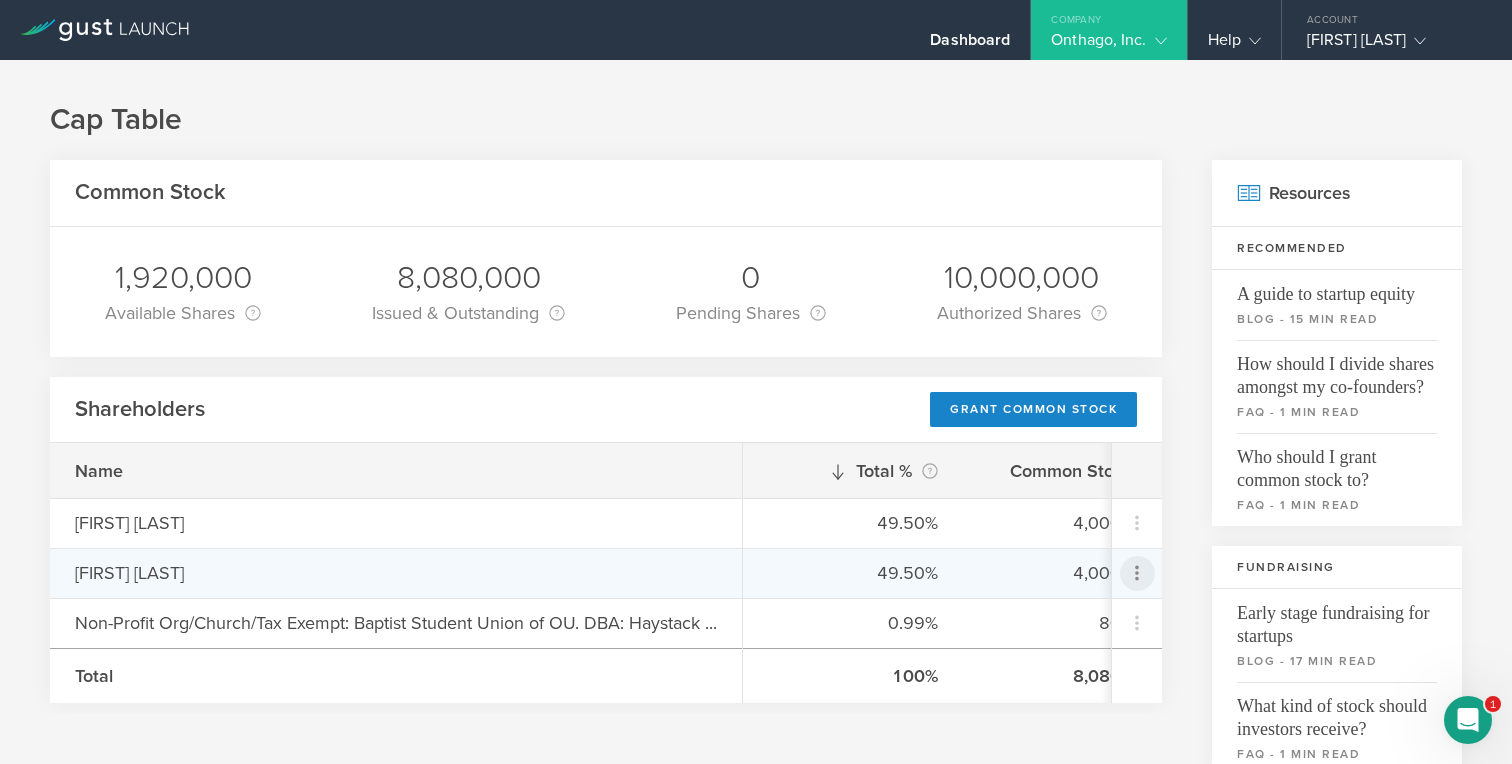 click 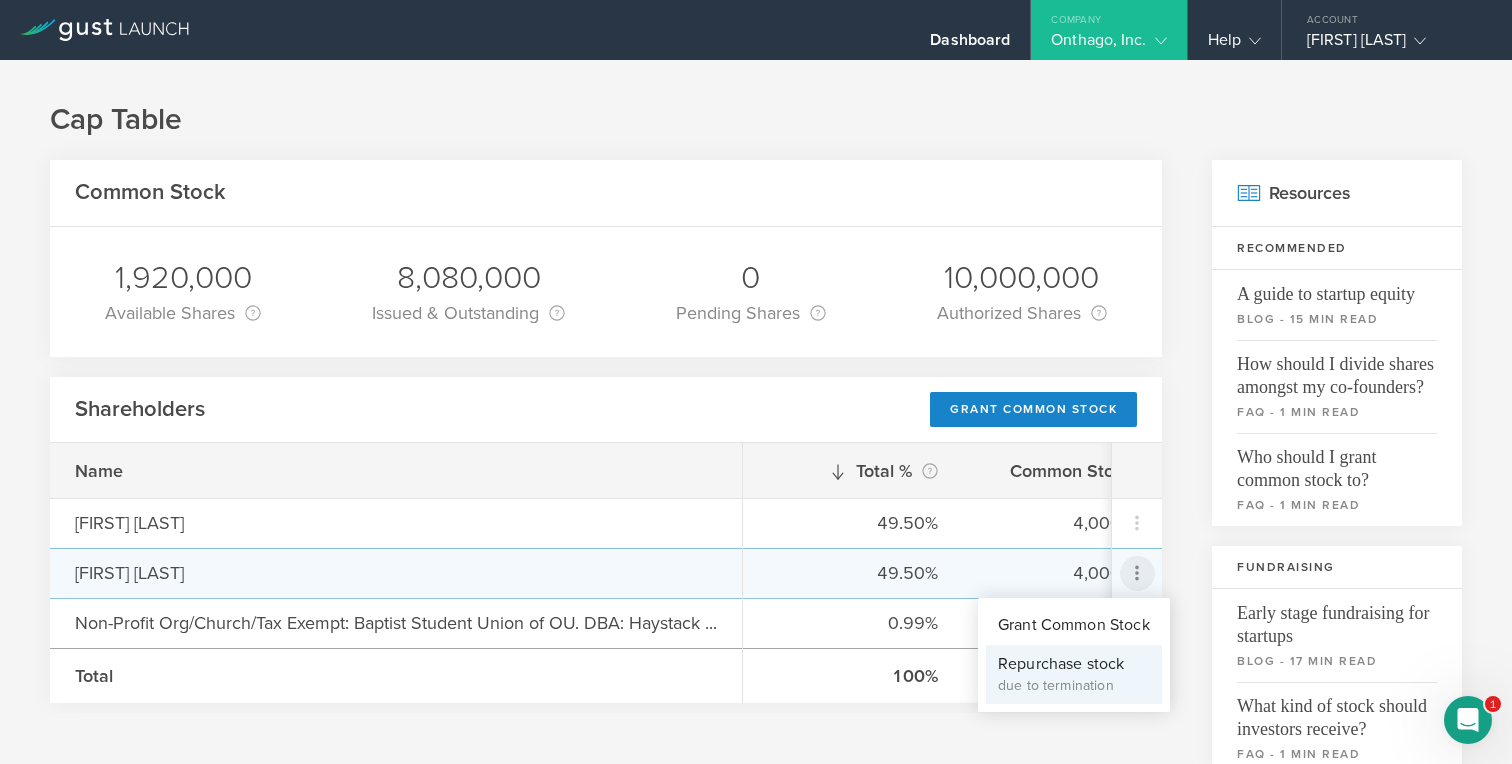 click on "Repurchase stock due to termination" at bounding box center [1074, 674] 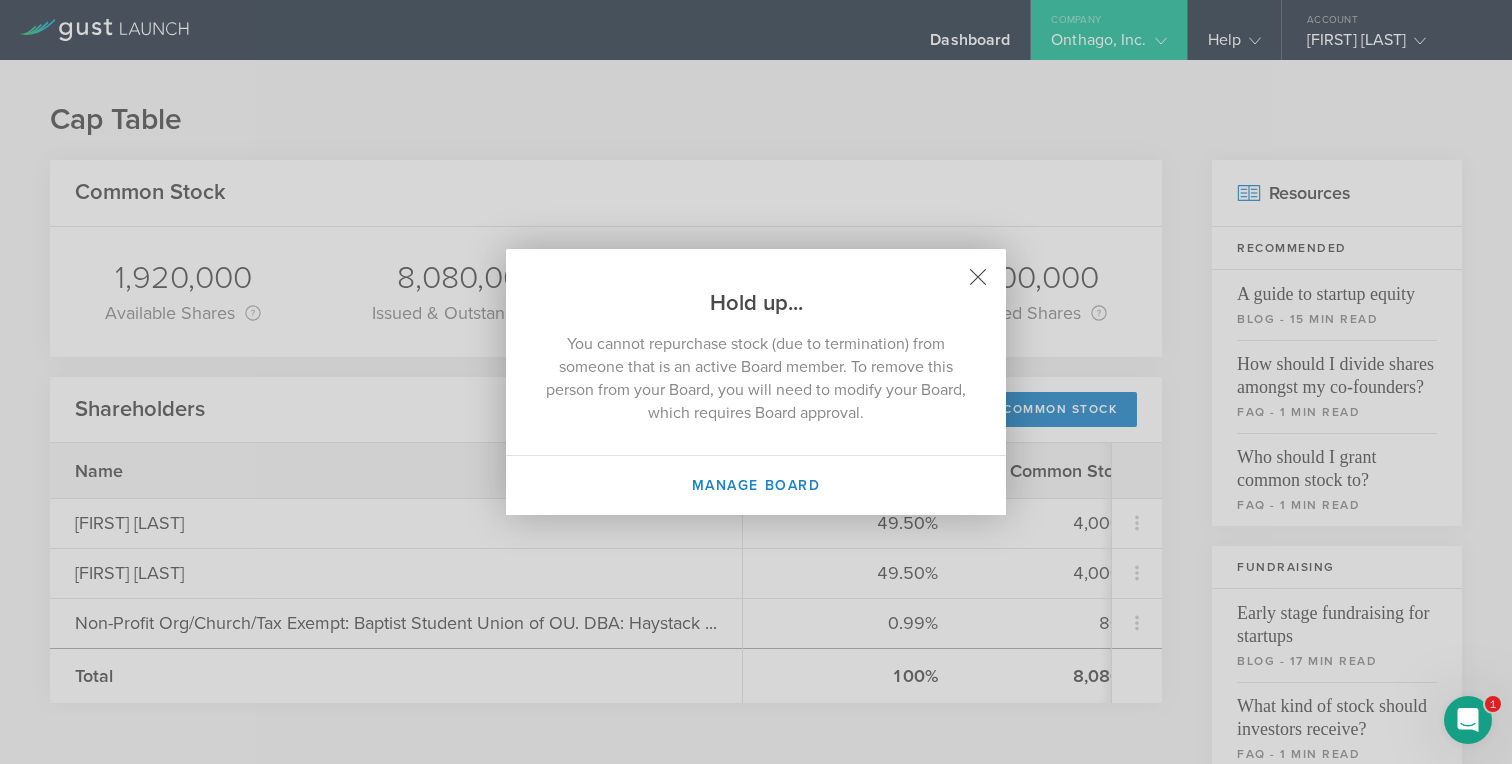 click 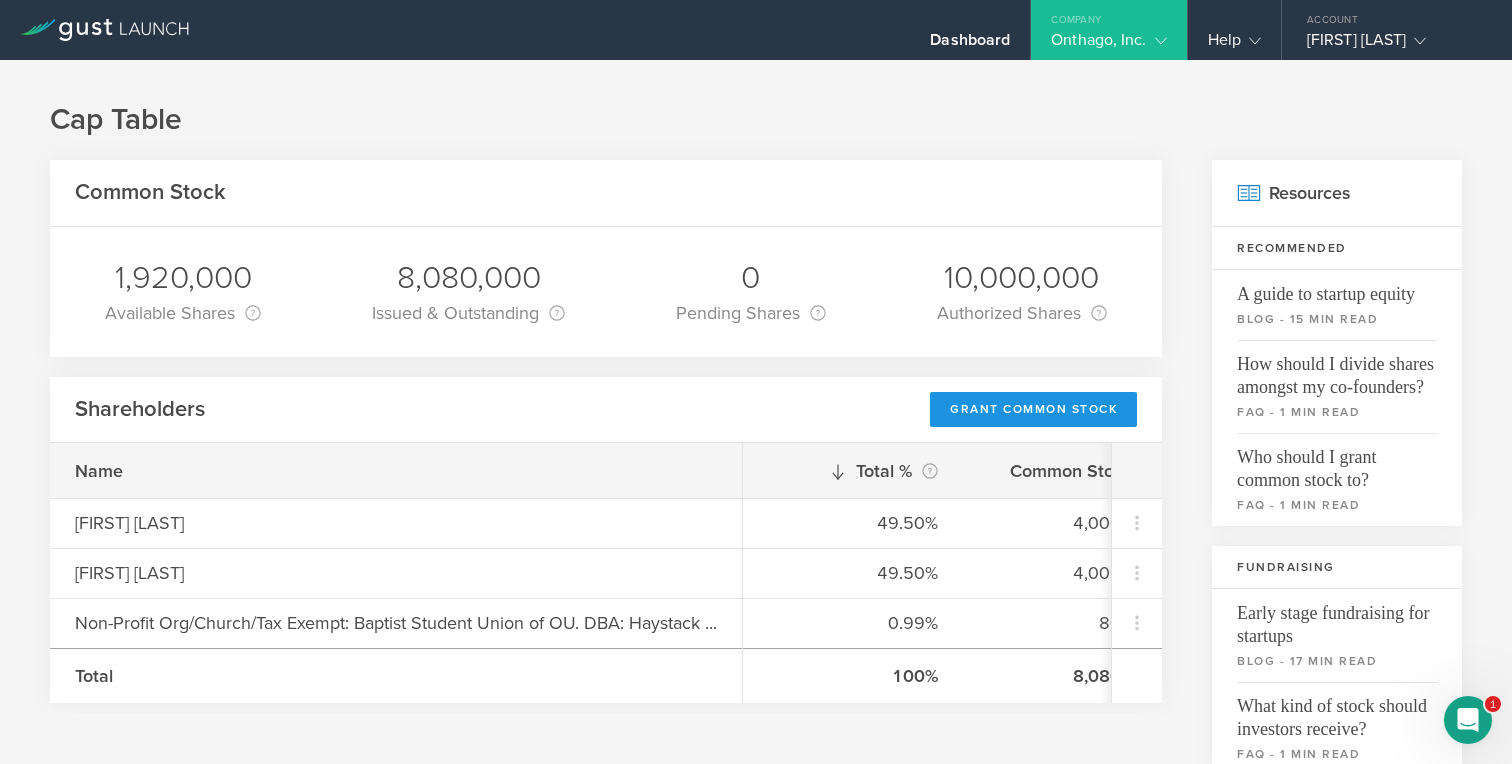 click on "Grant Common Stock" at bounding box center (1033, 409) 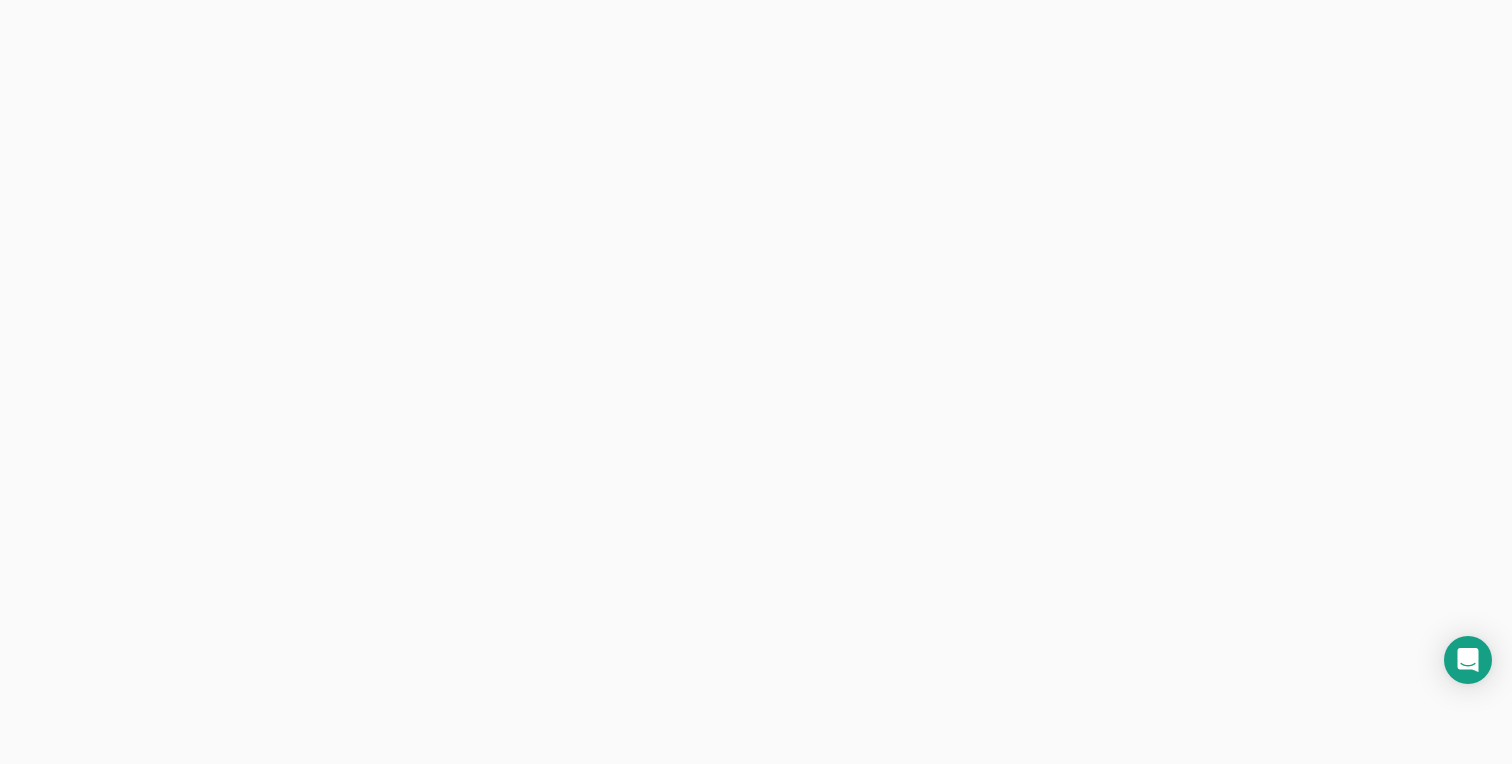 scroll, scrollTop: 0, scrollLeft: 0, axis: both 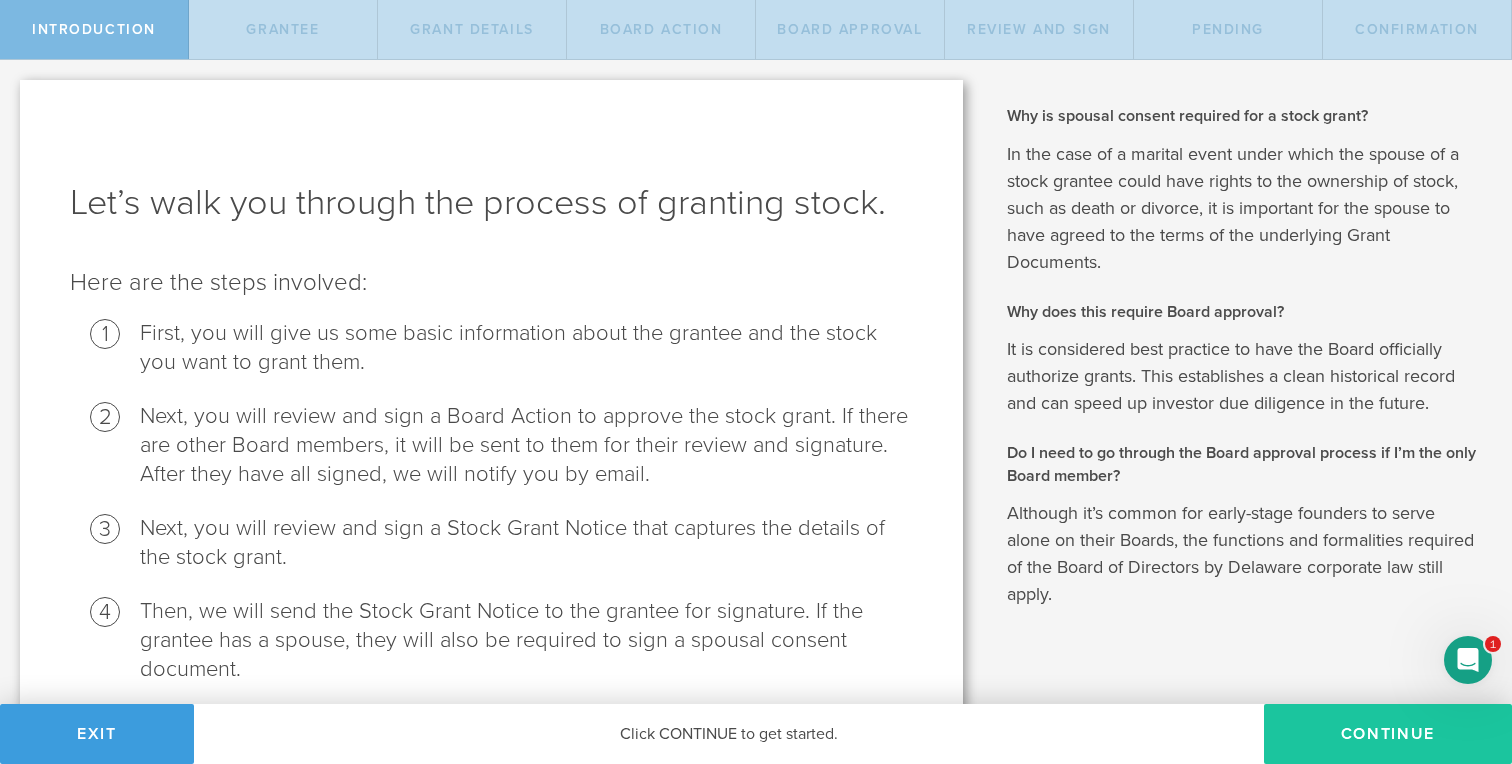 click on "Continue" at bounding box center [1388, 734] 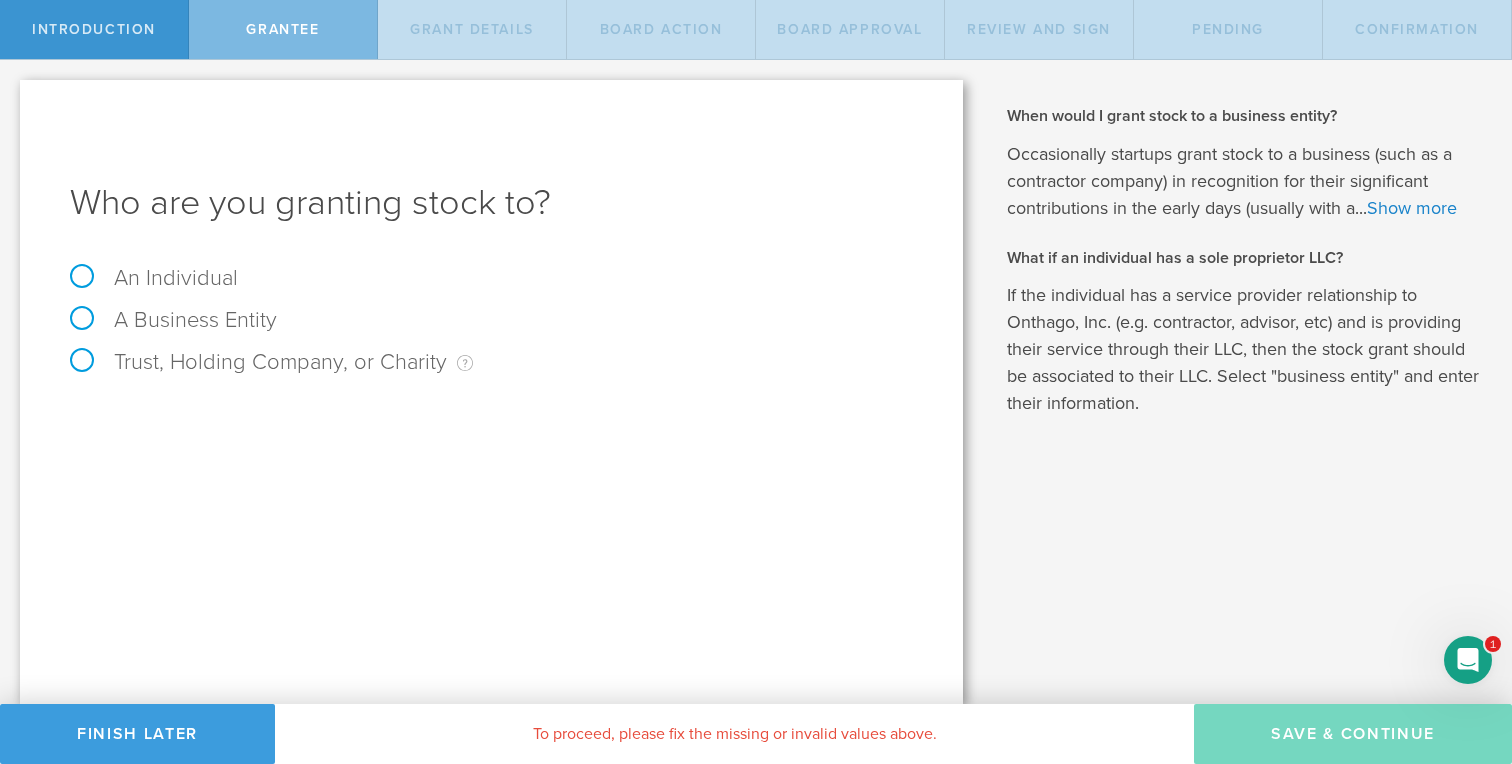 click on "An Individual" at bounding box center [154, 278] 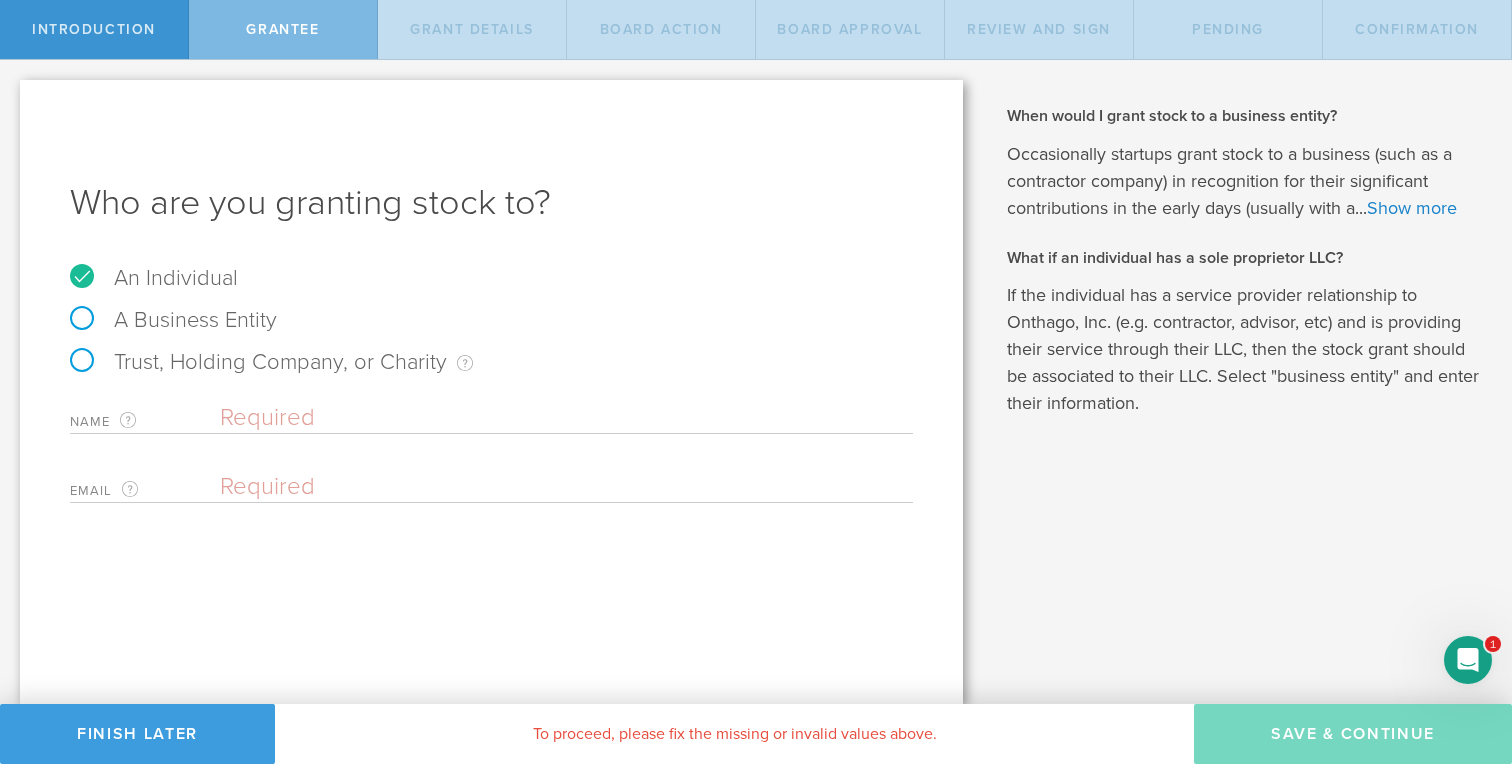 click at bounding box center [566, 418] 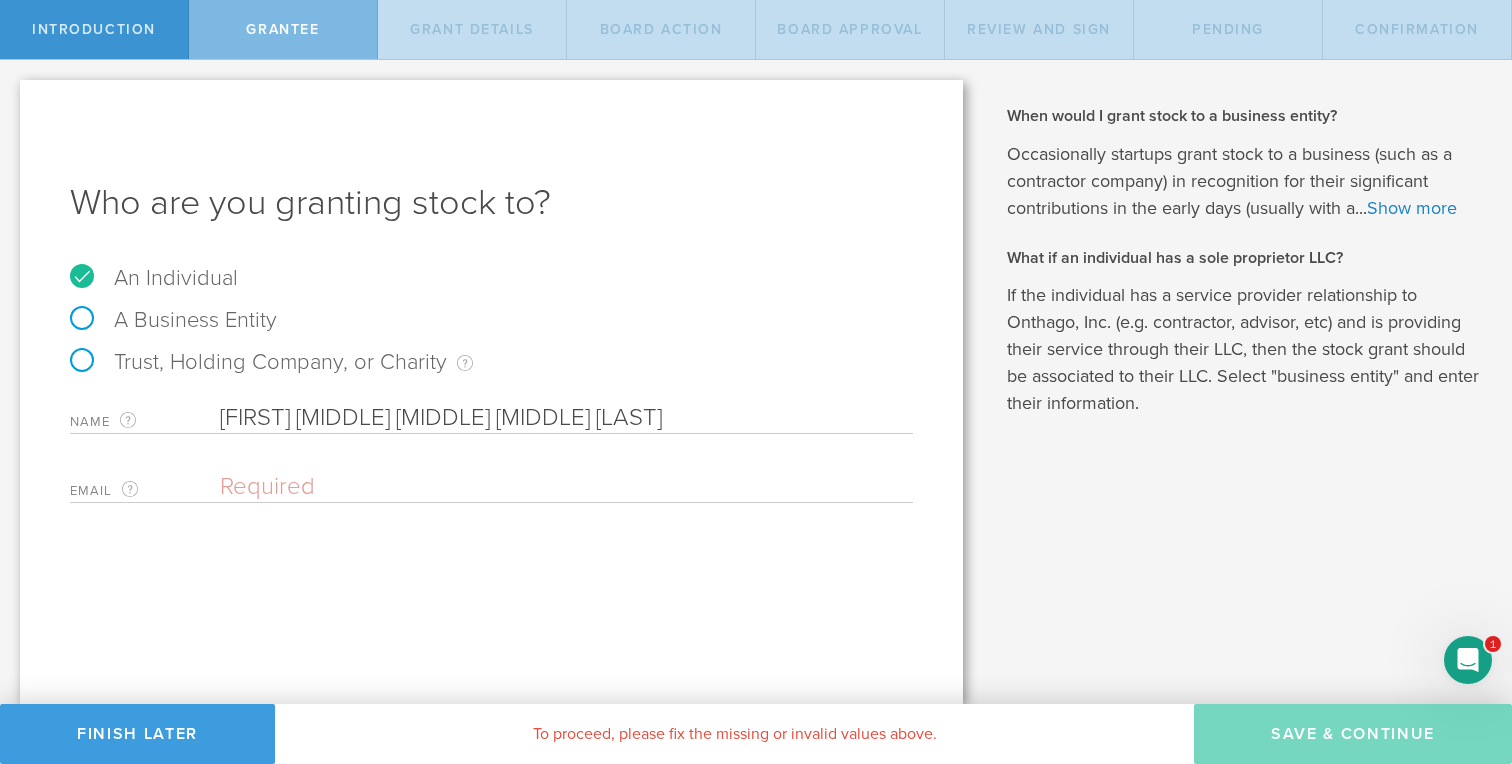 type on "Angela Marie Therese Sopie Diamidia" 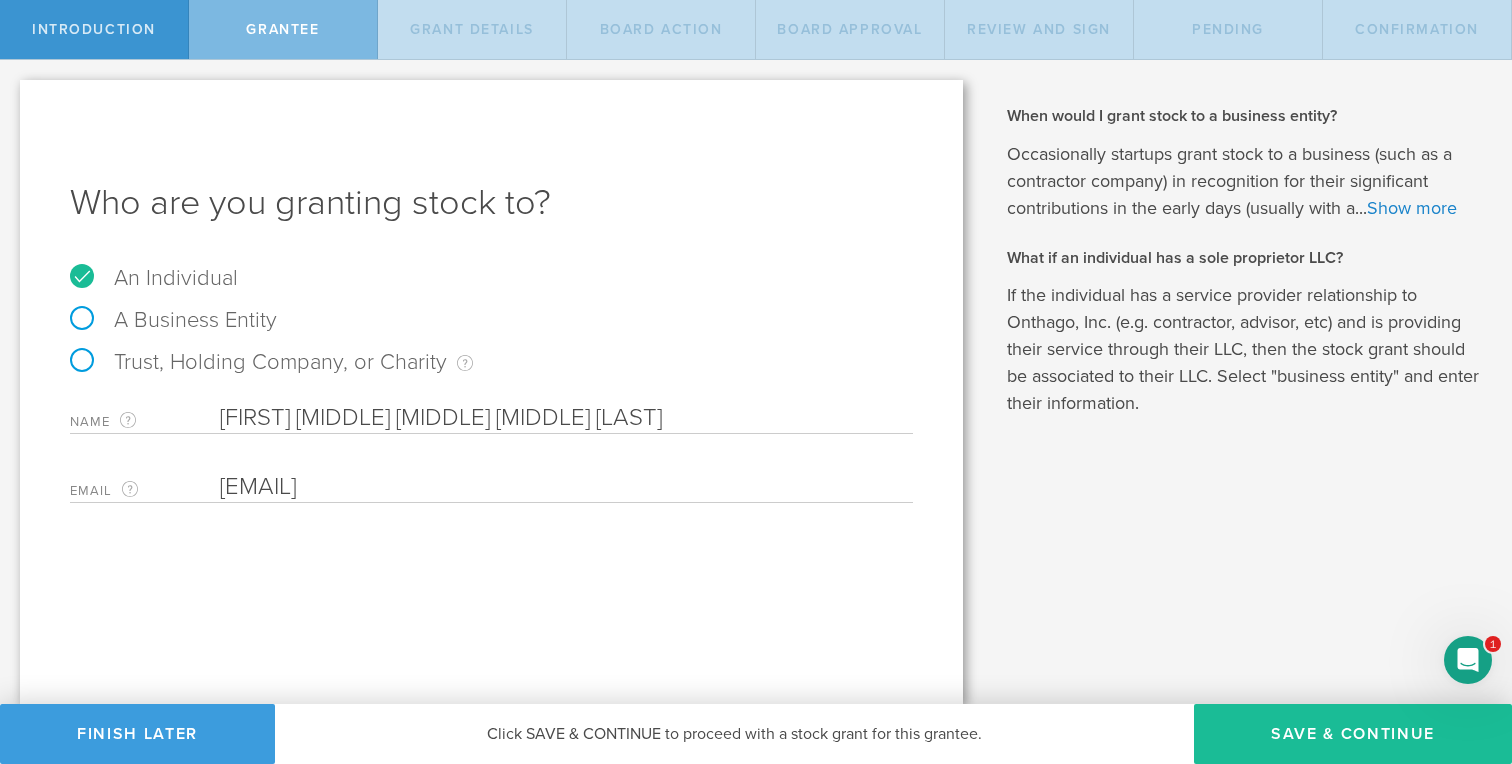 type on "diamidiaa@gmail.com" 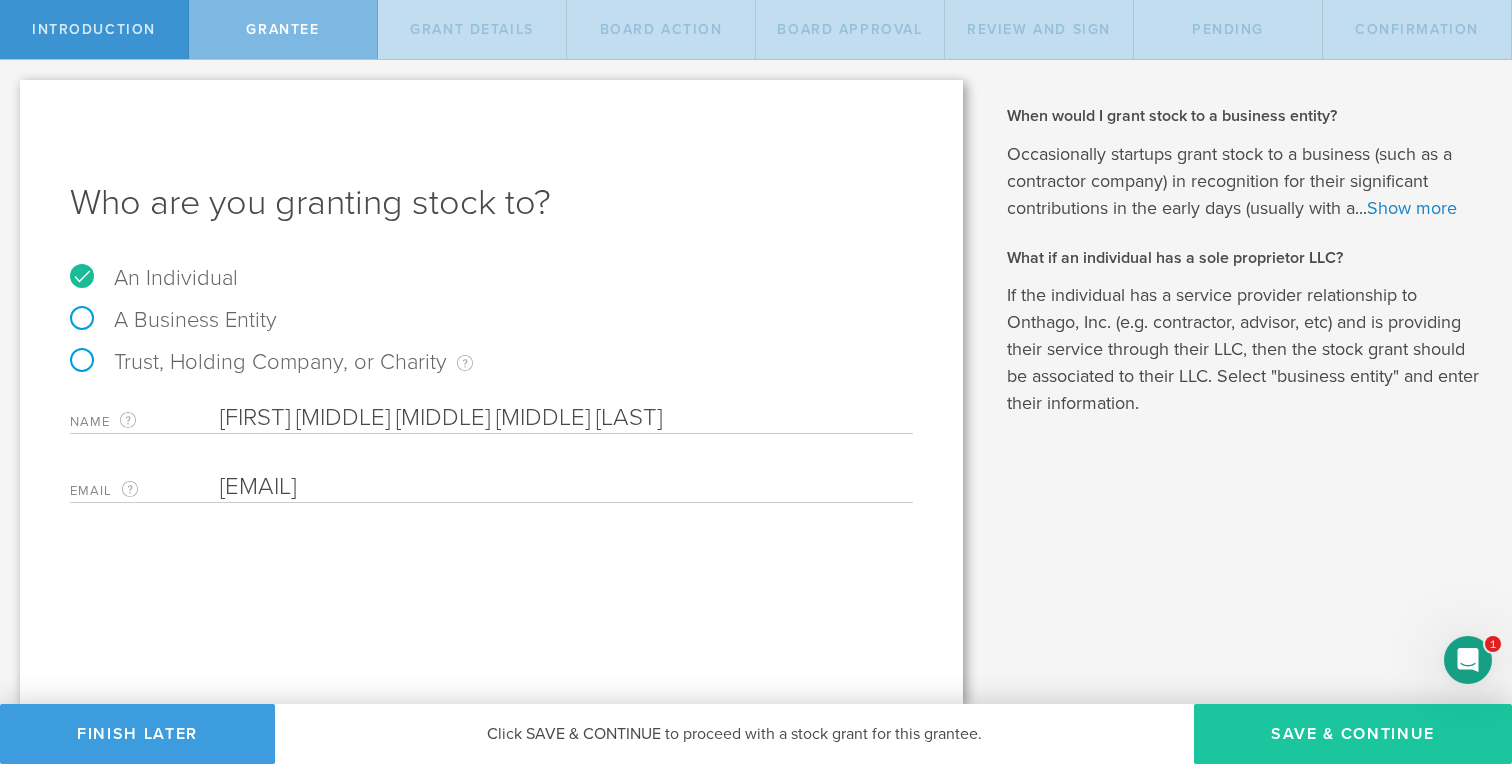 click on "Save & Continue" at bounding box center [1353, 734] 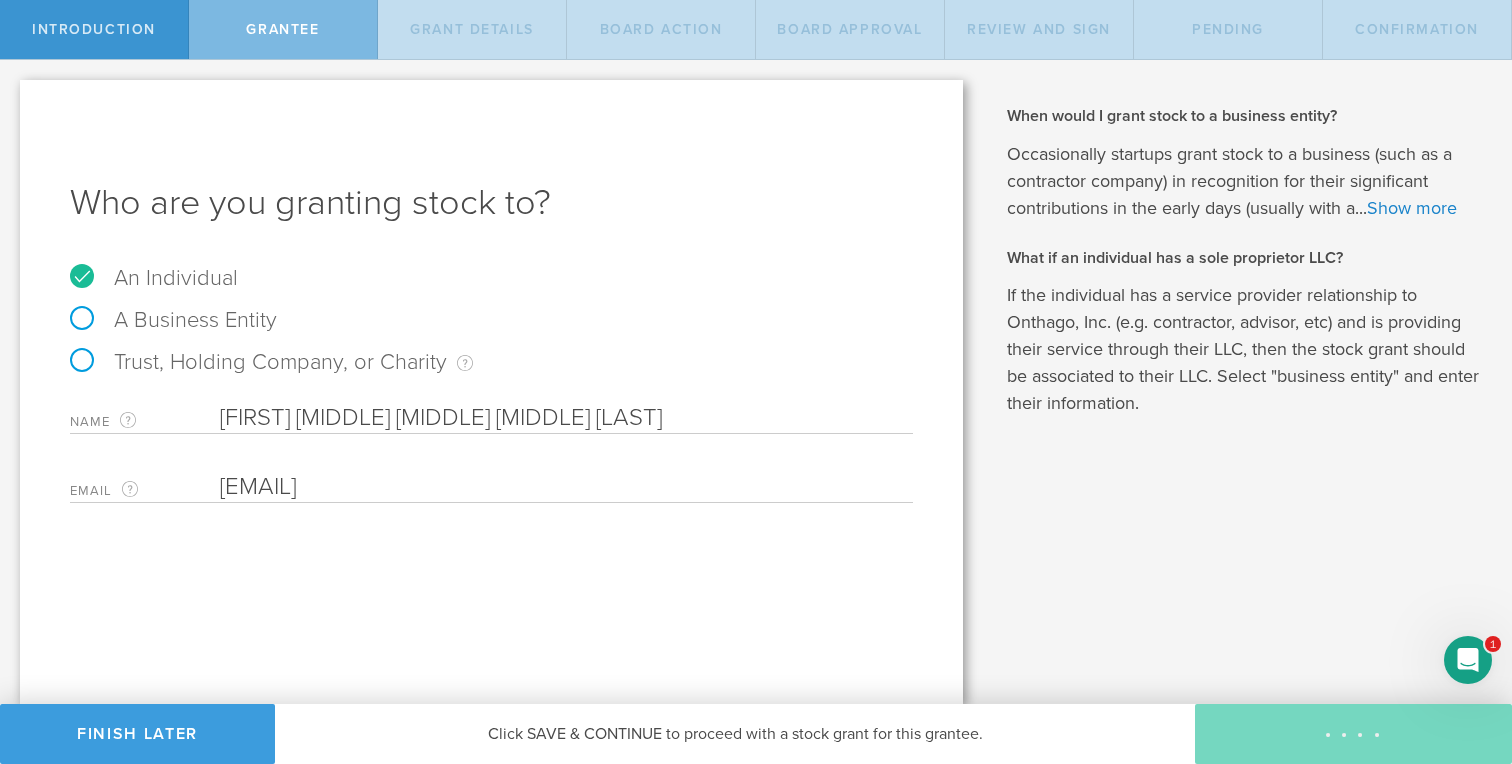 type on "48" 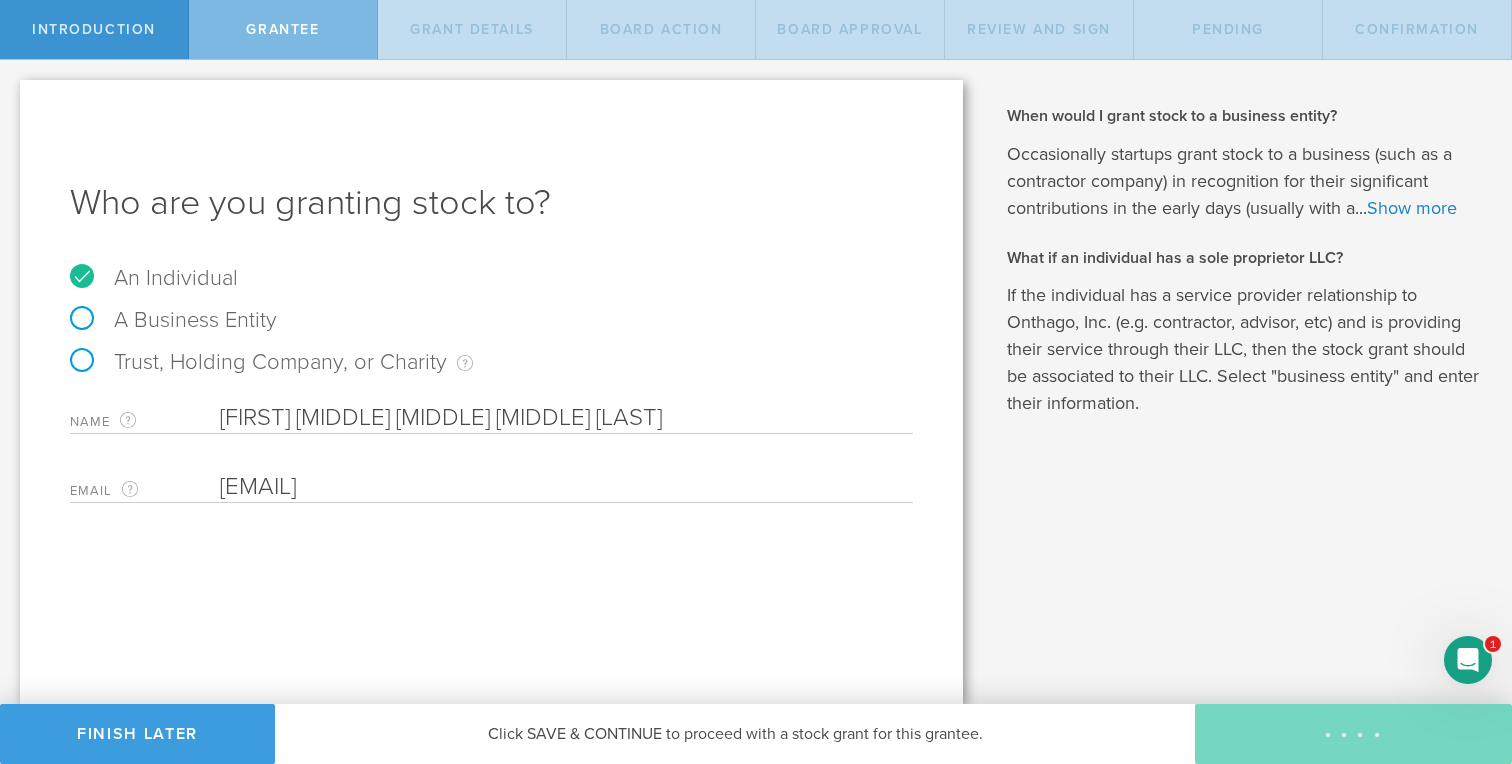type on "12" 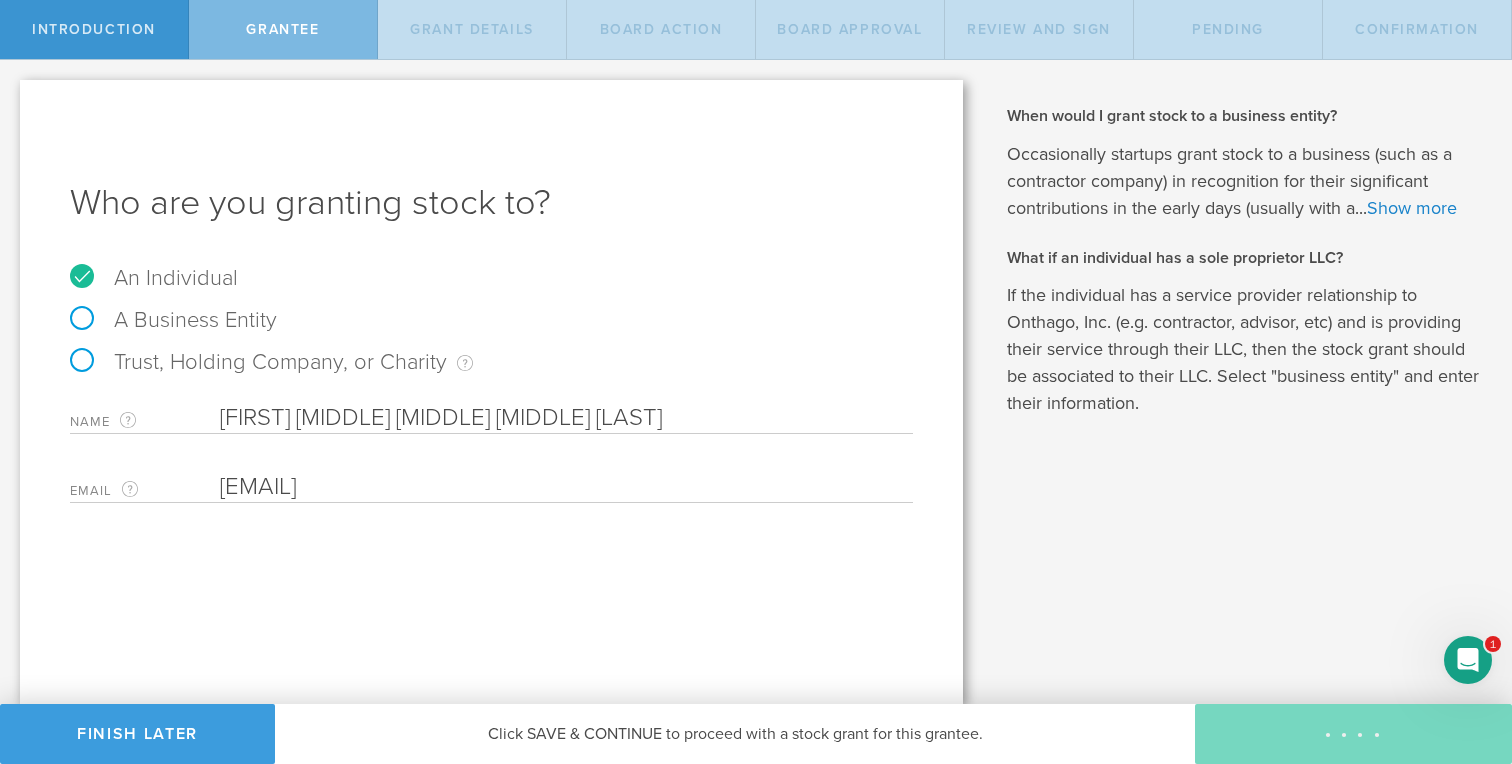 select on "none" 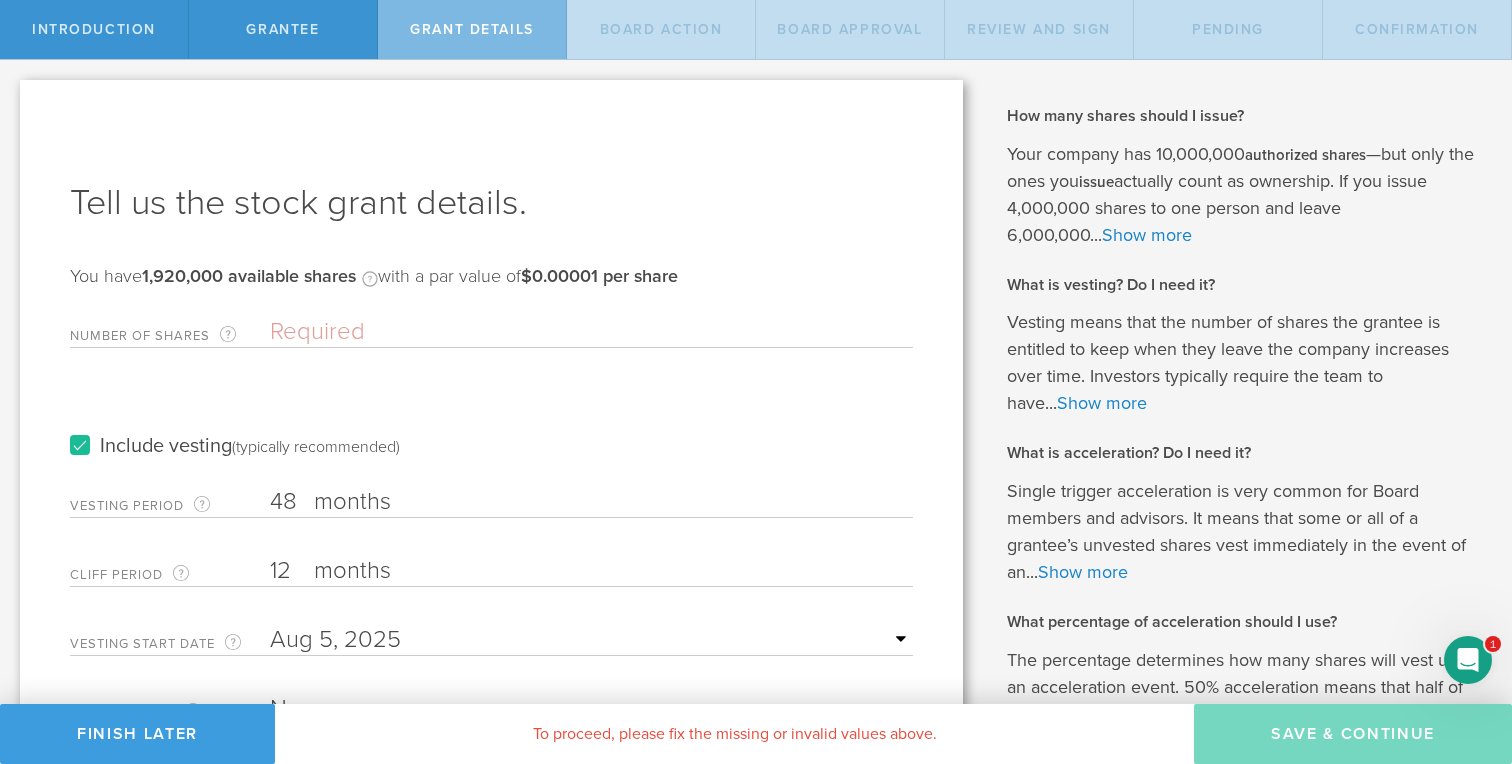 click on "Number of Shares The total amount of stock the company is granting to this recipient." at bounding box center (591, 332) 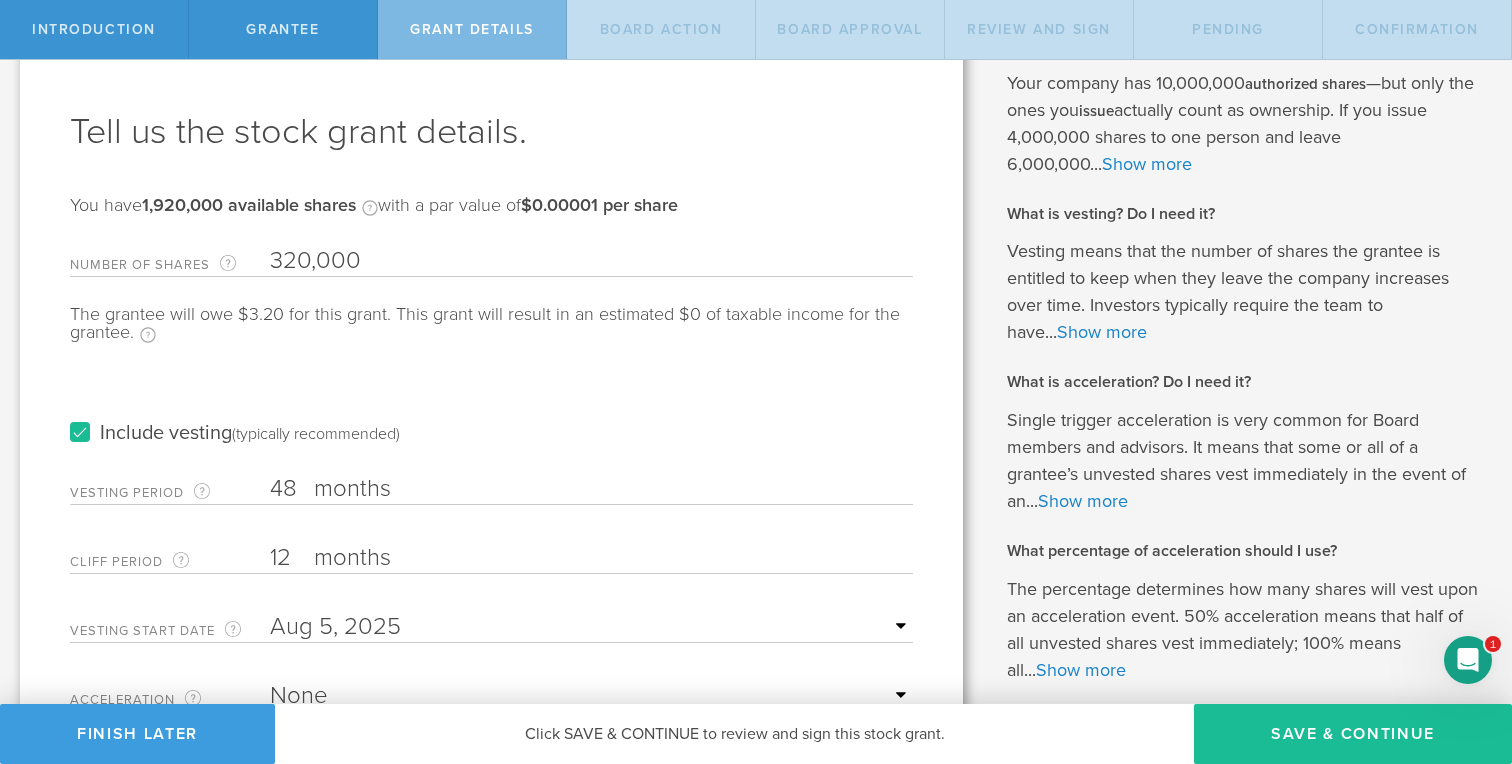 scroll, scrollTop: 61, scrollLeft: 0, axis: vertical 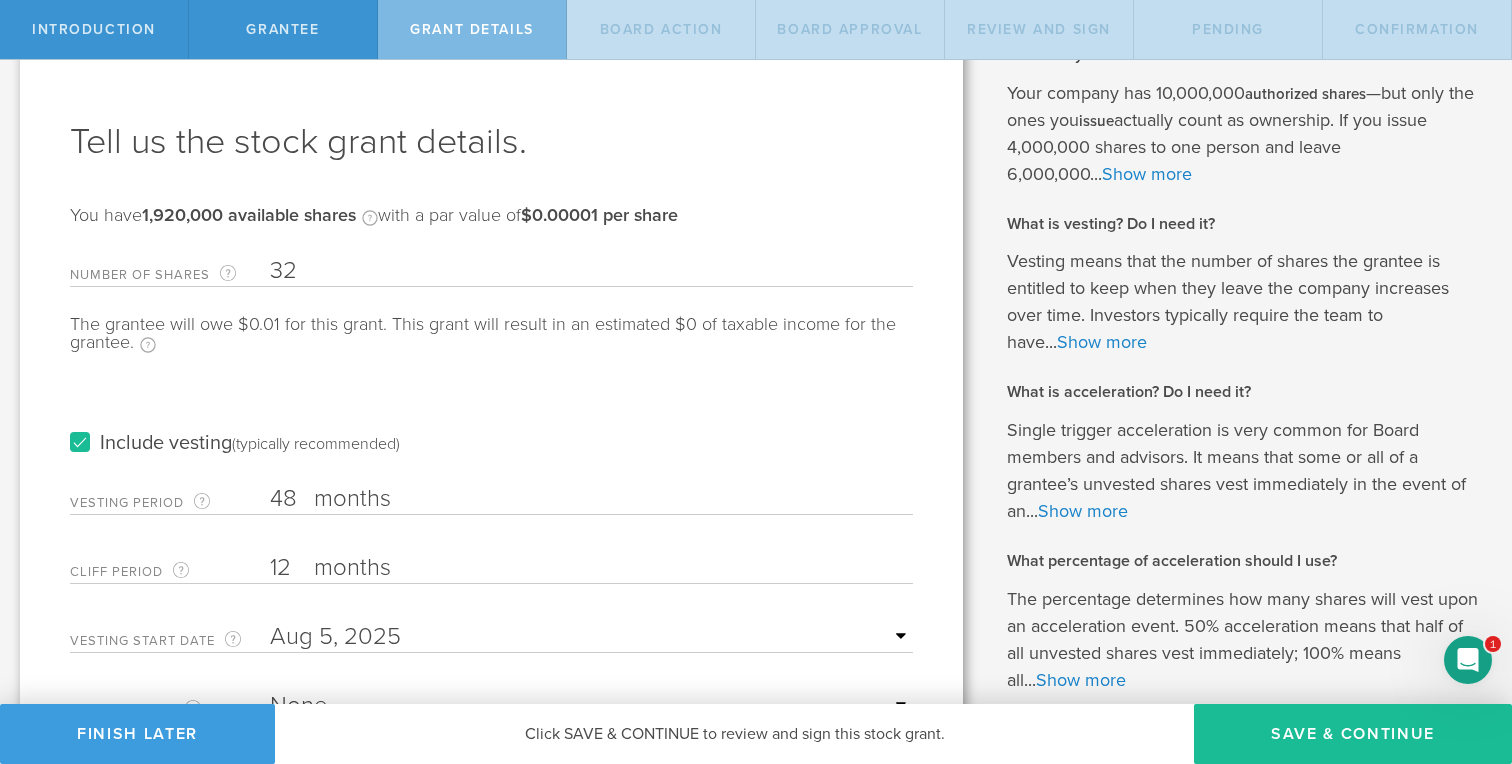 type on "3" 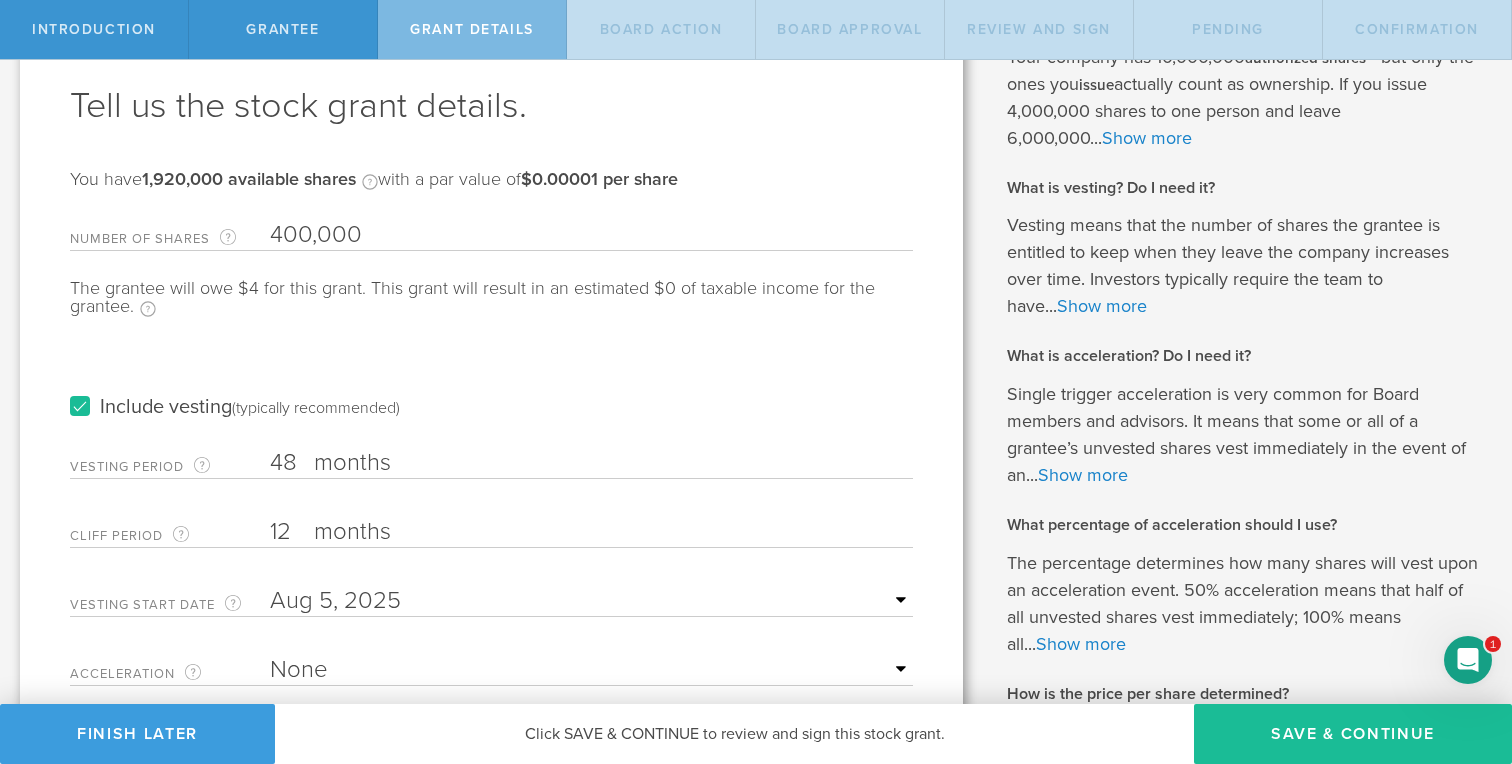 scroll, scrollTop: 96, scrollLeft: 0, axis: vertical 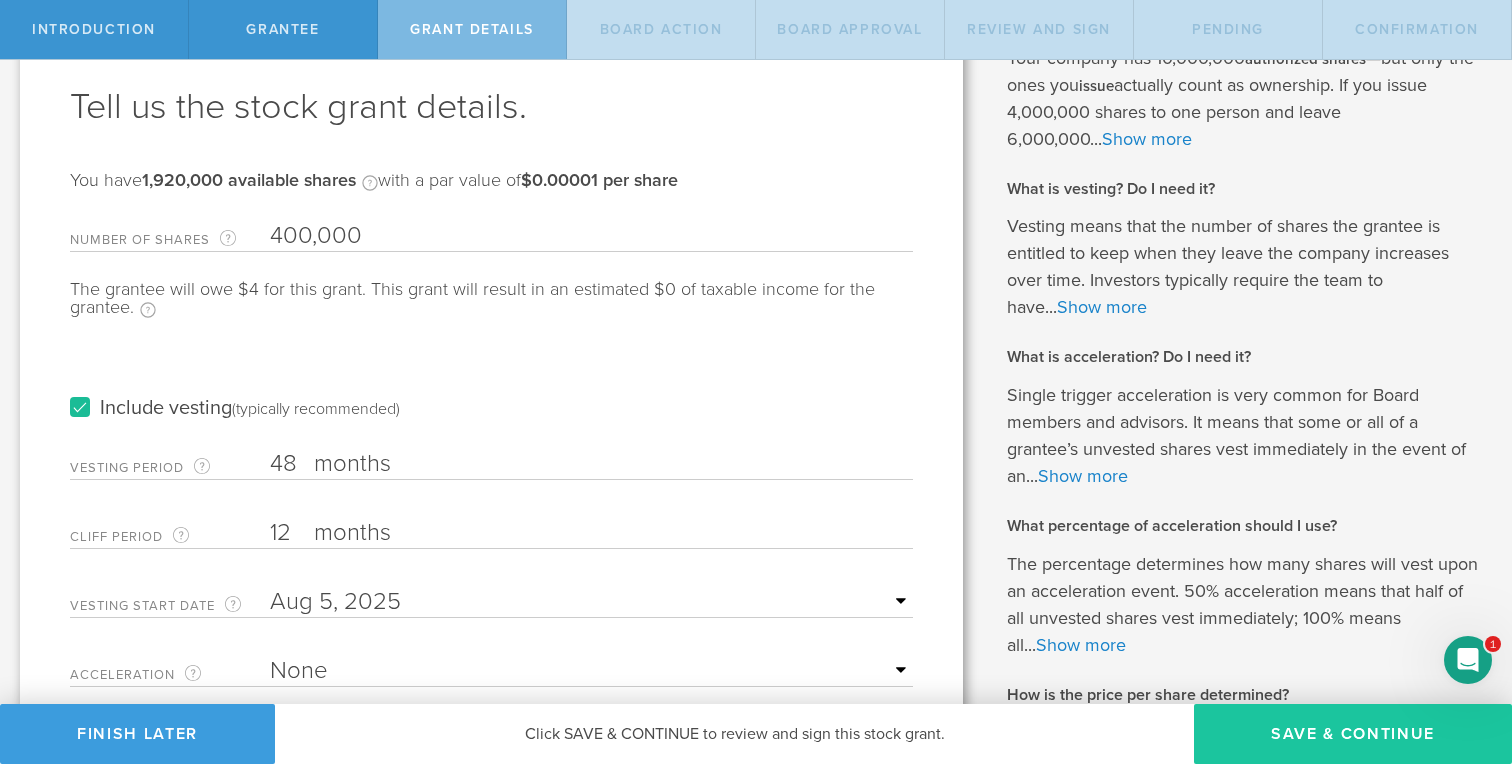 type on "400,000" 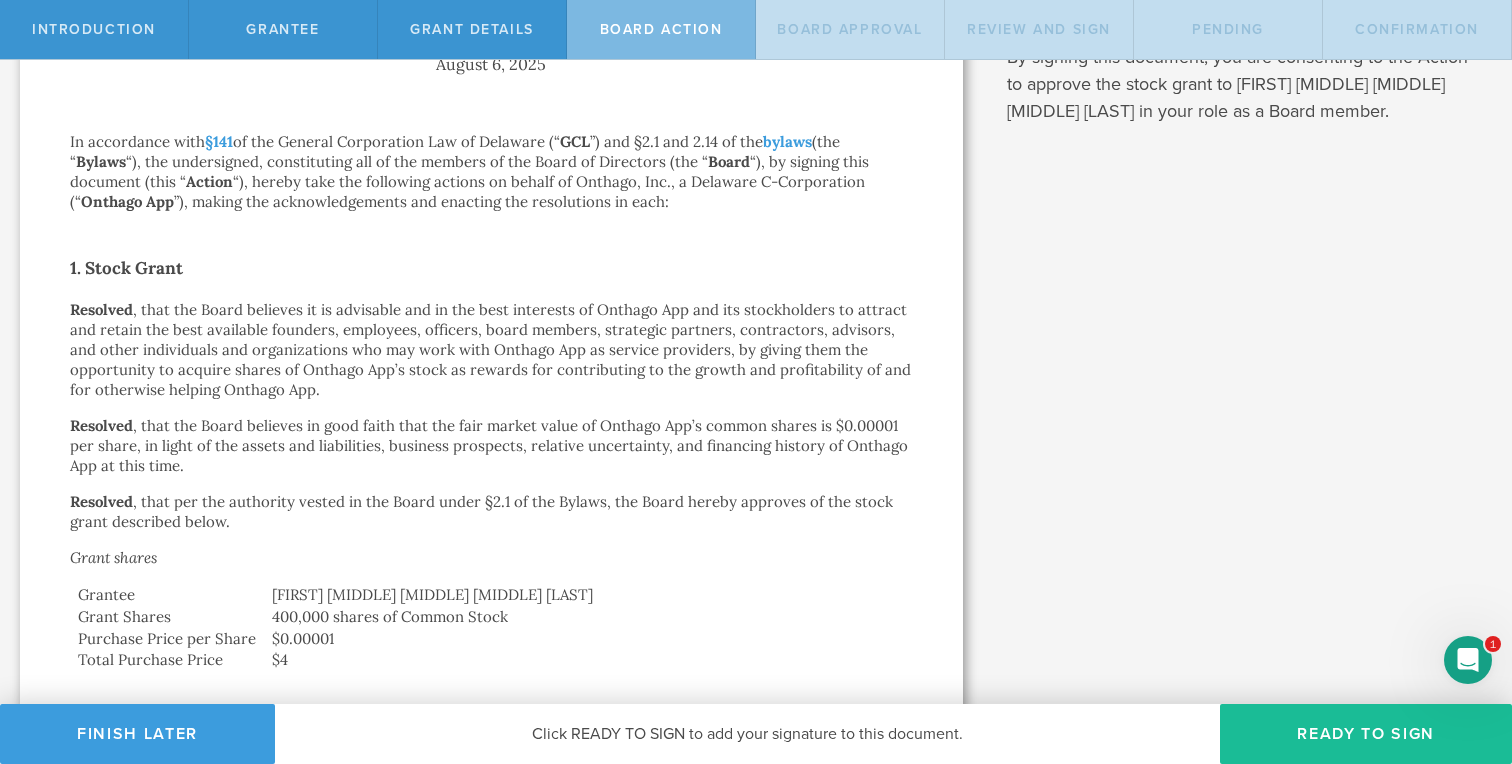 scroll, scrollTop: 0, scrollLeft: 0, axis: both 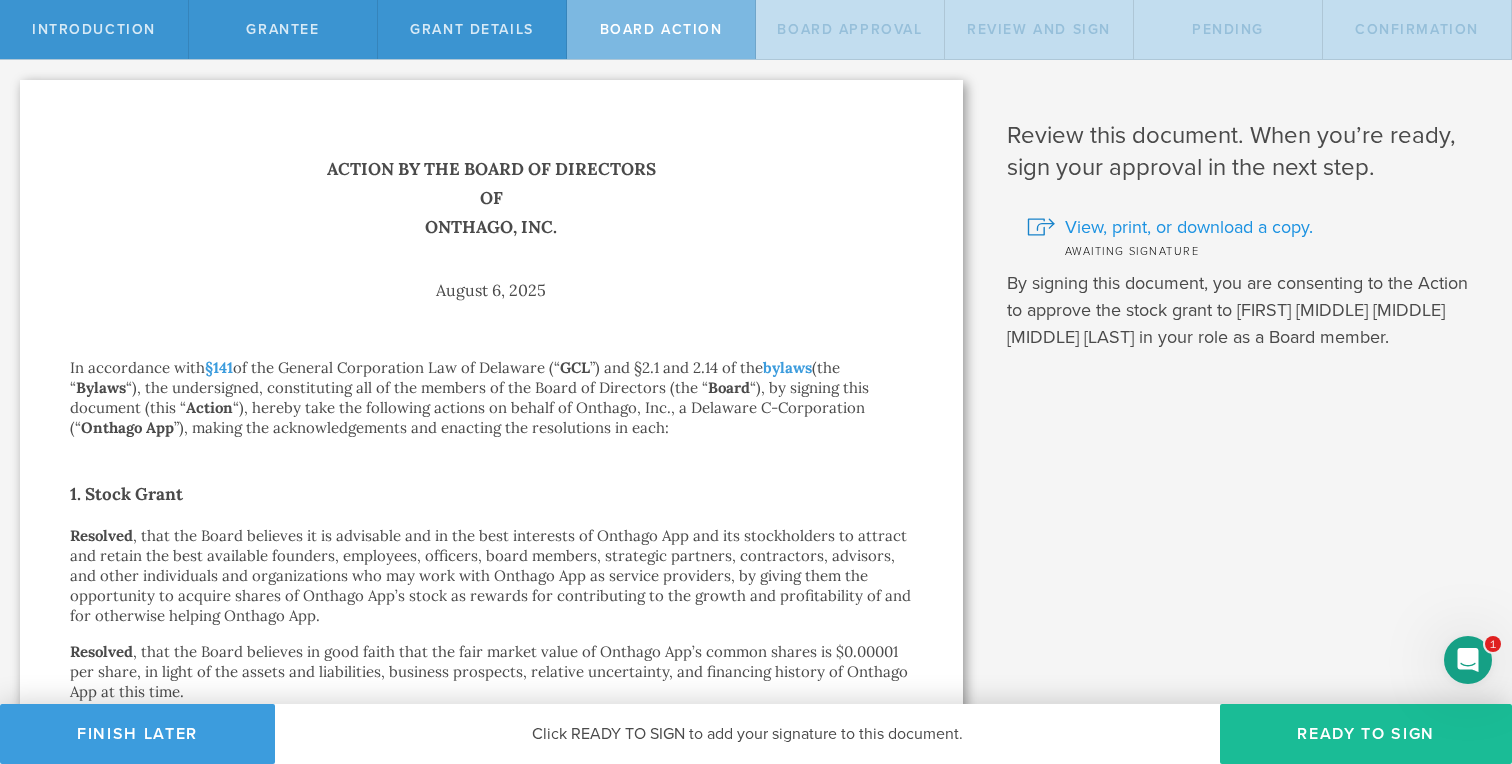 click on "View, print, or download a copy." at bounding box center [1189, 227] 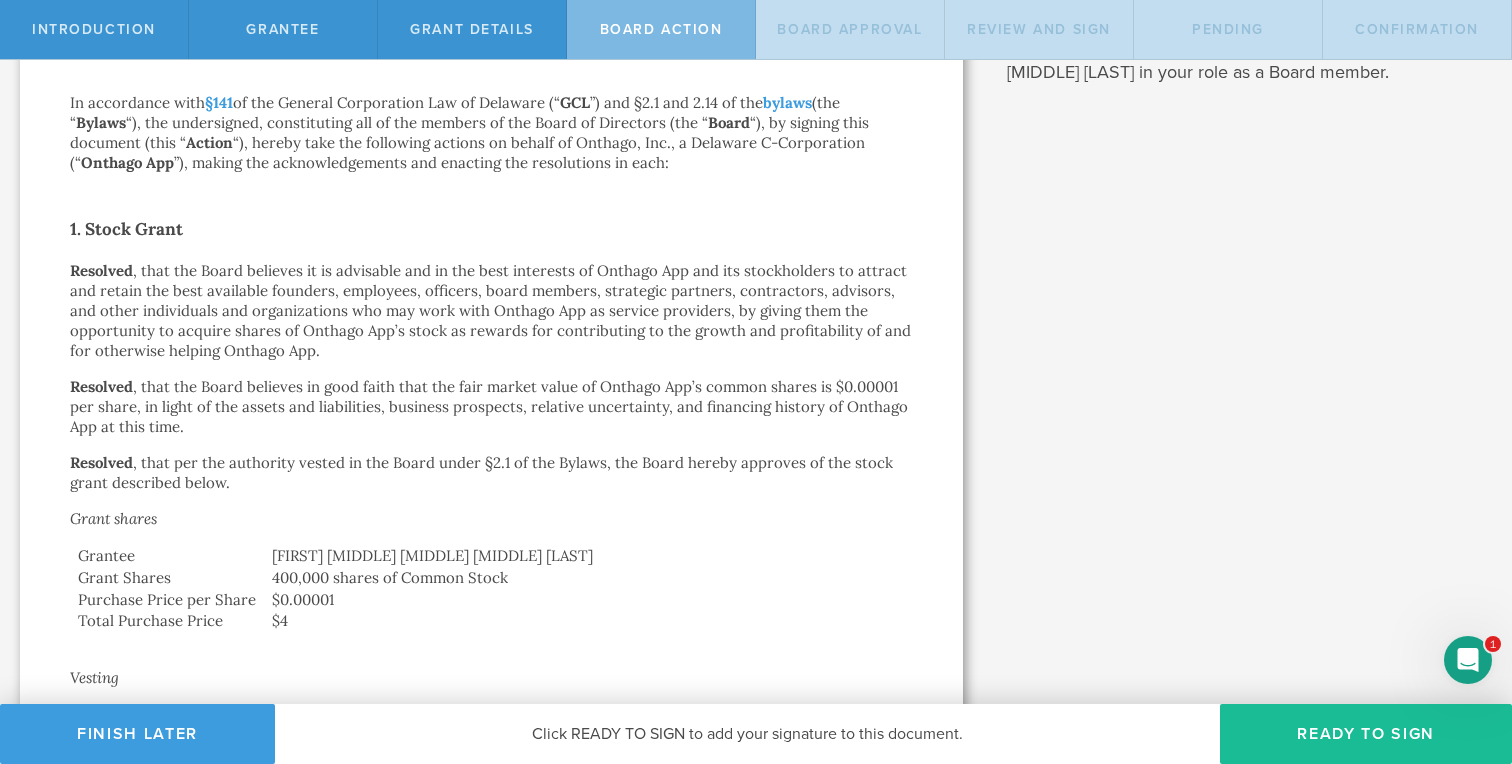 scroll, scrollTop: 0, scrollLeft: 0, axis: both 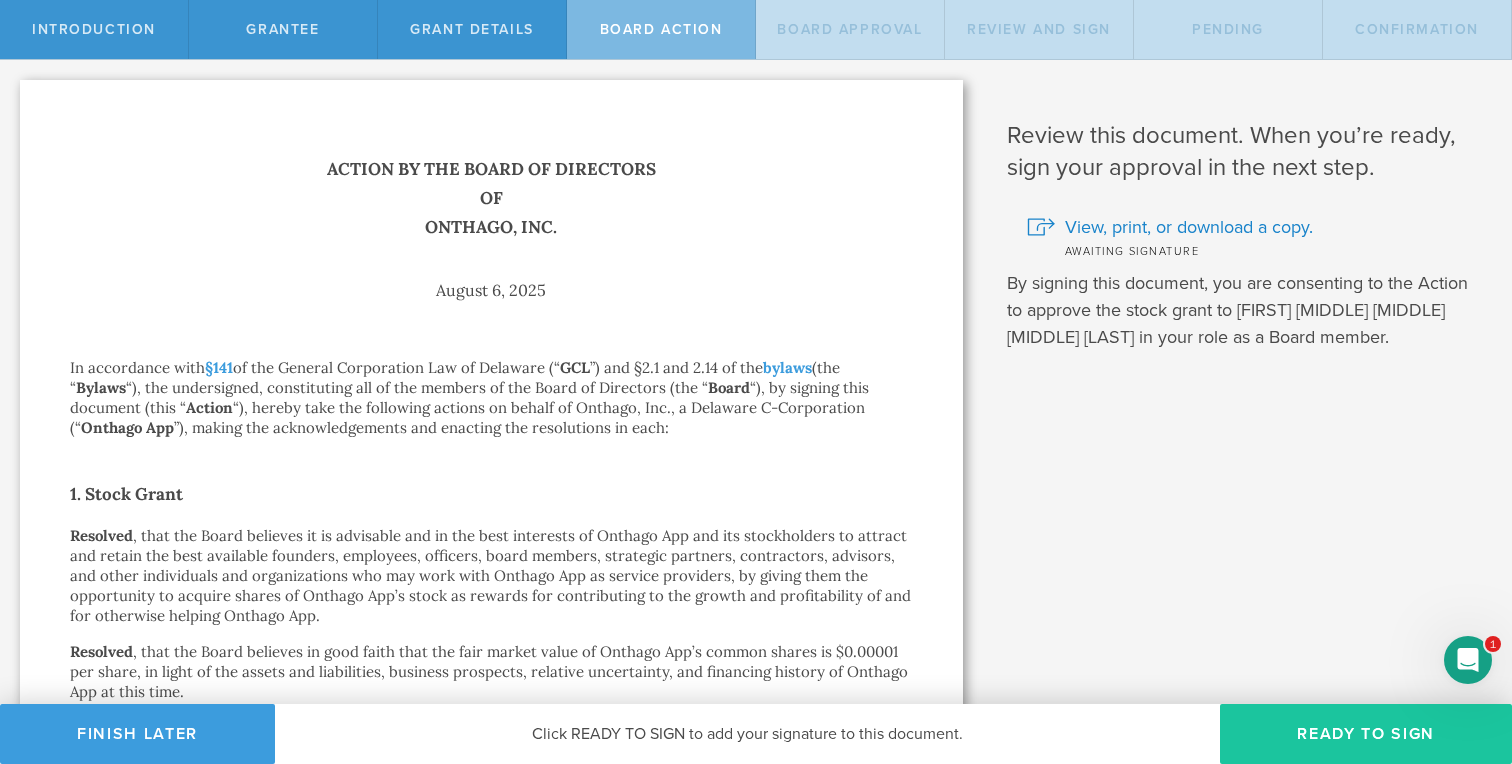 click on "Ready to Sign" at bounding box center (1366, 734) 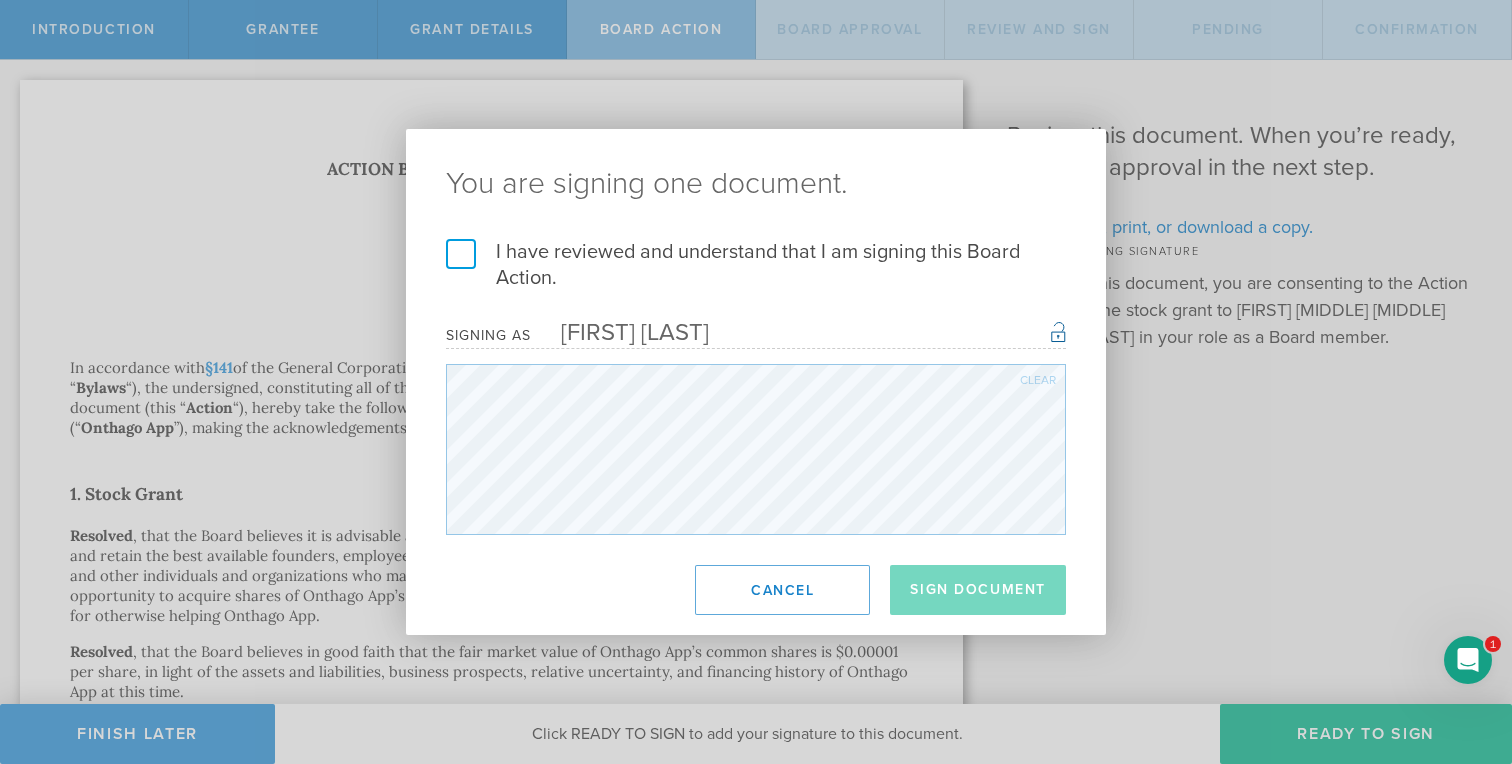 type 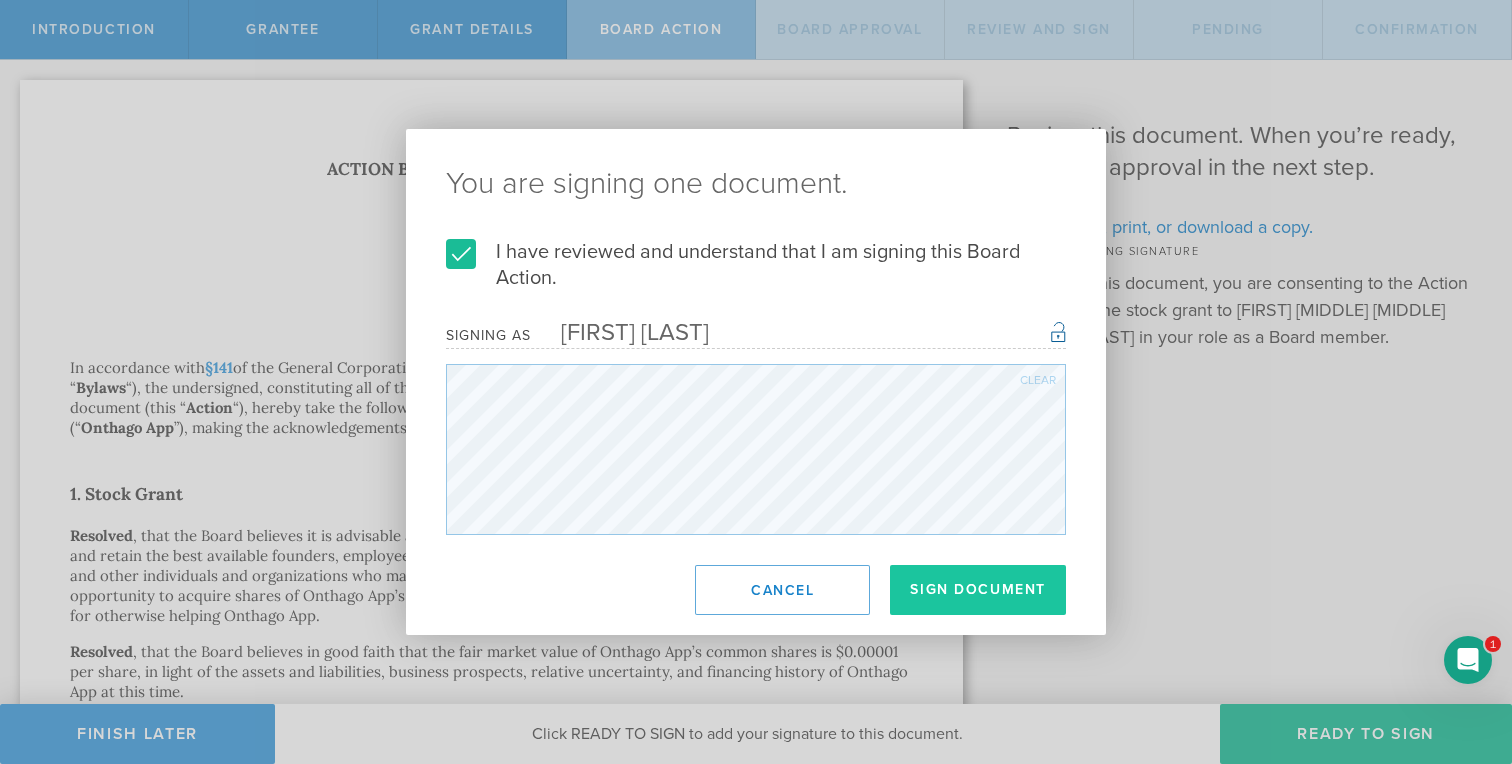 click on "Sign Document" at bounding box center (978, 590) 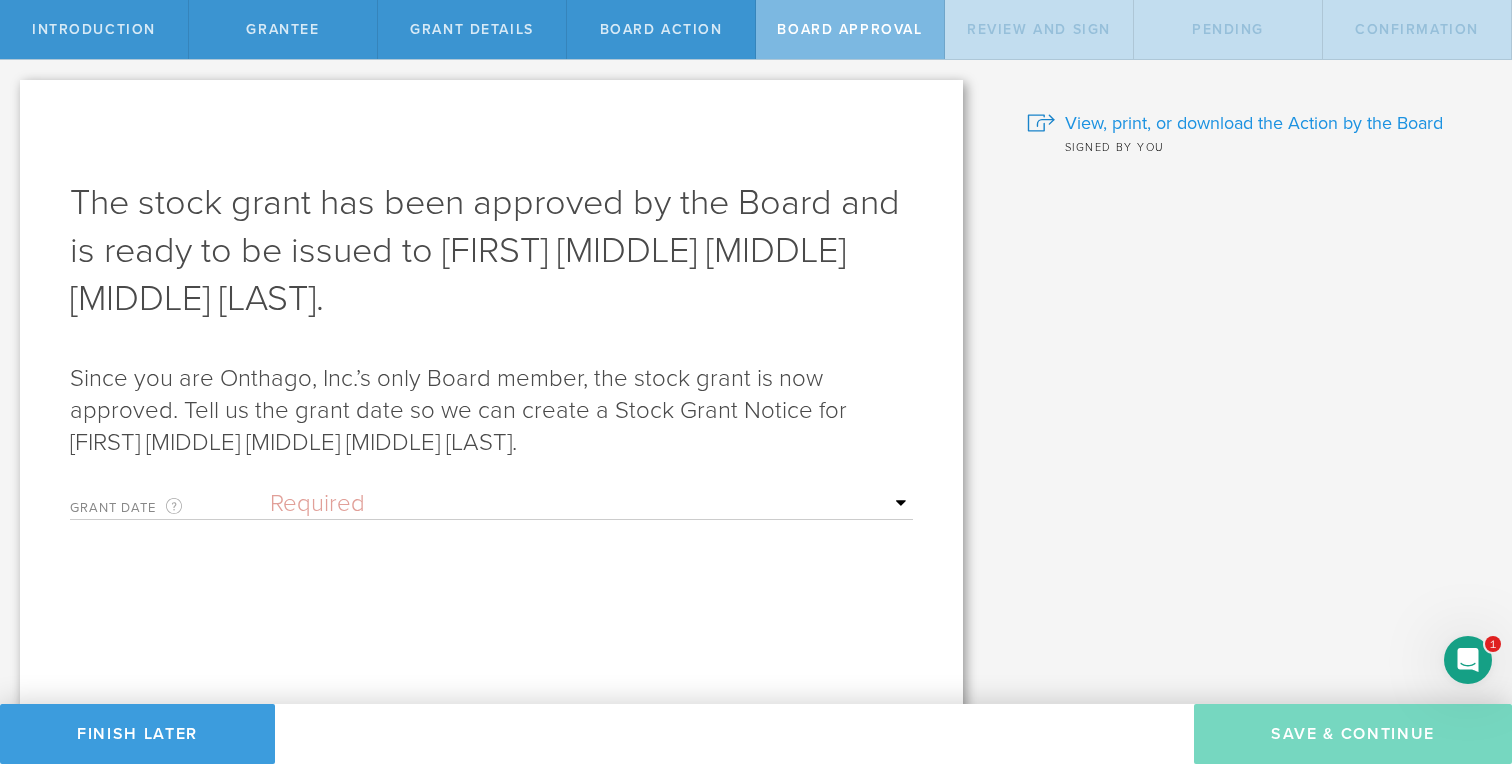 click on "View, print, or download the Action by the Board" at bounding box center (1254, 123) 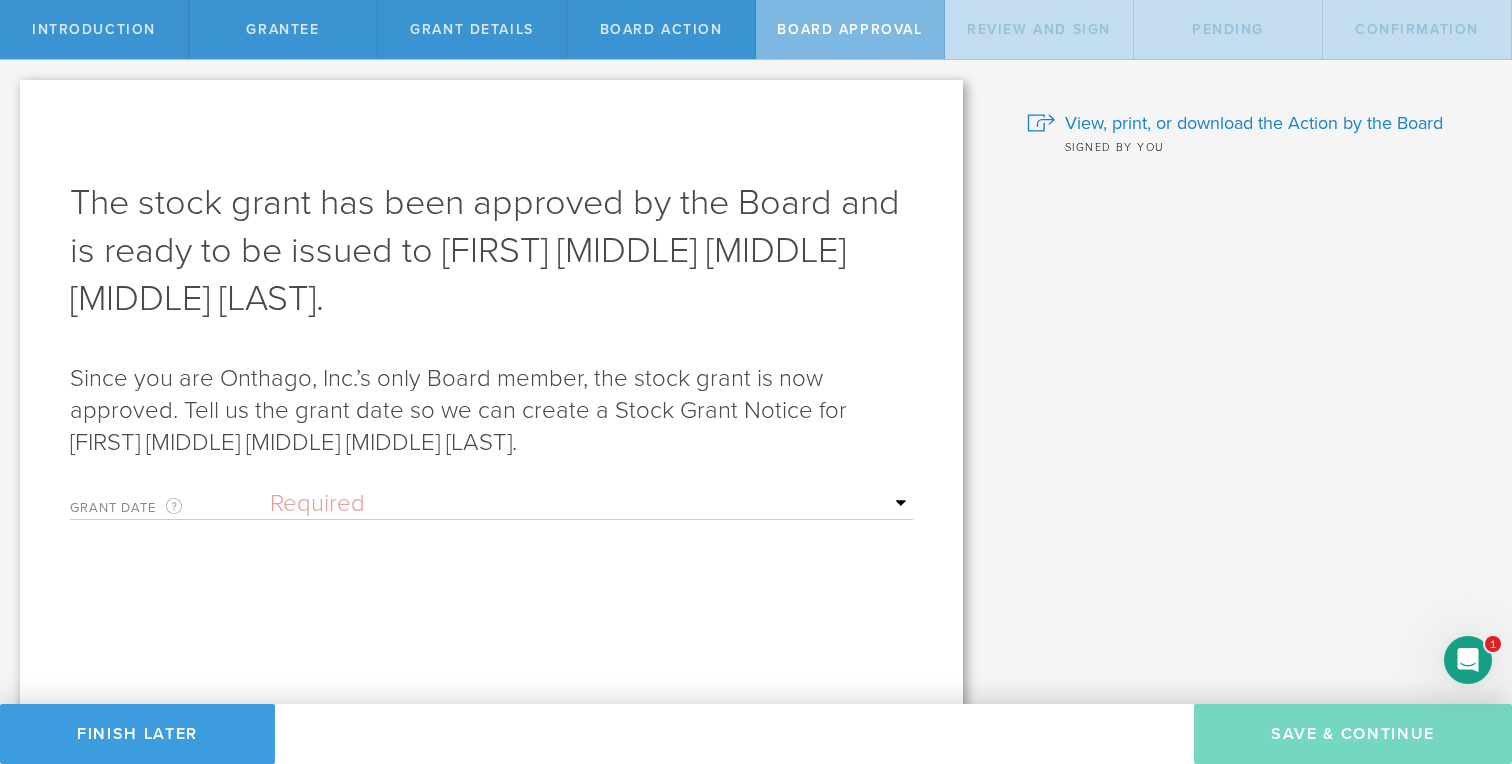 click on "Required Upon grantee's signature A specific date" at bounding box center [591, 504] 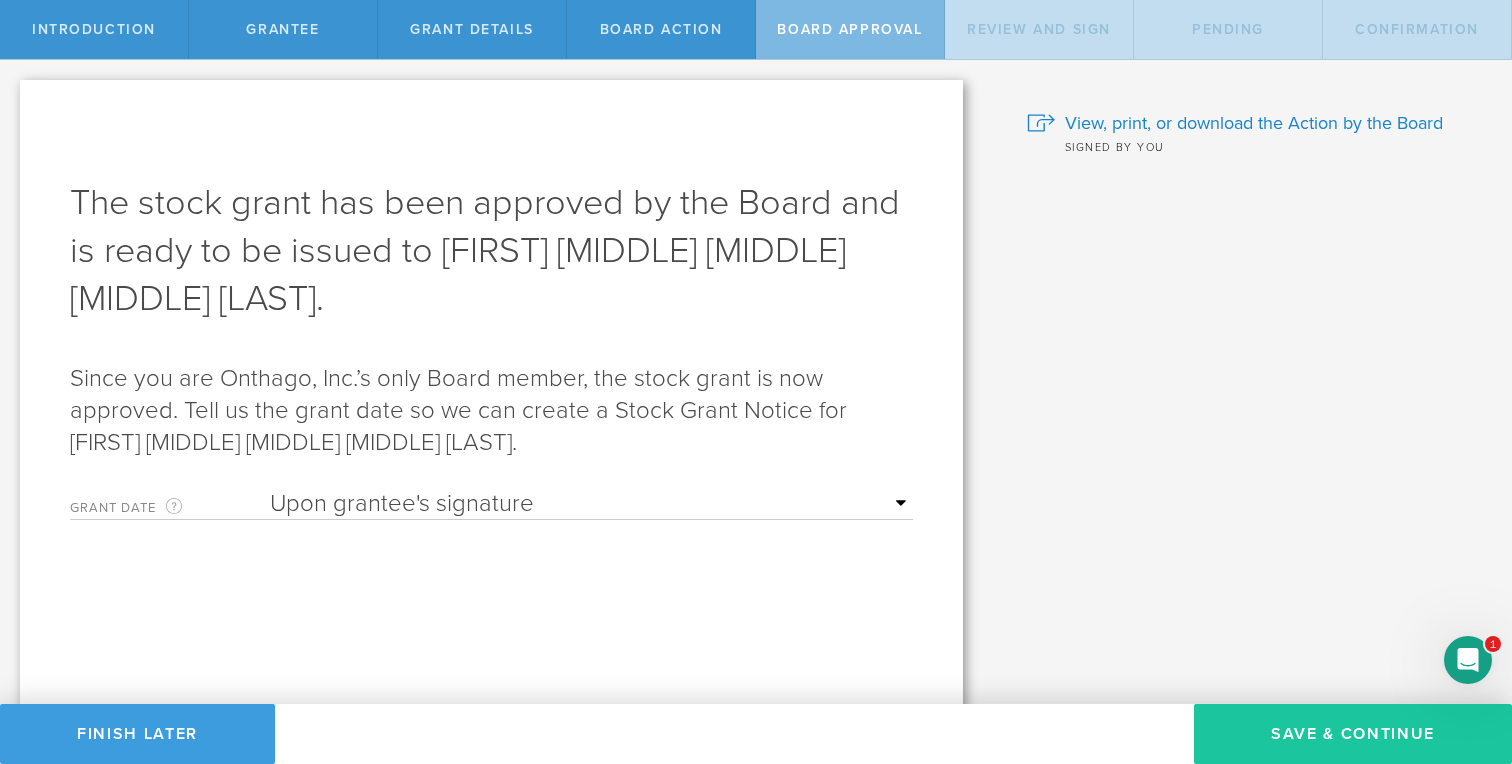 click on "Save & Continue" at bounding box center [1353, 734] 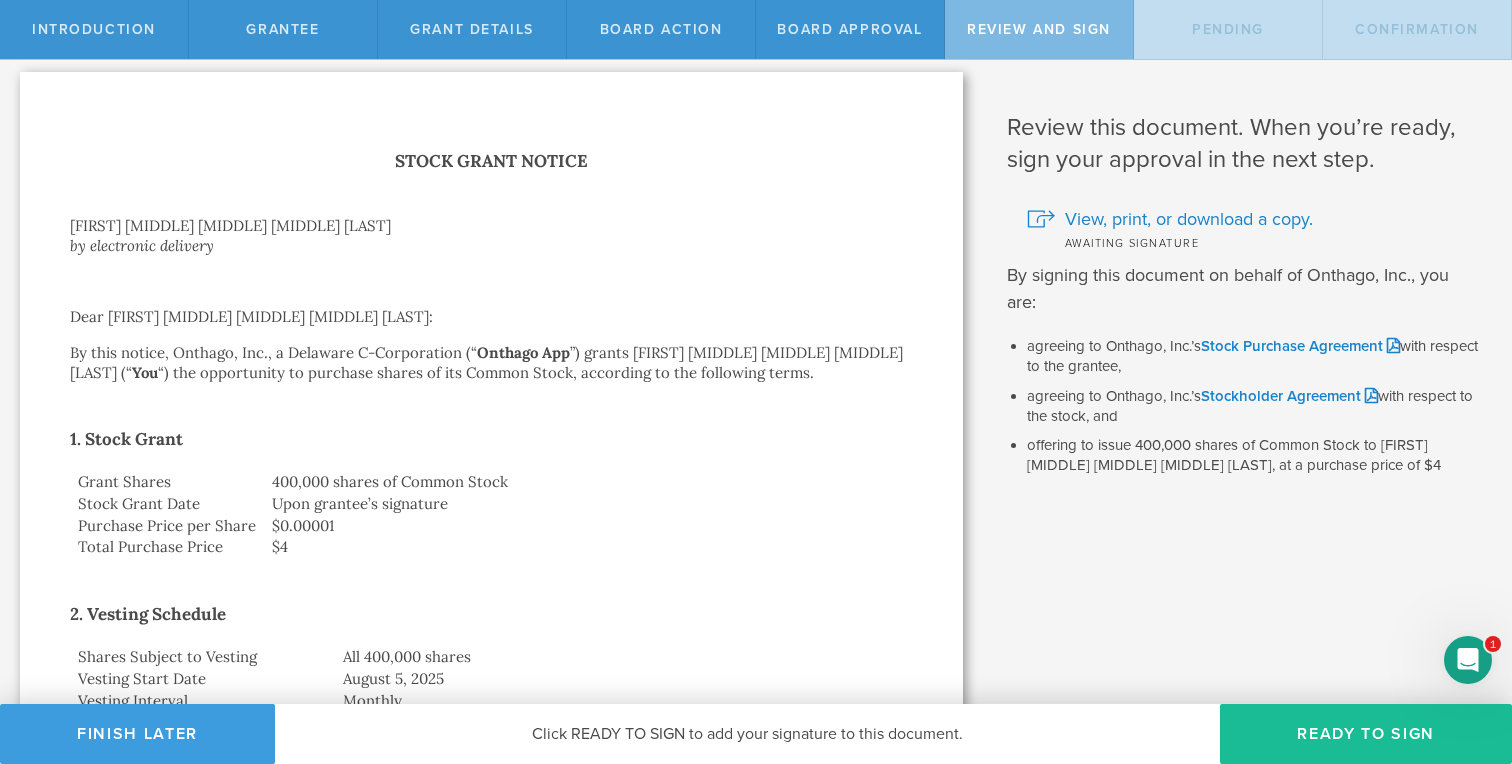 scroll, scrollTop: 0, scrollLeft: 0, axis: both 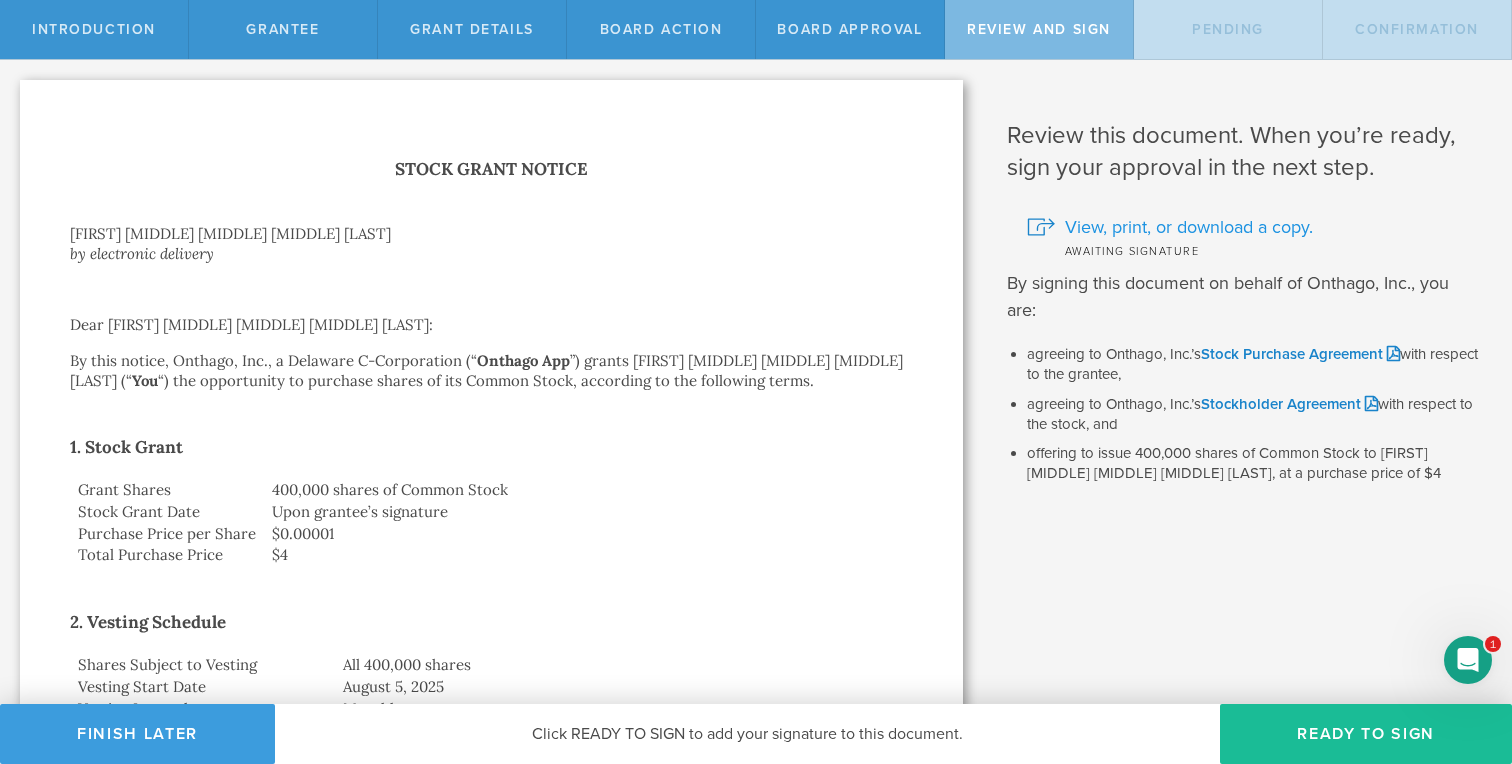 click on "View, print, or download a copy." at bounding box center [1189, 227] 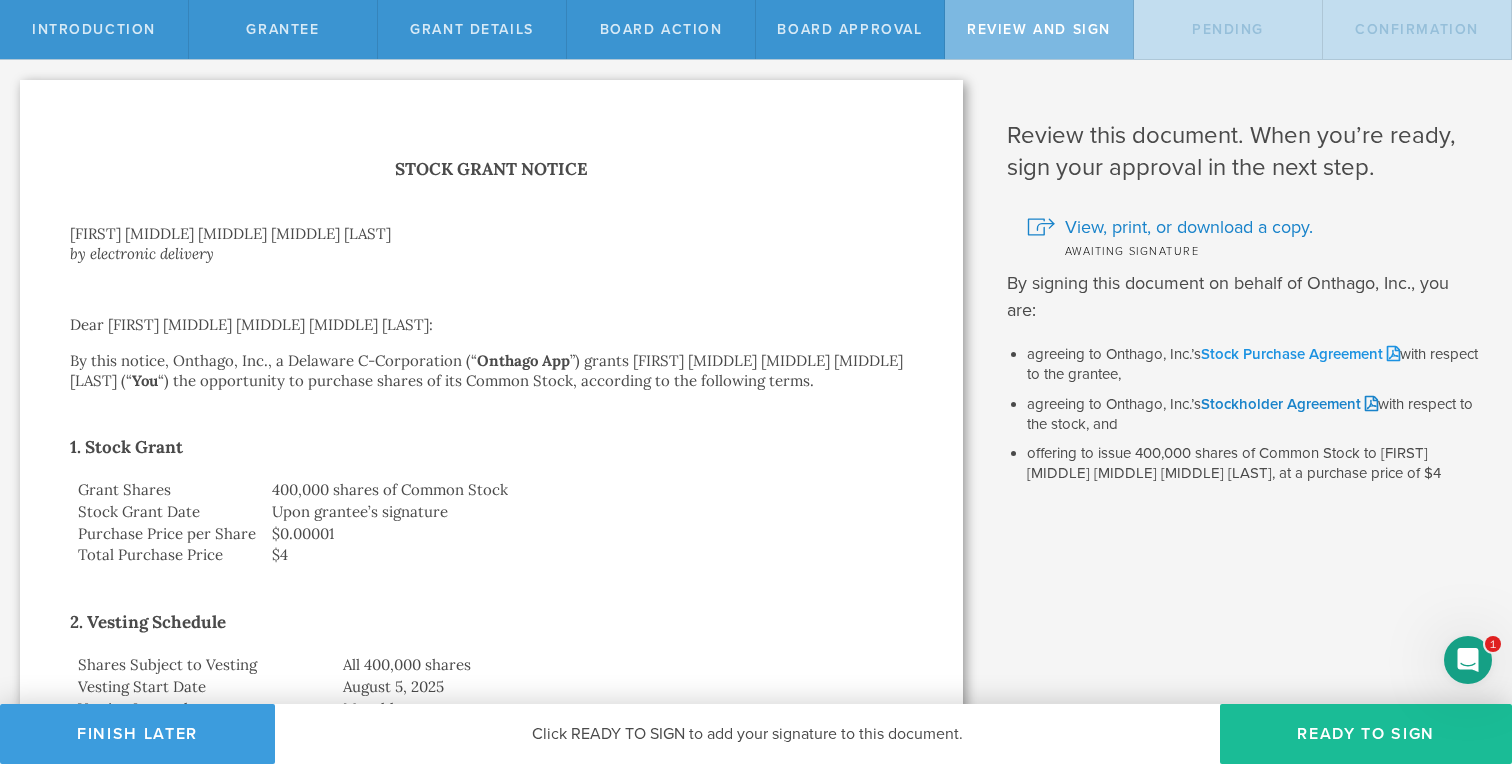 click on "Stock Purchase Agreement" at bounding box center (1300, 354) 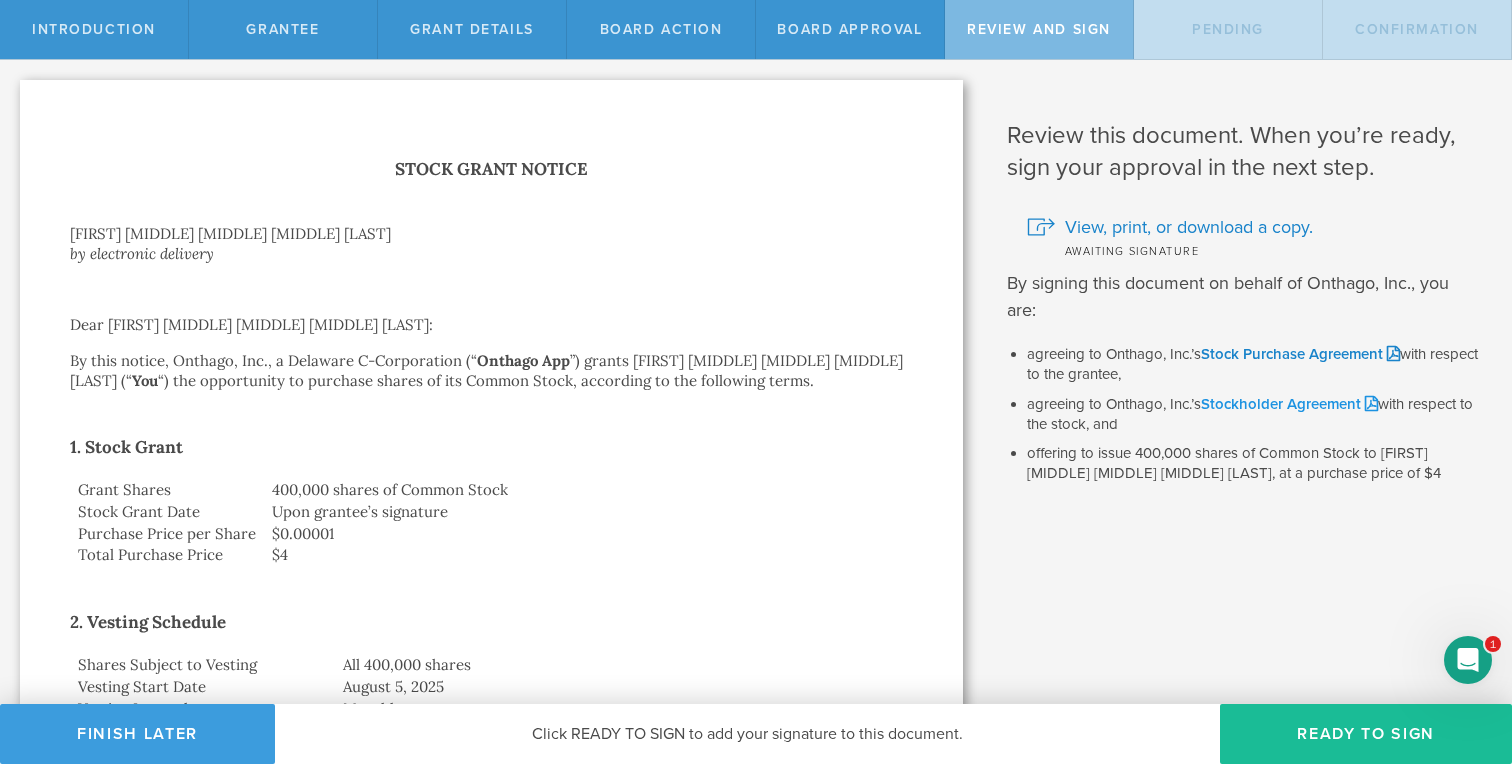 click on "Stockholder Agreement" at bounding box center [1289, 404] 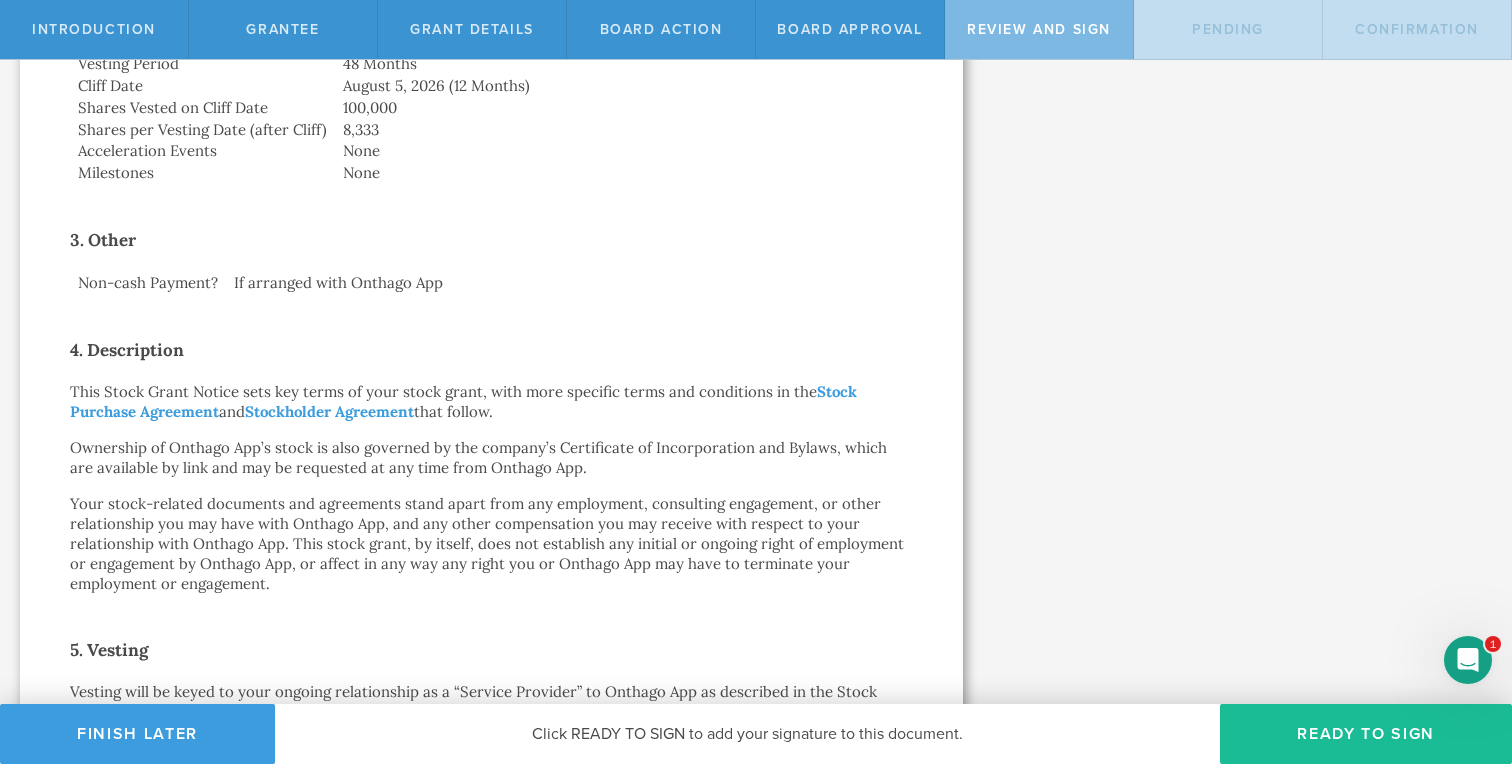 scroll, scrollTop: 0, scrollLeft: 0, axis: both 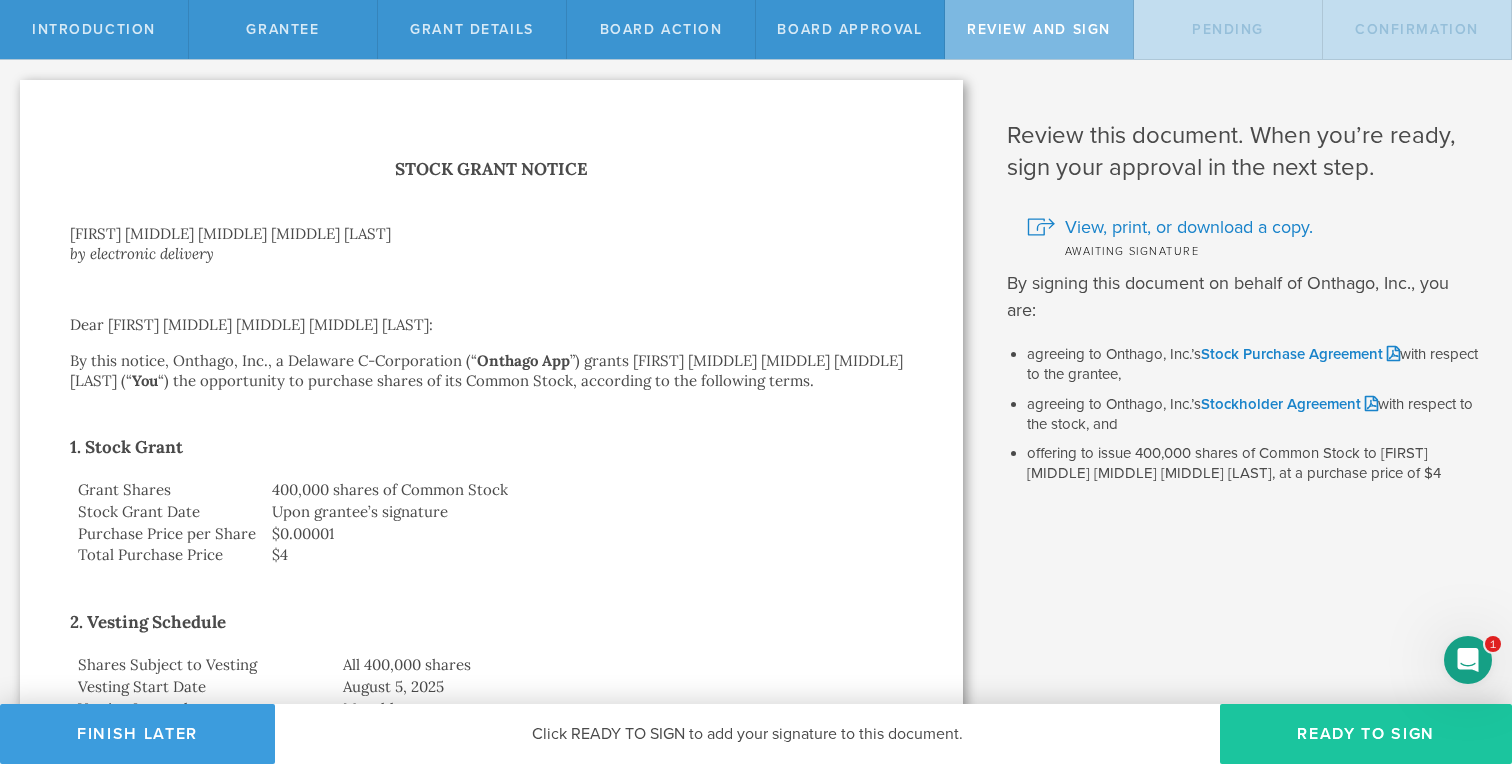 click on "Ready to Sign" at bounding box center (1366, 734) 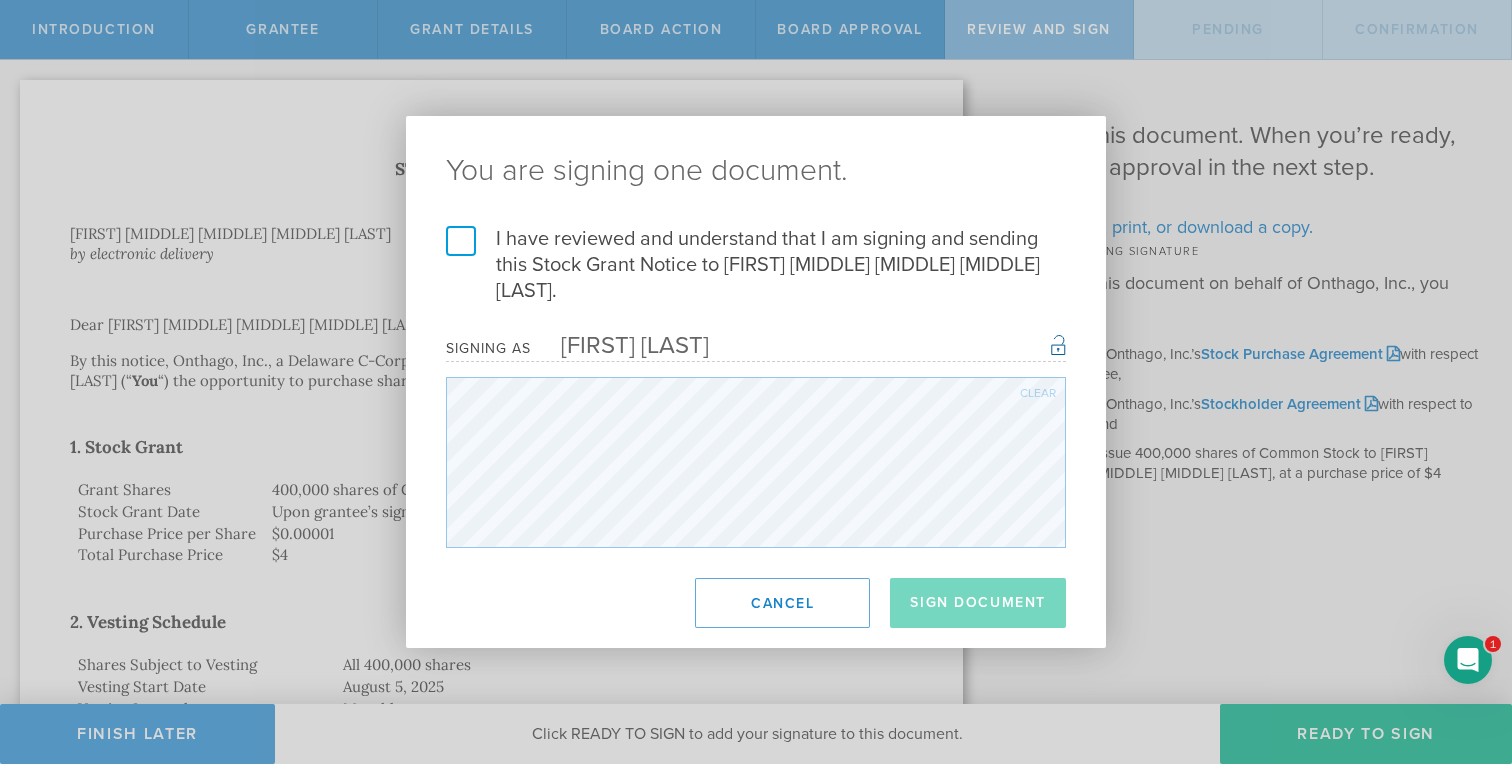 click on "I have reviewed and understand that I am signing and sending this Stock Grant Notice to Angela Marie Therese Sopie Diamidia." at bounding box center (756, 265) 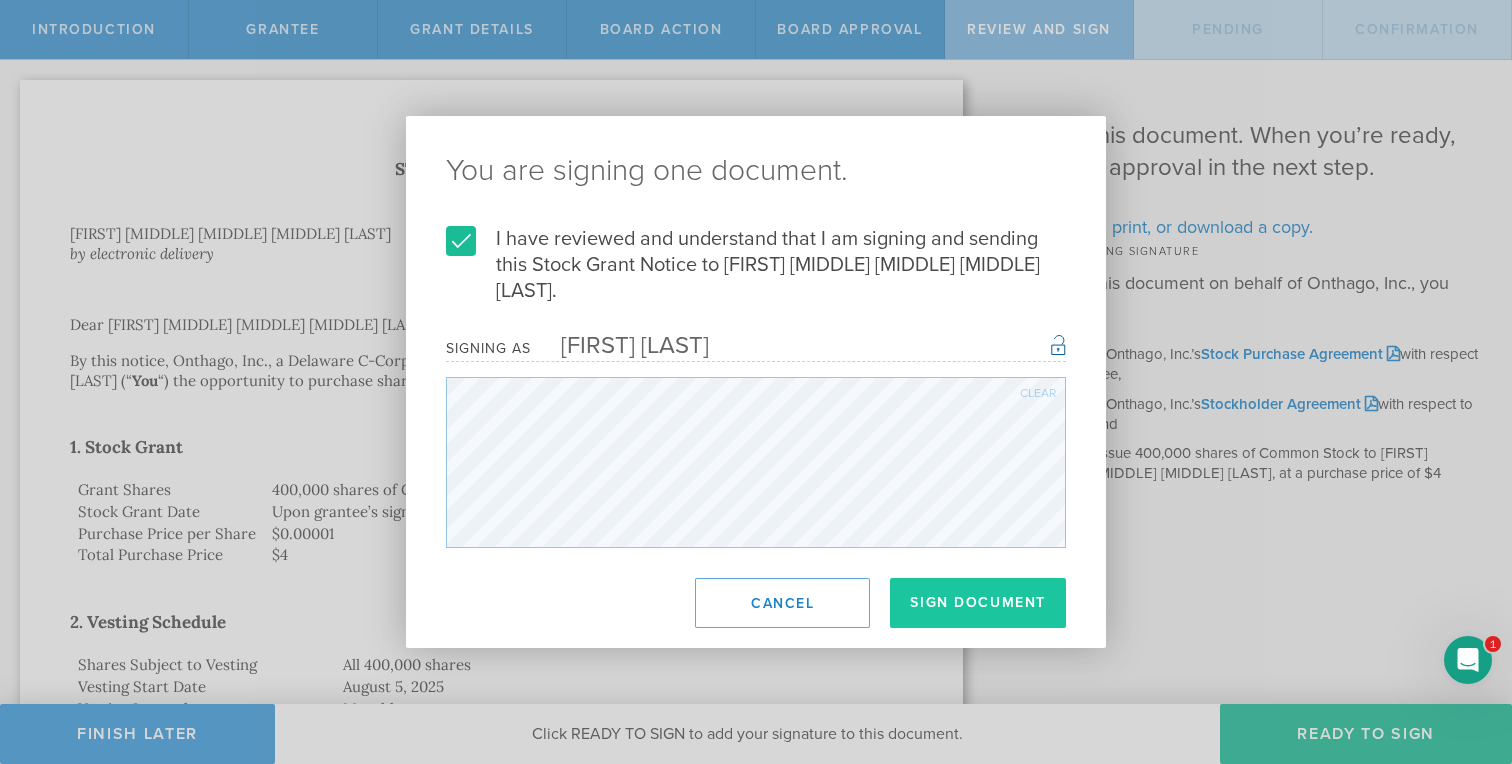 click on "Sign Document" at bounding box center (978, 603) 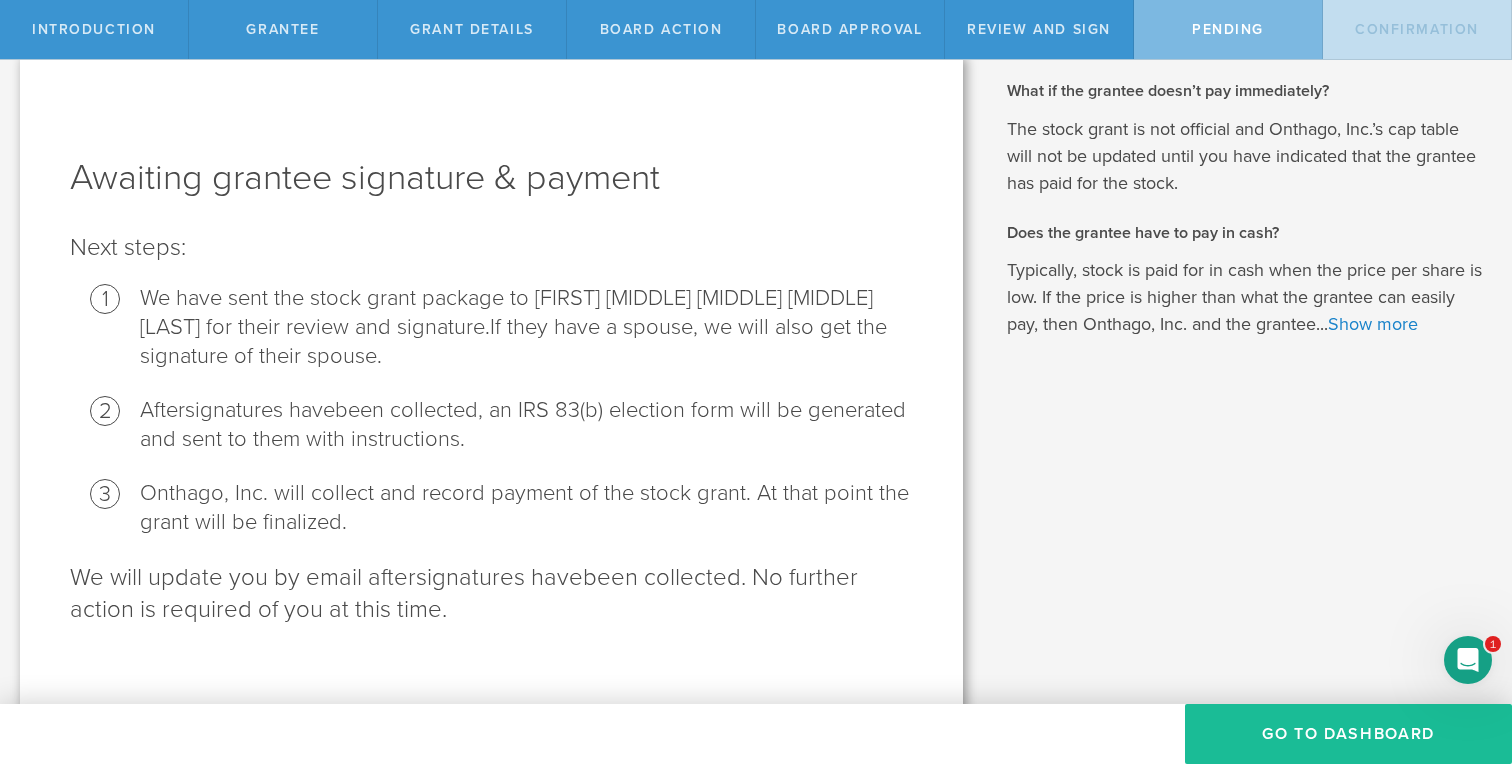 scroll, scrollTop: 0, scrollLeft: 0, axis: both 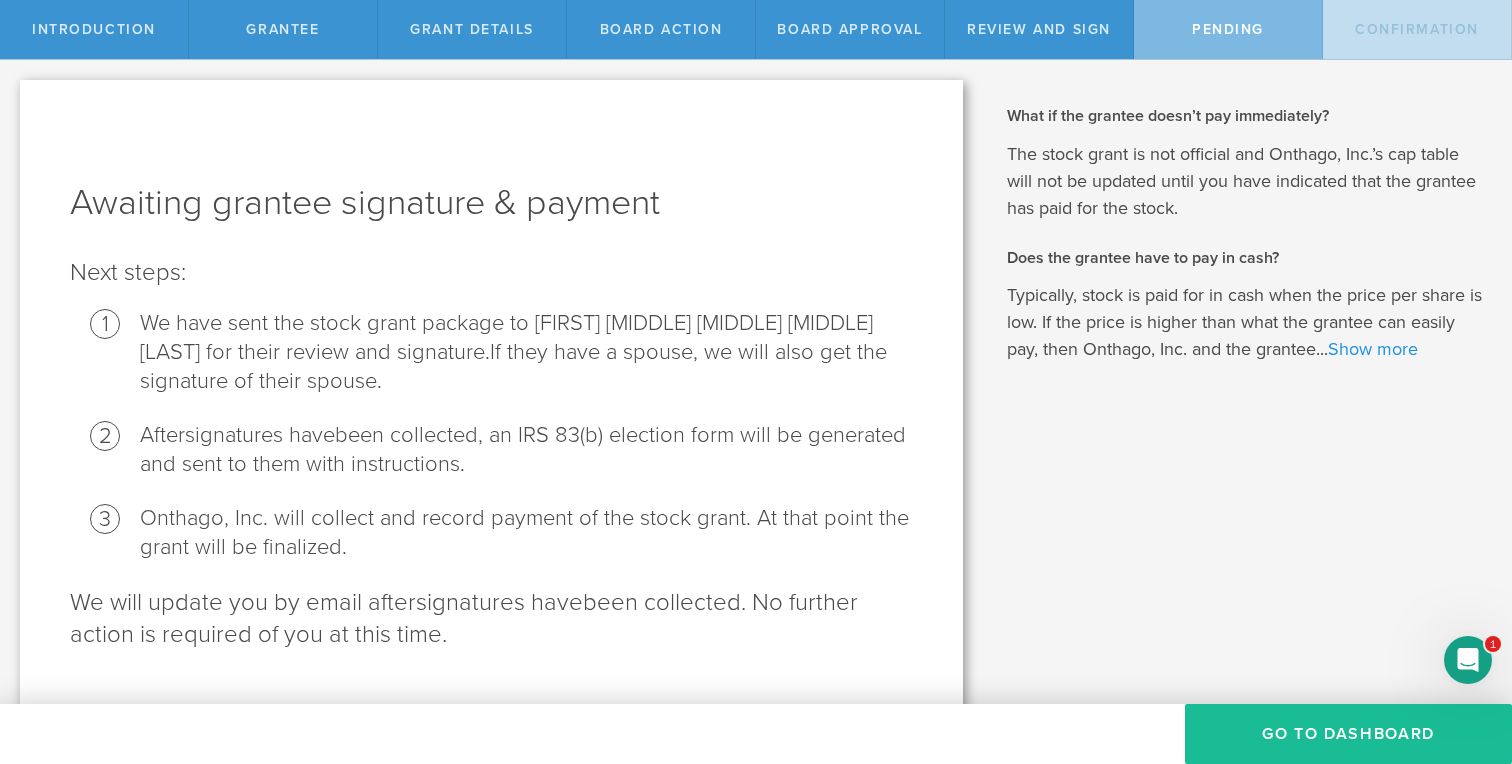 click on "Show more" at bounding box center [1373, 349] 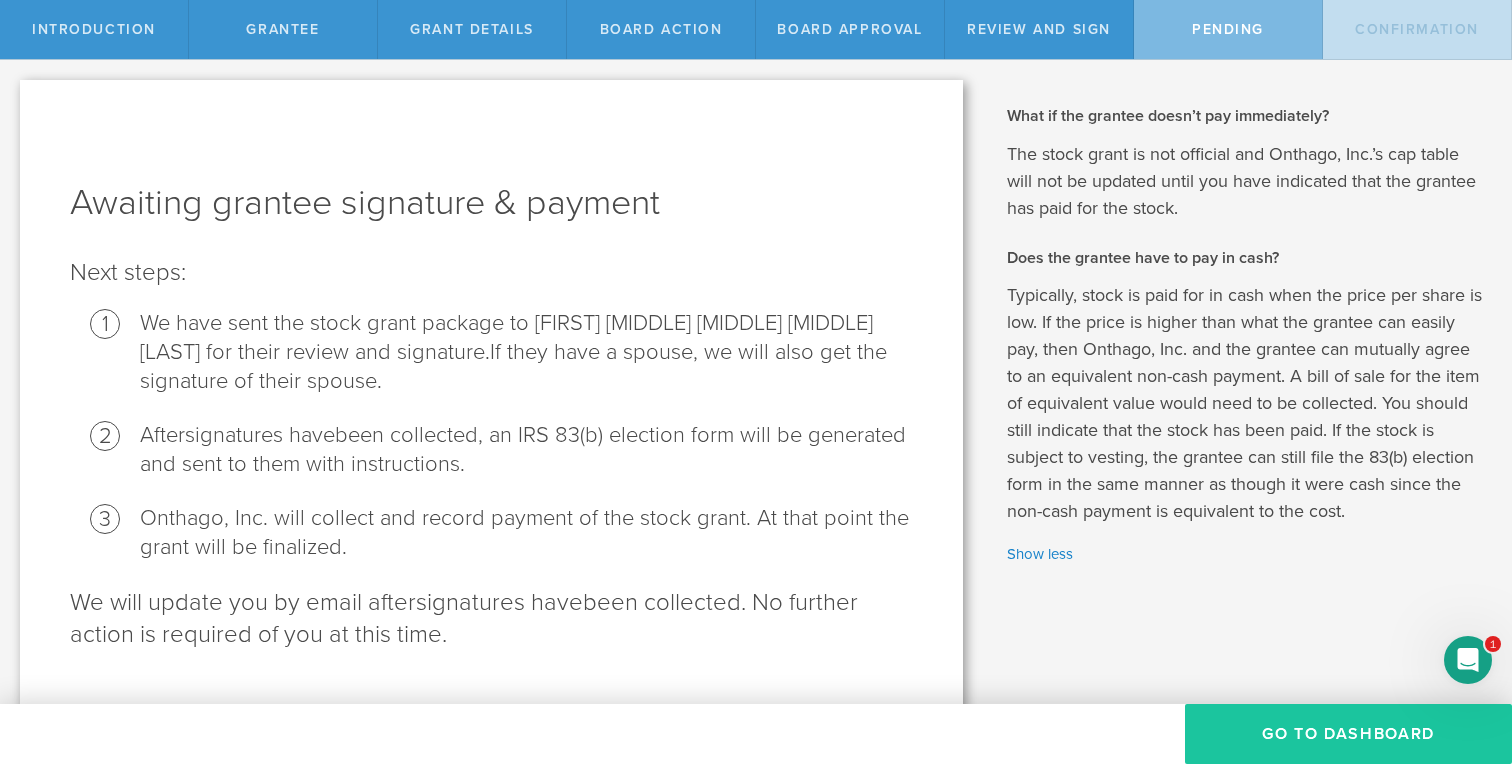 click on "Go To Dashboard" at bounding box center [1348, 734] 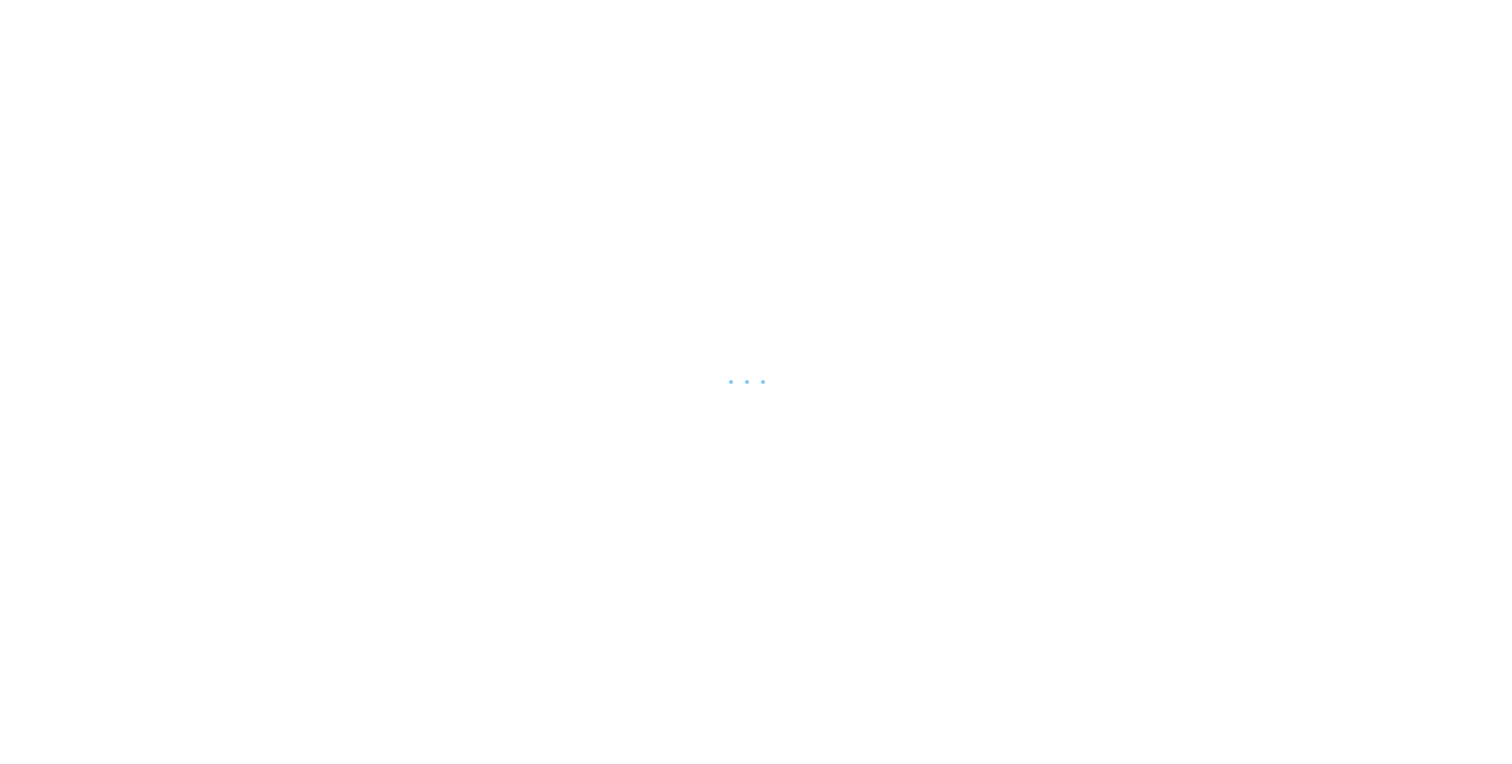 scroll, scrollTop: 0, scrollLeft: 0, axis: both 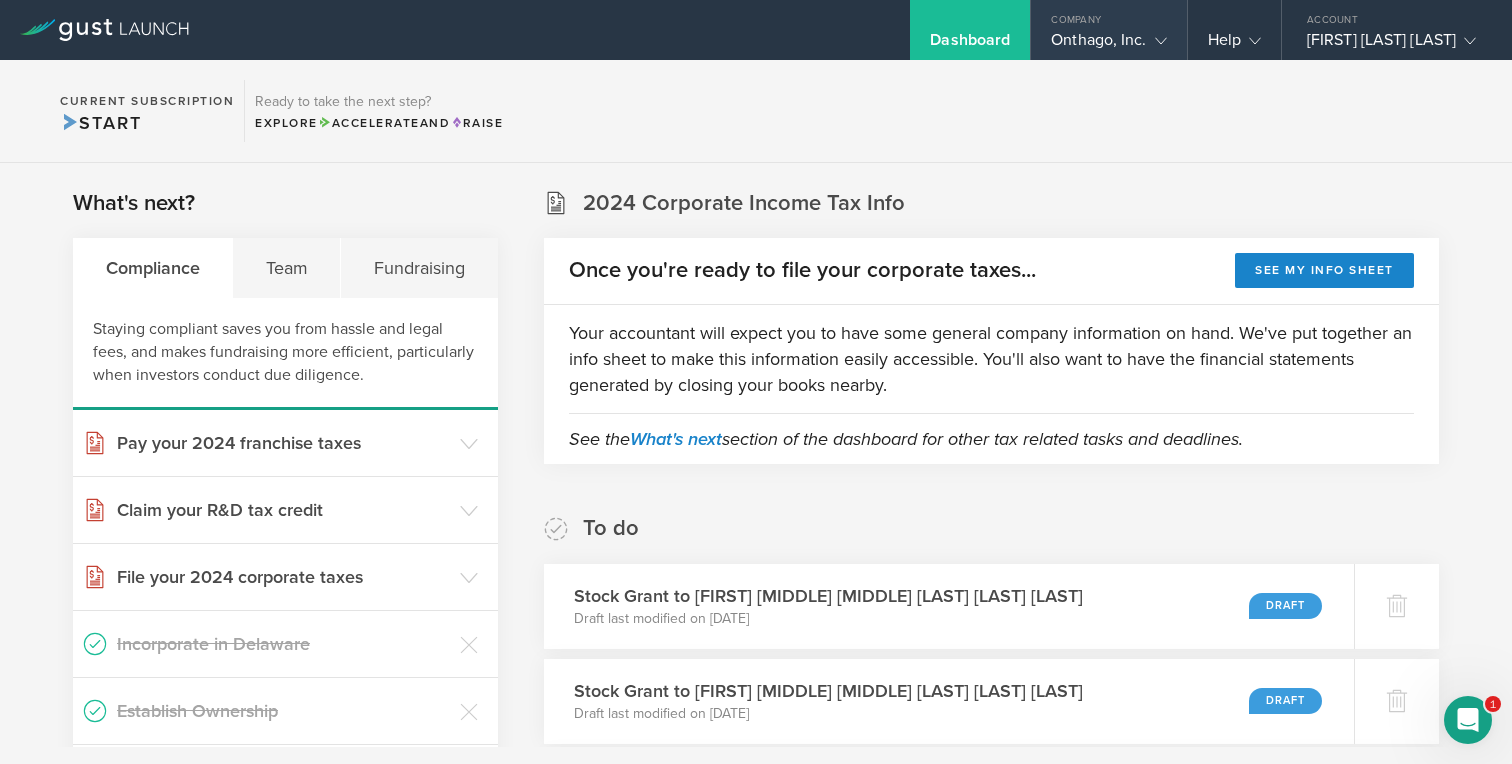 click at bounding box center [1157, 40] 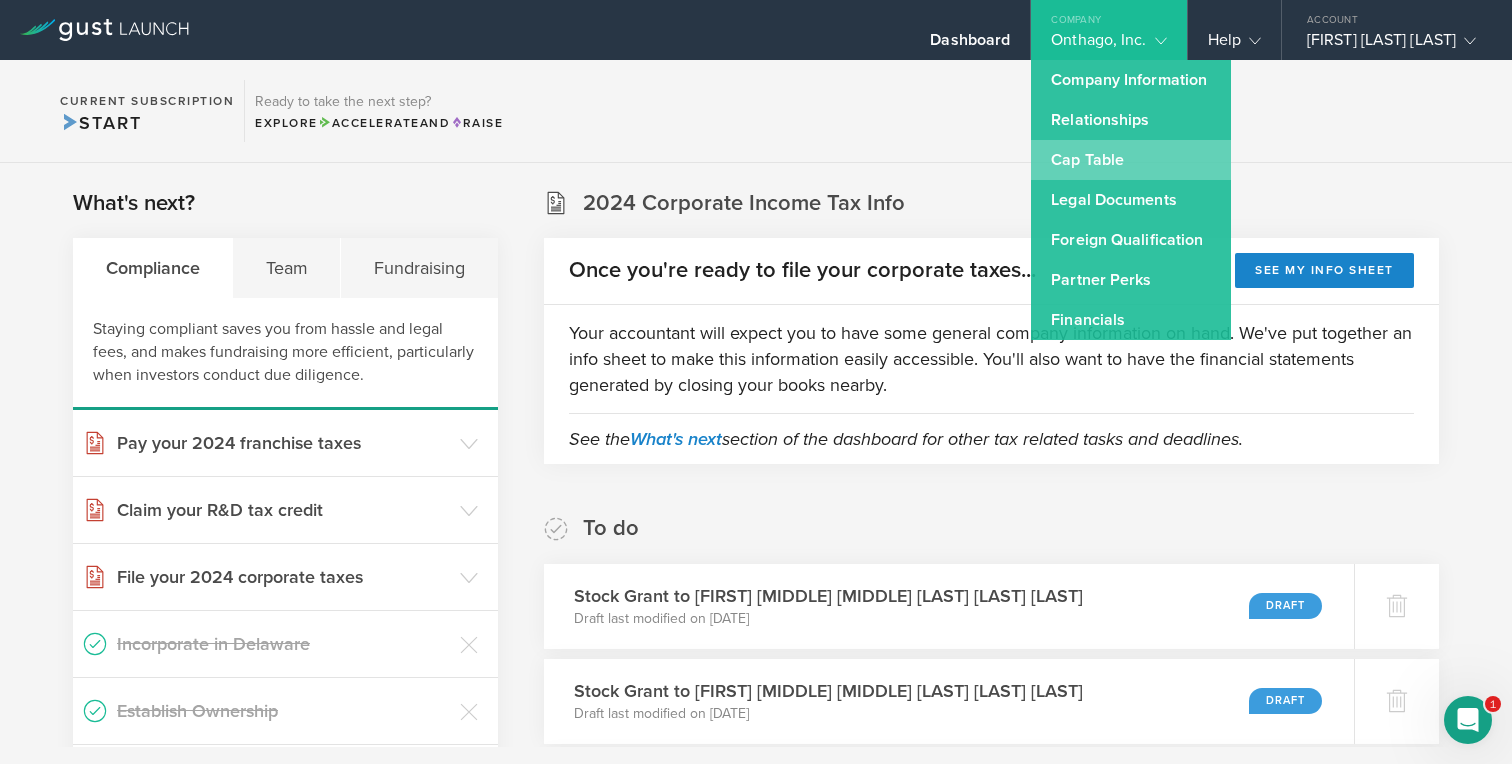 click on "Cap Table" at bounding box center [1131, 160] 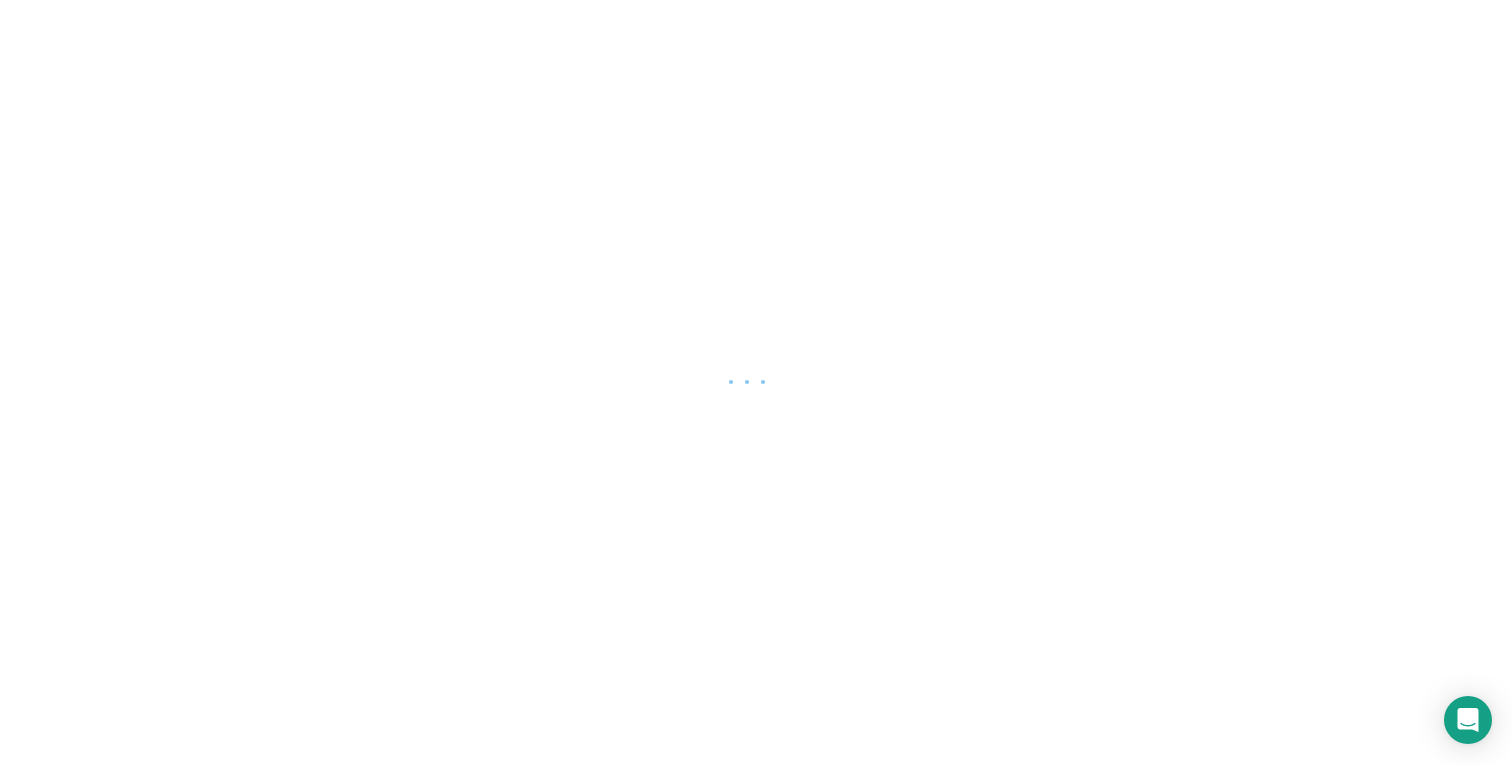 scroll, scrollTop: 0, scrollLeft: 0, axis: both 